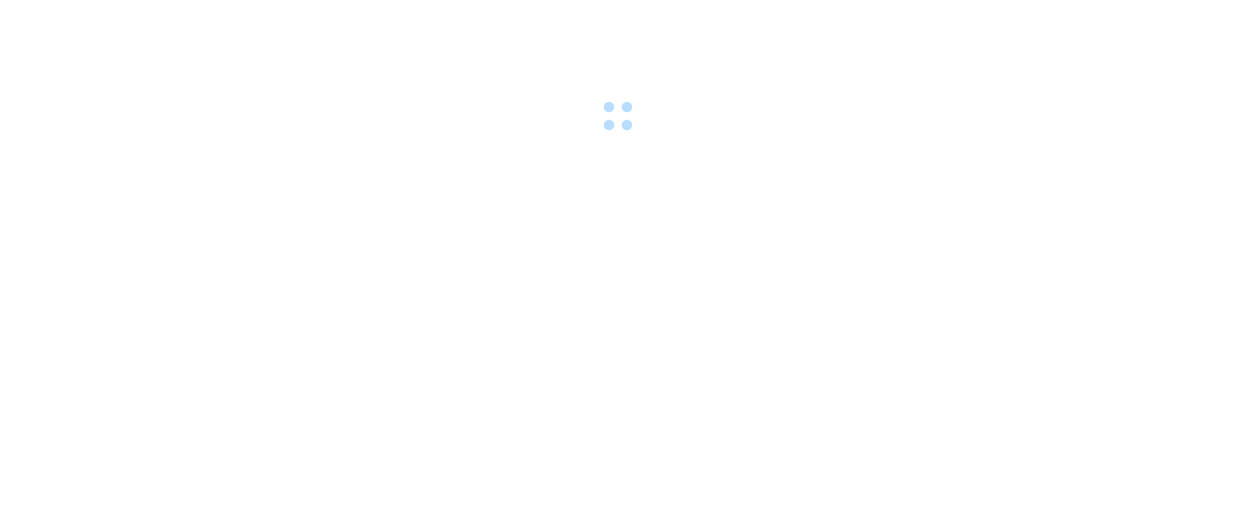 scroll, scrollTop: 0, scrollLeft: 0, axis: both 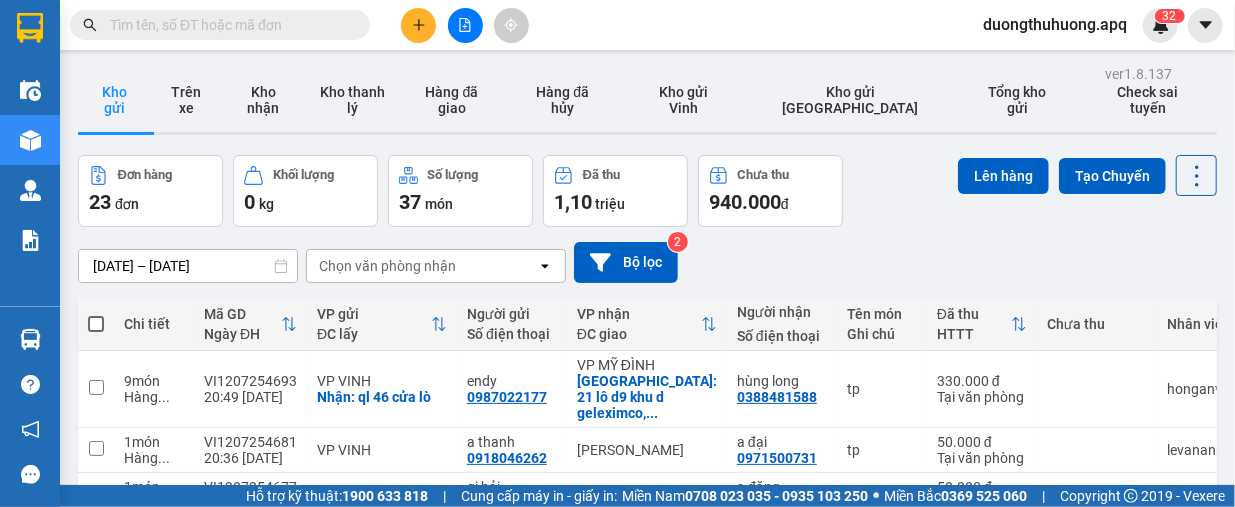 paste on "0961009595" 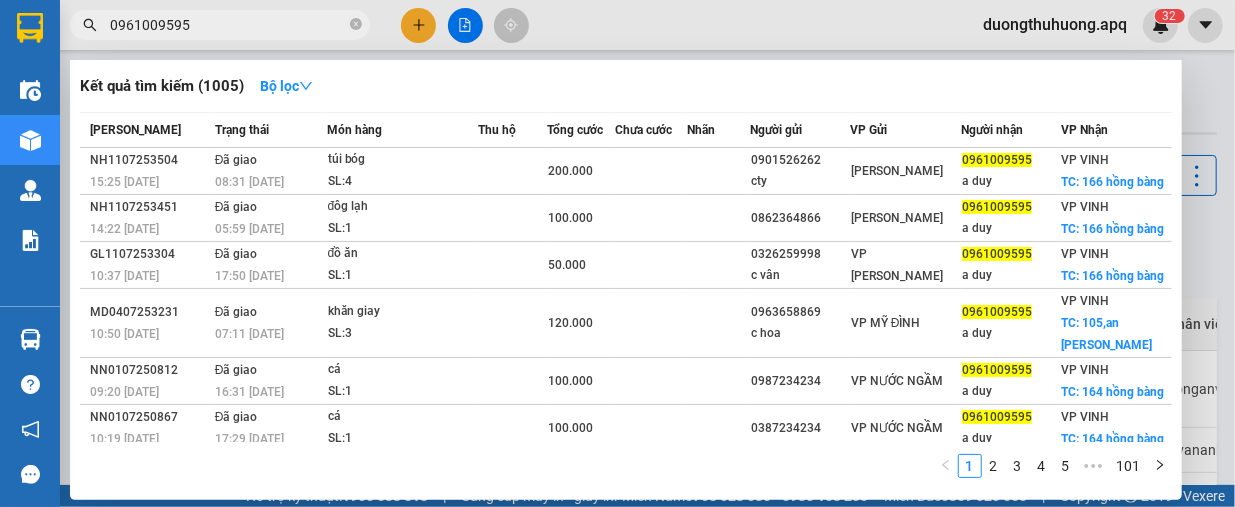 type on "0961009595" 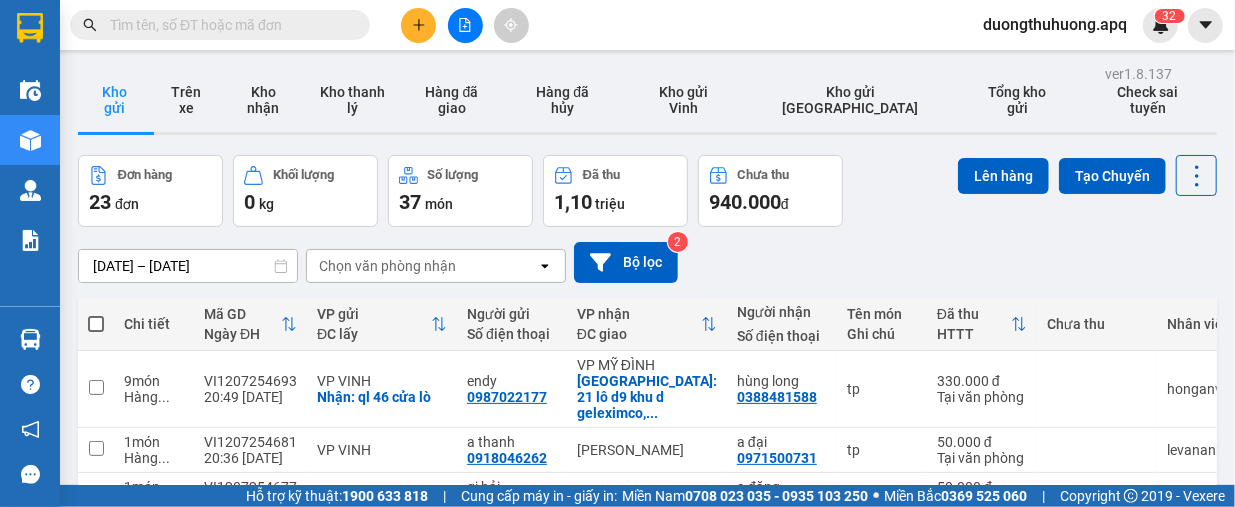 paste on "0989793333" 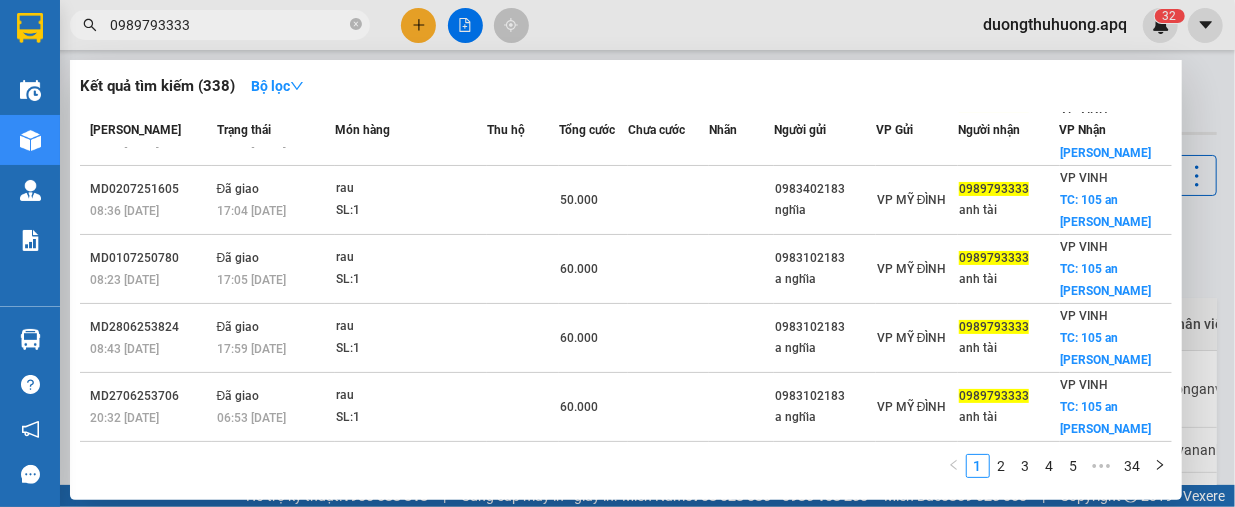 scroll, scrollTop: 402, scrollLeft: 0, axis: vertical 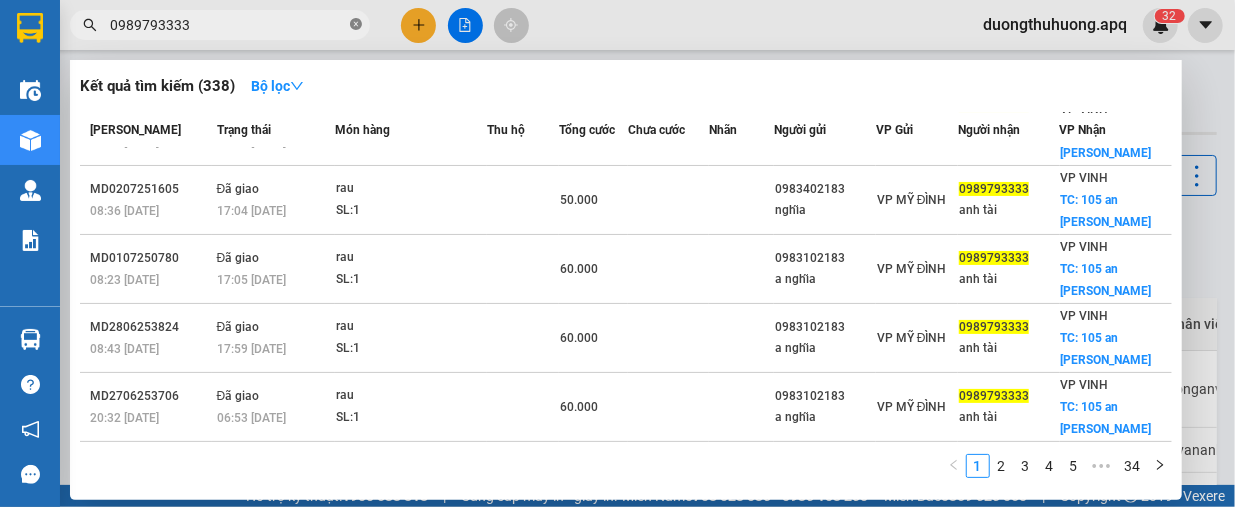 click 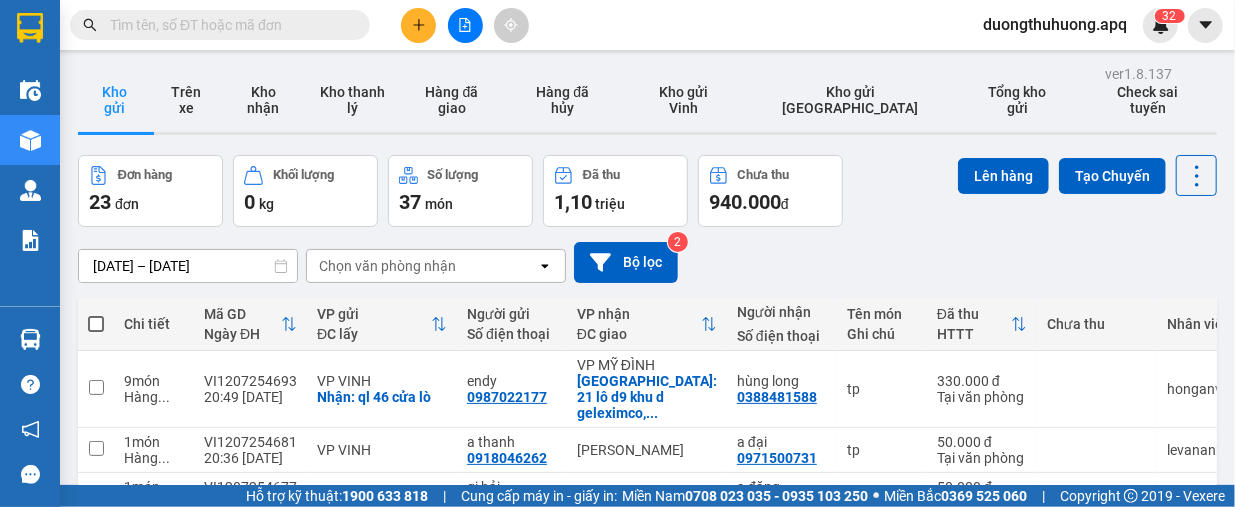 paste on "0983509595" 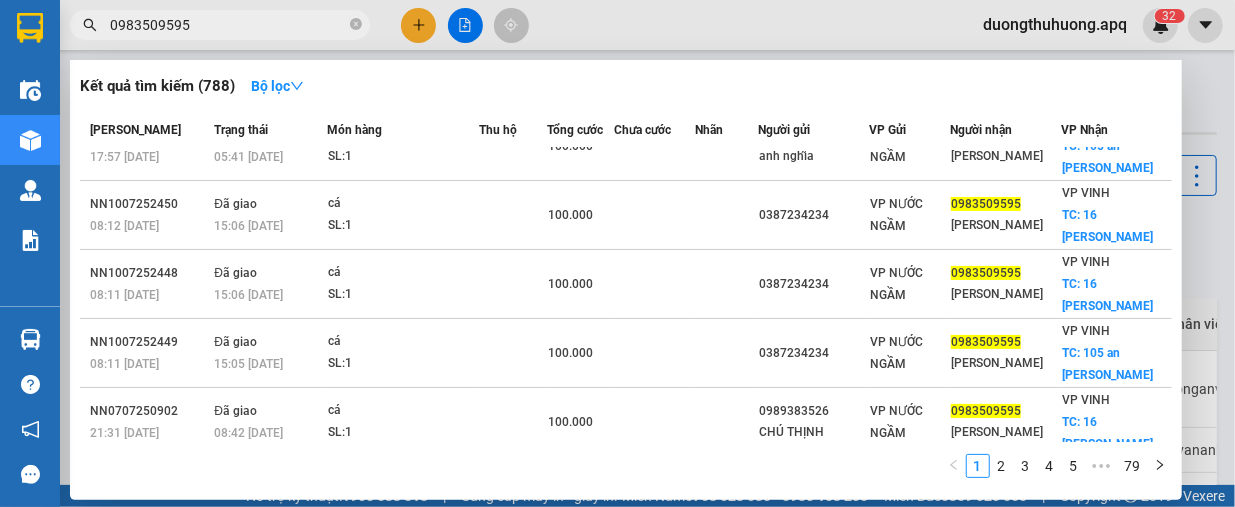 scroll, scrollTop: 313, scrollLeft: 0, axis: vertical 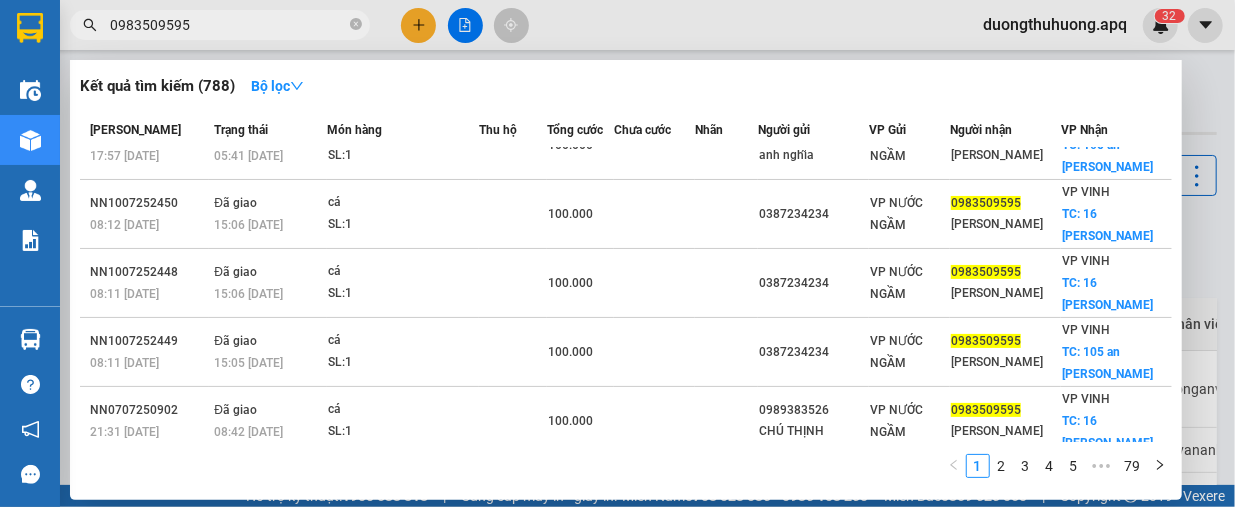 type on "0983509595" 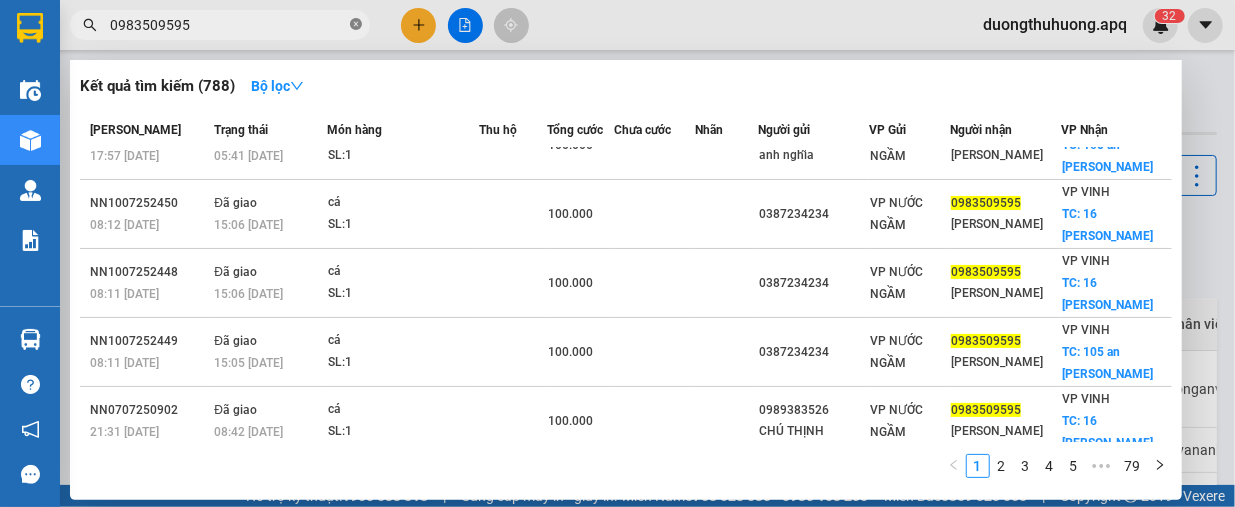 drag, startPoint x: 357, startPoint y: 25, endPoint x: 344, endPoint y: 27, distance: 13.152946 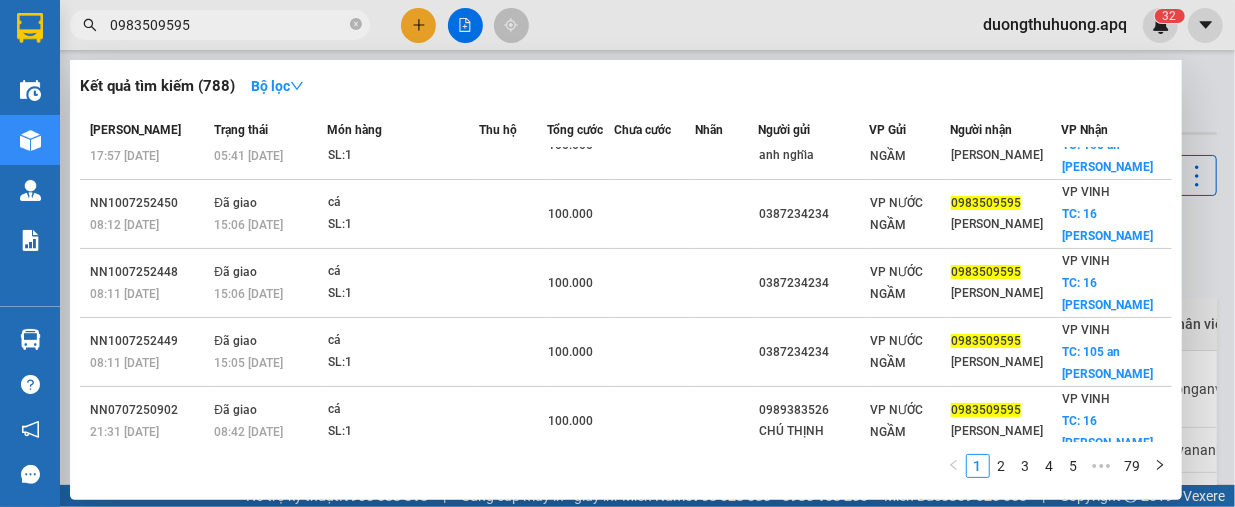 click 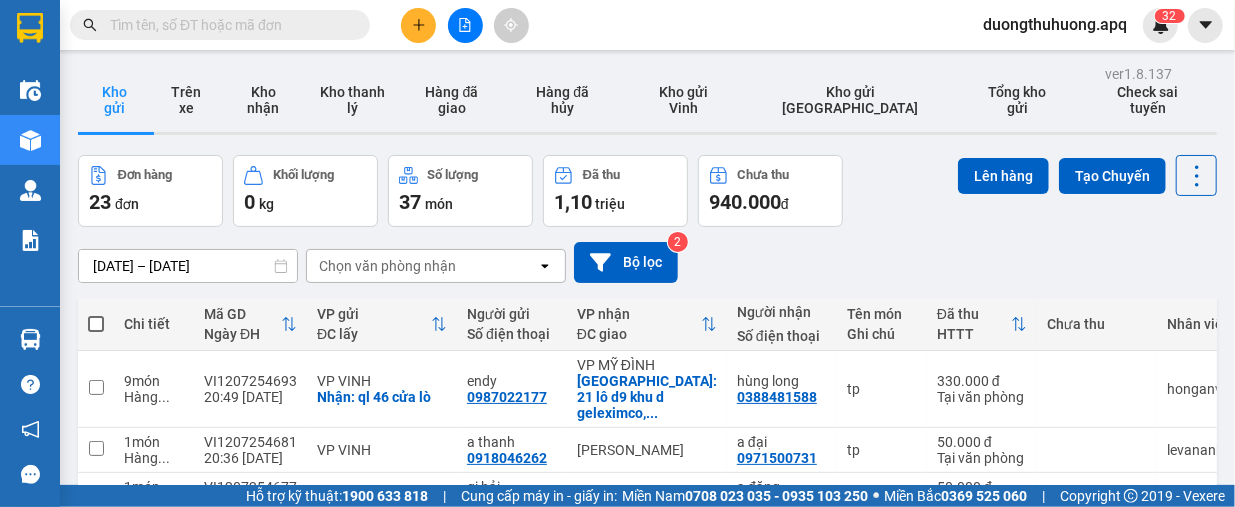 paste on "0979509595" 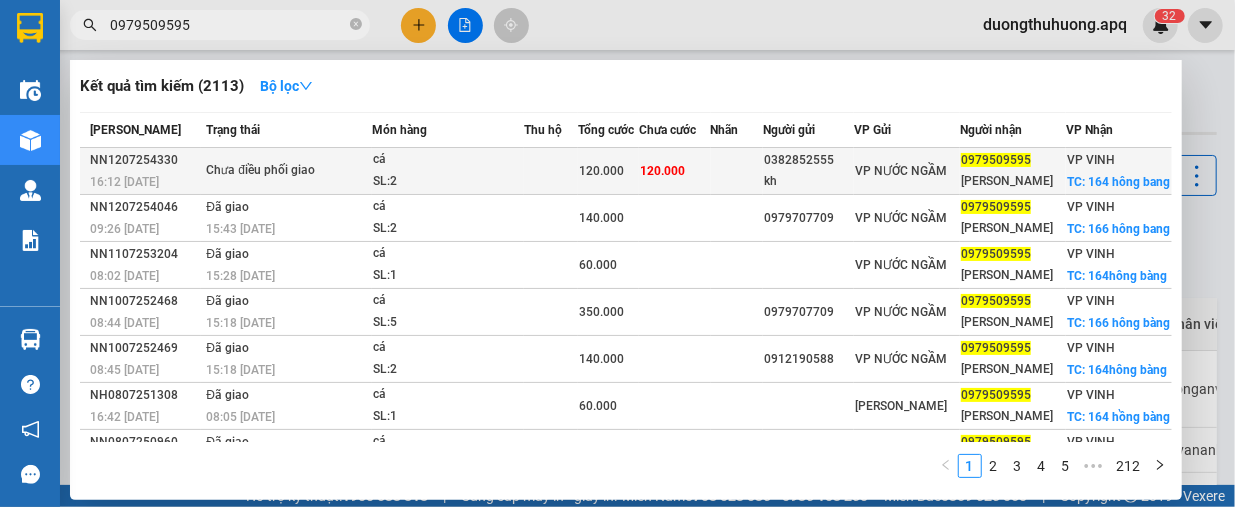 type on "0979509595" 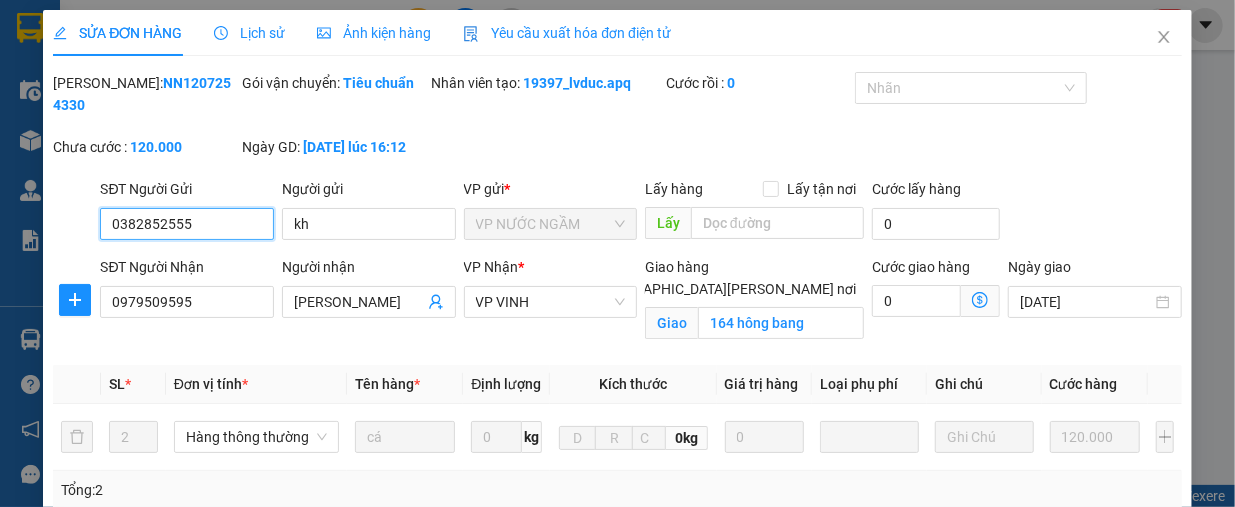 type on "0382852555" 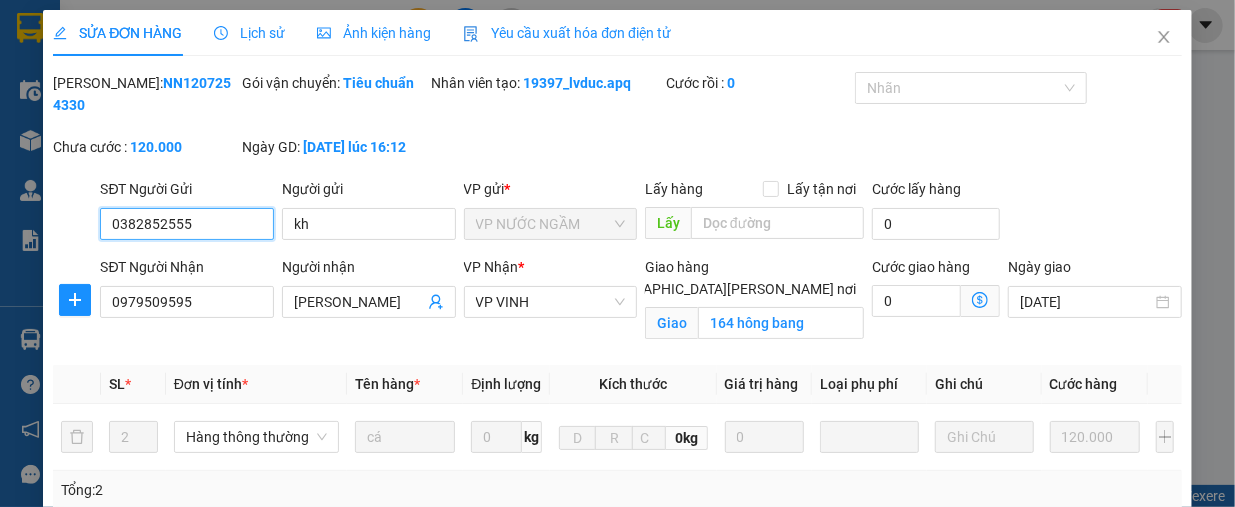 type on "kh" 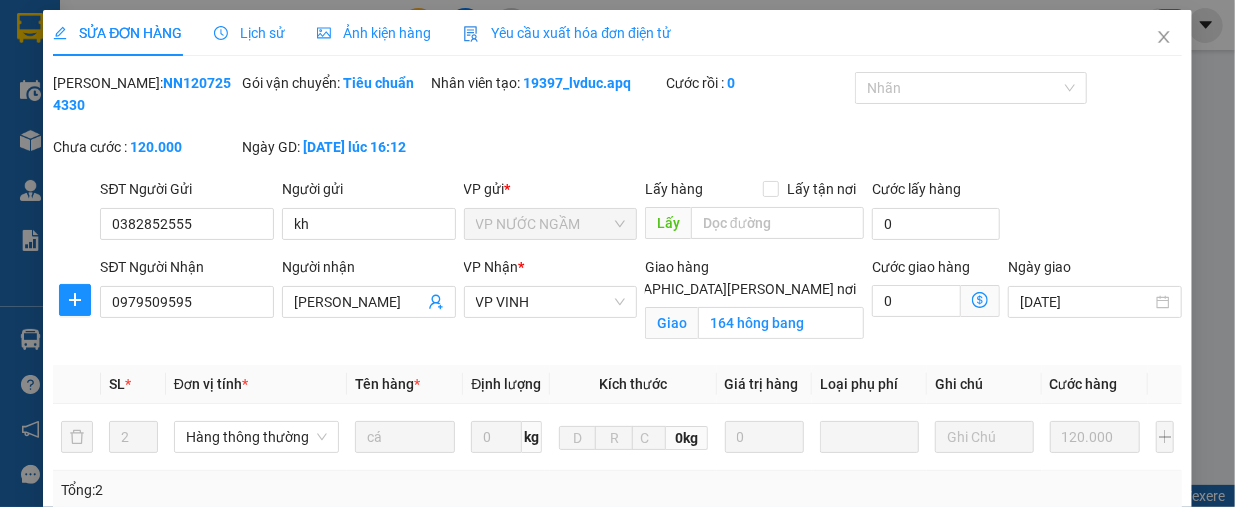 drag, startPoint x: 102, startPoint y: 85, endPoint x: 215, endPoint y: 83, distance: 113.0177 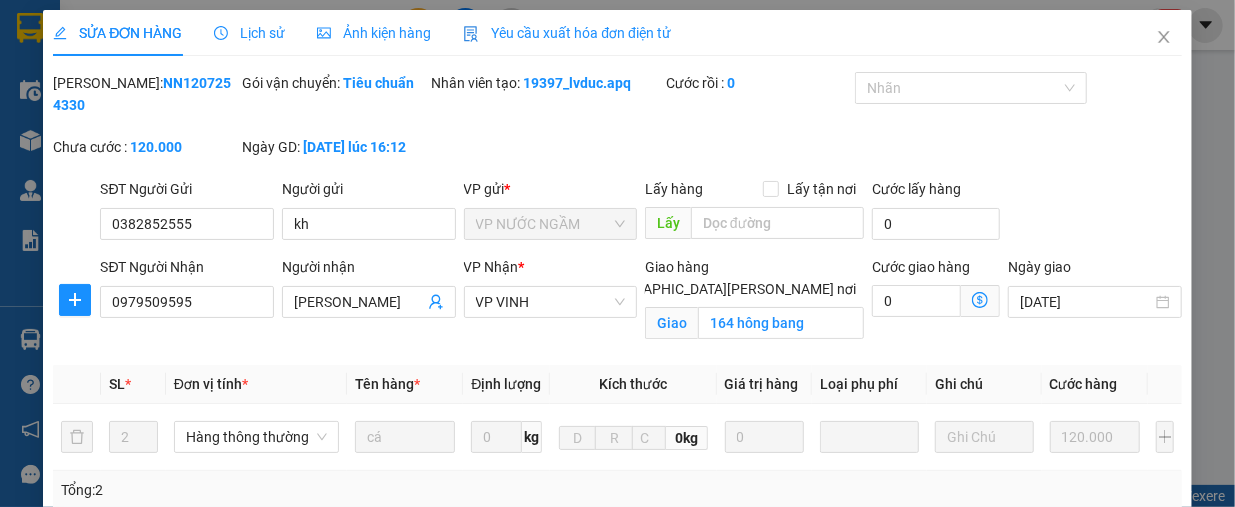 click on "[PERSON_NAME]:  NN1207254330" at bounding box center [145, 94] 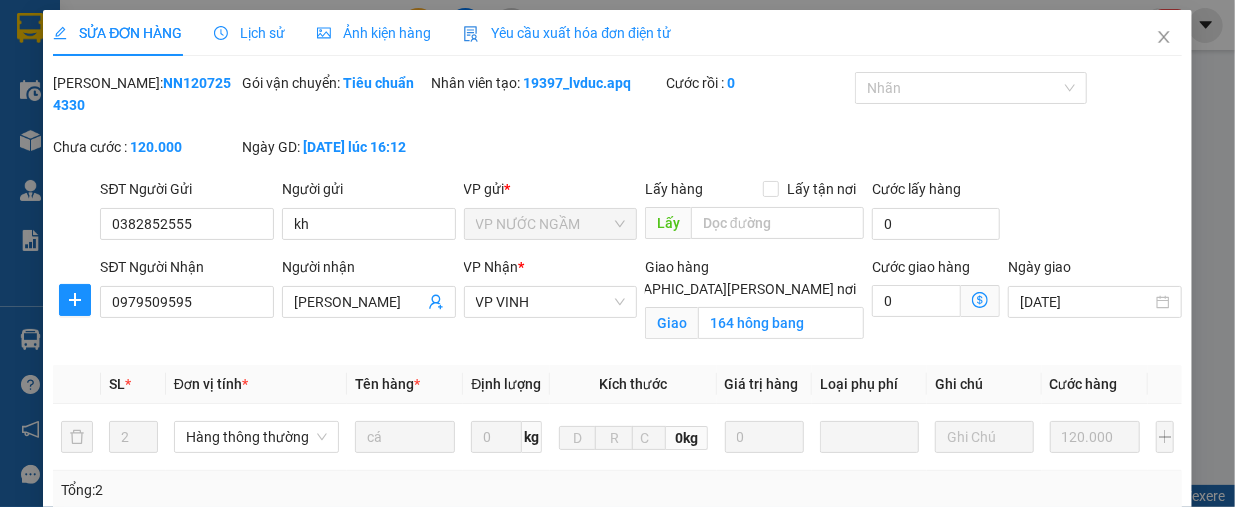 copy on "NN1207254330" 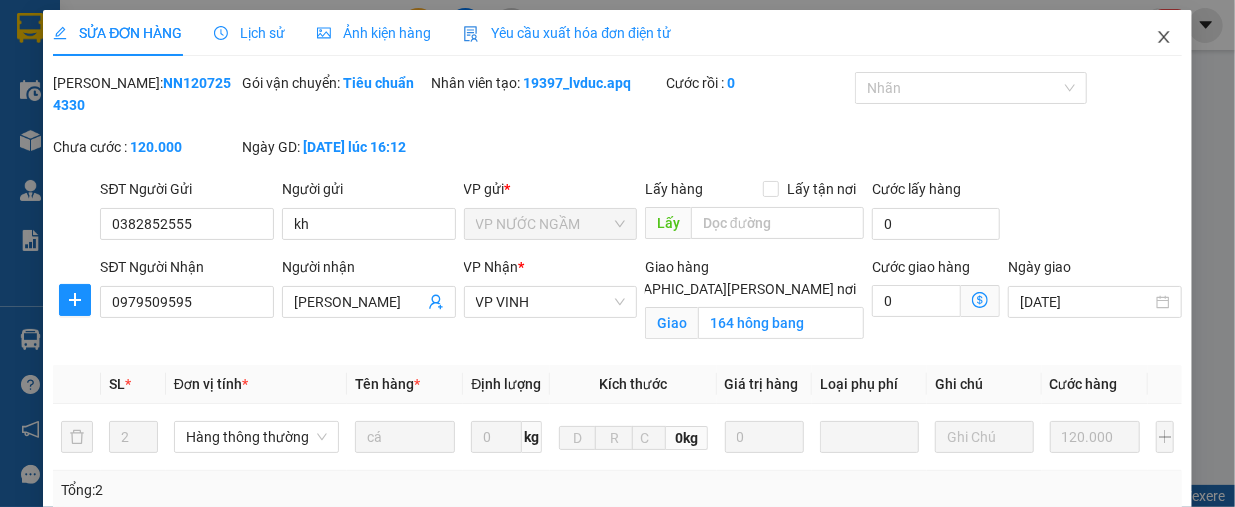 click 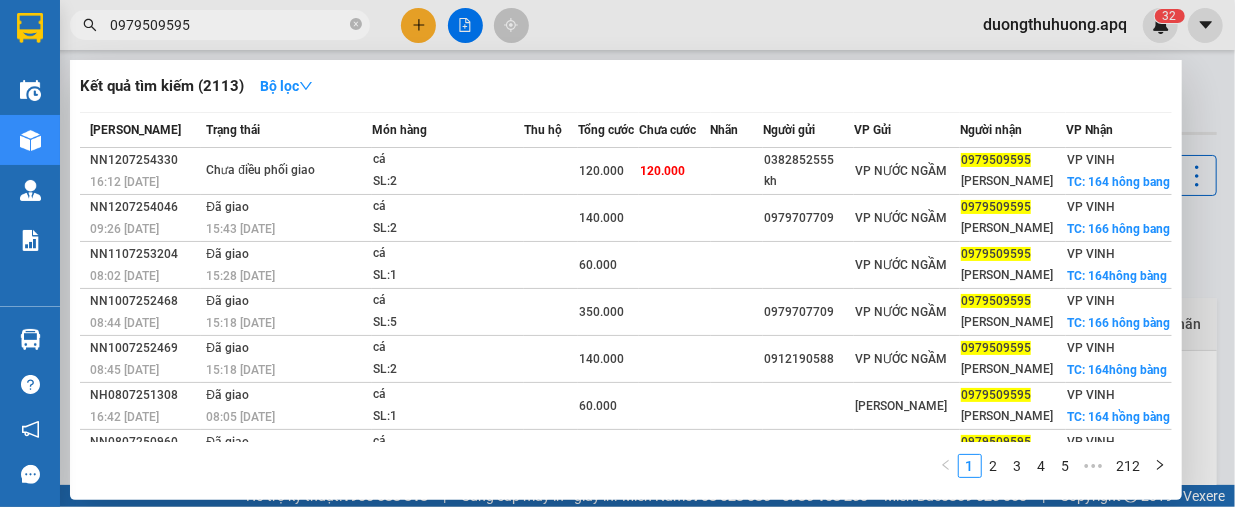 click on "0979509595" at bounding box center (228, 25) 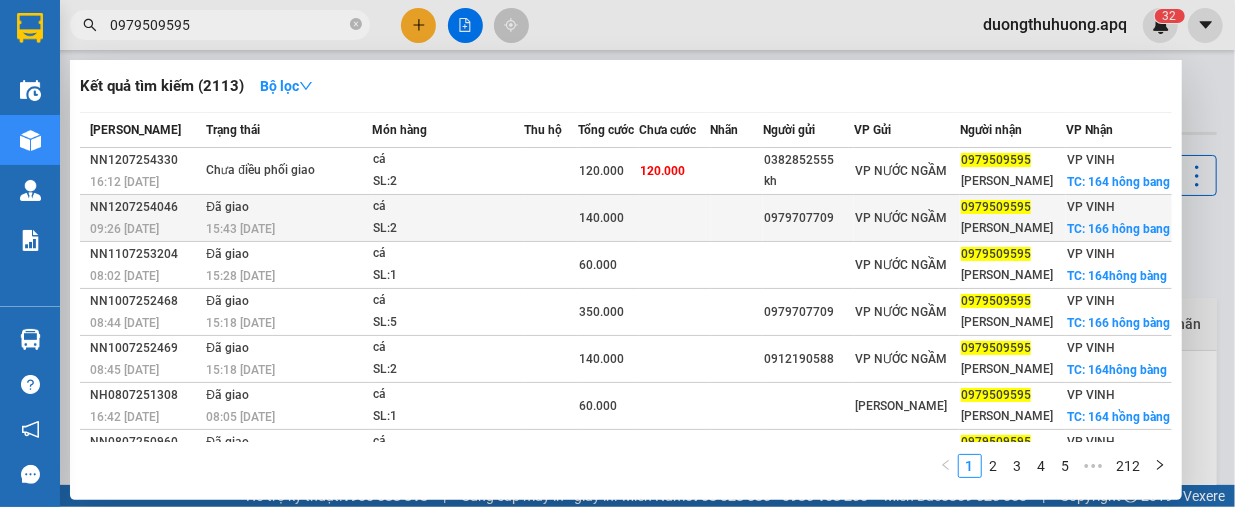 click on "NN1207254046" at bounding box center (145, 207) 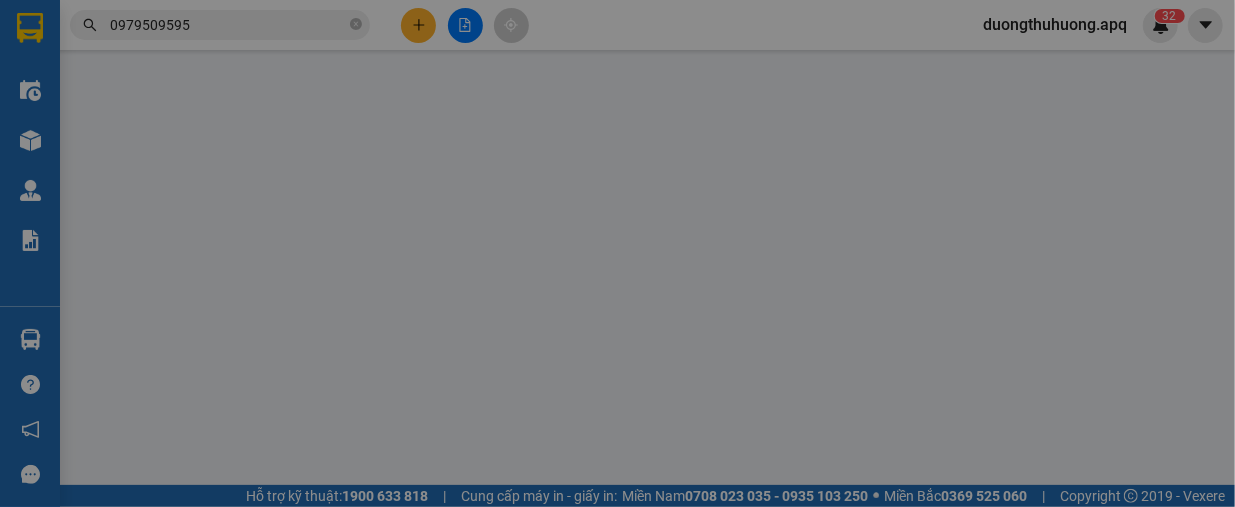 type on "0979707709" 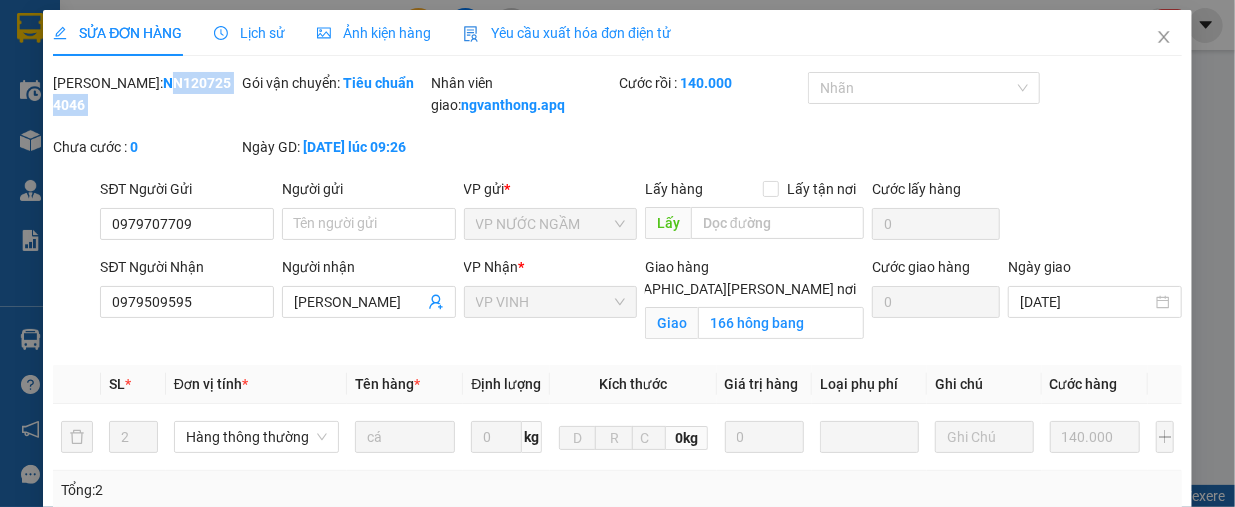 drag, startPoint x: 103, startPoint y: 80, endPoint x: 236, endPoint y: 77, distance: 133.03383 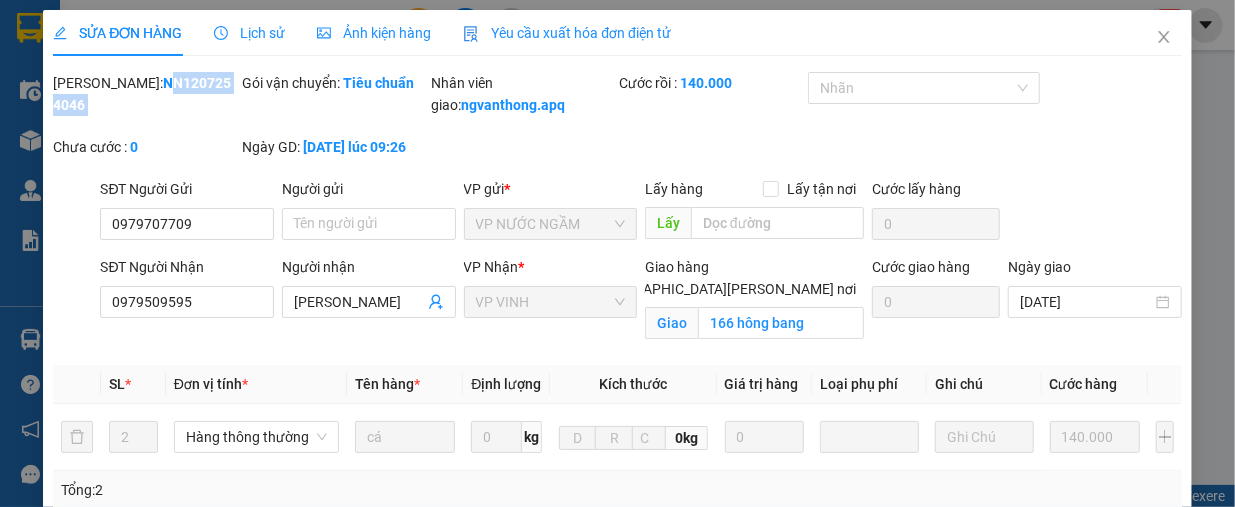 click on "[PERSON_NAME]:  NN1207254046 Gói vận chuyển:   [PERSON_NAME] [PERSON_NAME] [PERSON_NAME]: ngvanthong.apq Cước rồi :   140.000   [PERSON_NAME] cước :   0 Ngày GD:   [DATE] lúc 09:26" at bounding box center [617, 125] 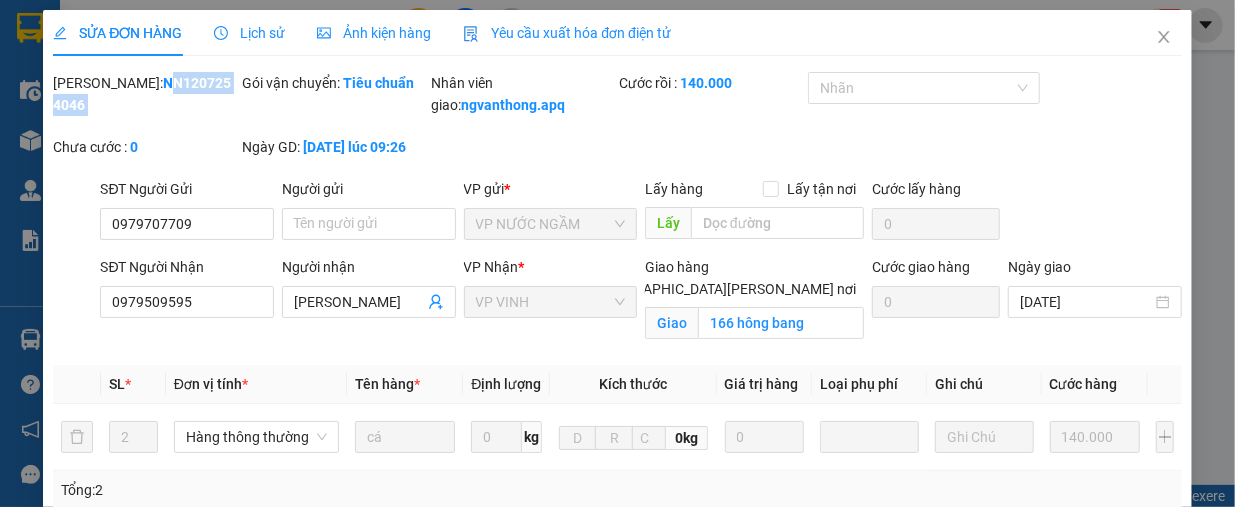 copy on "NN1207254046" 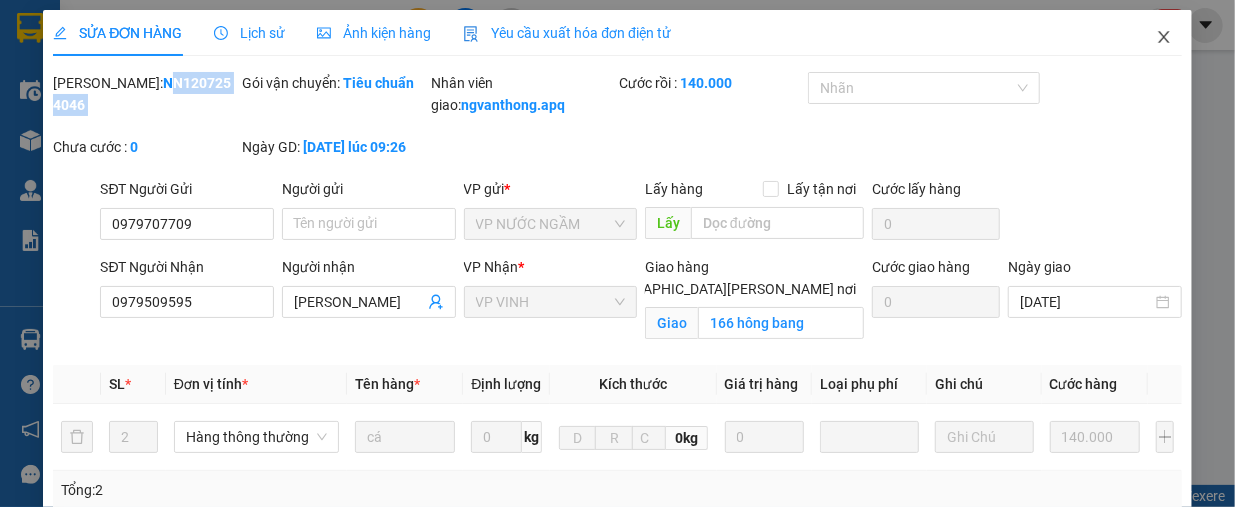 click 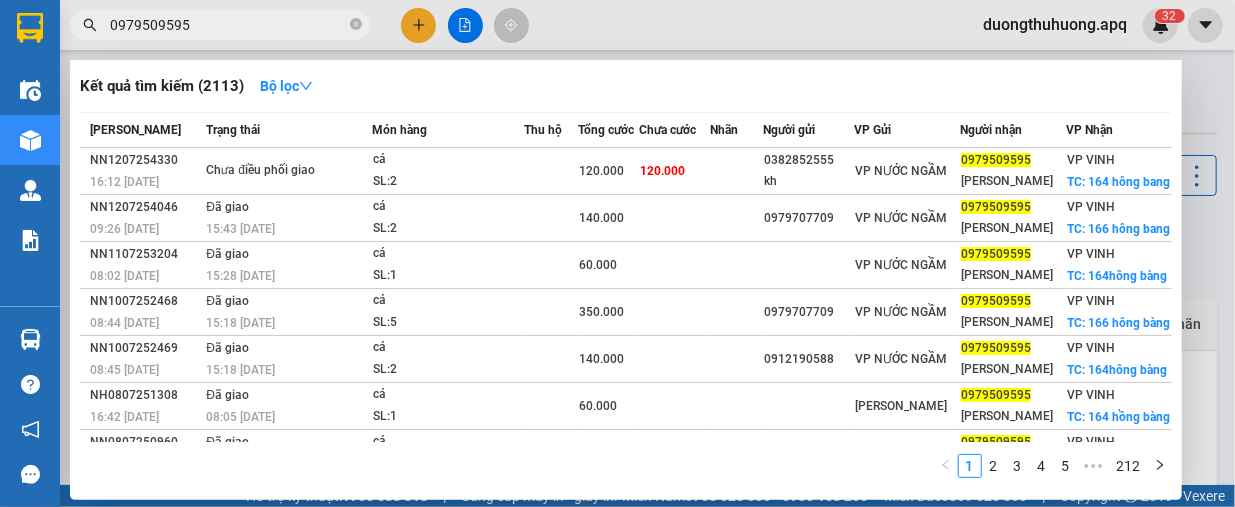 click on "0979509595" at bounding box center (228, 25) 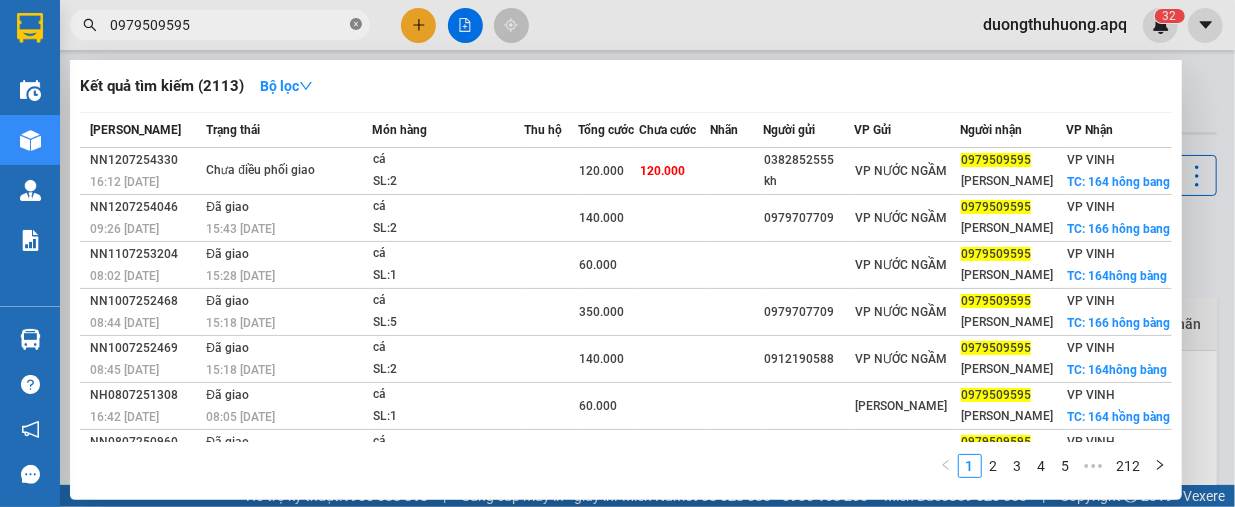 click 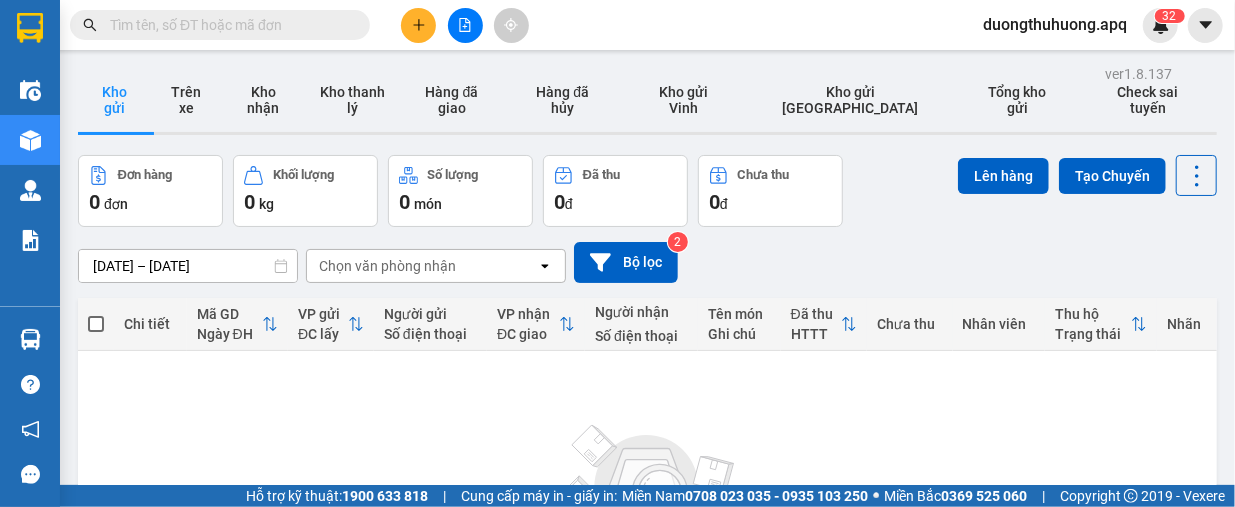 paste on "0971825555" 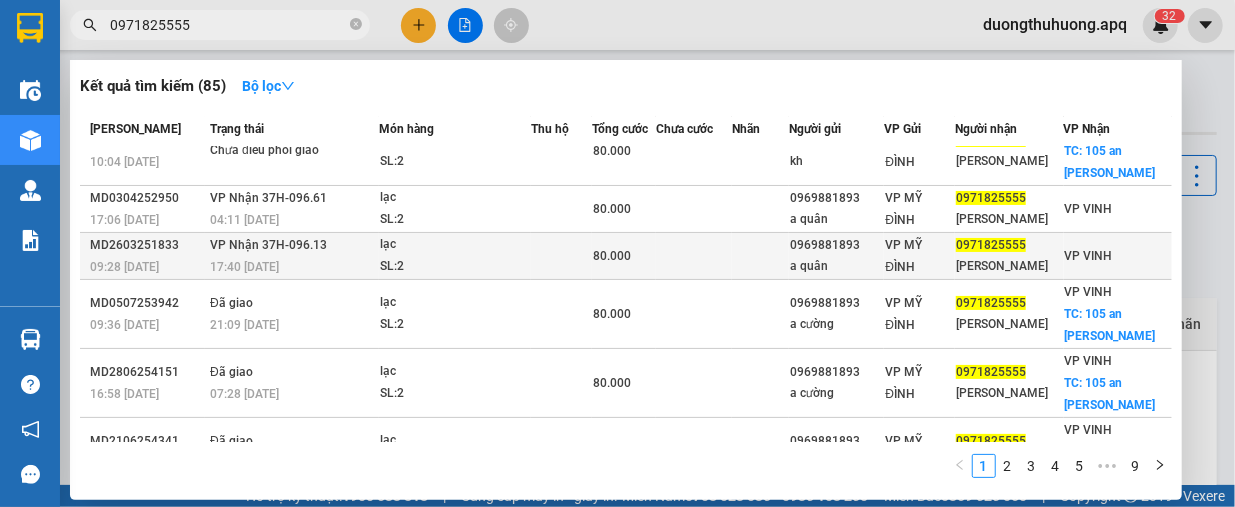 scroll, scrollTop: 300, scrollLeft: 0, axis: vertical 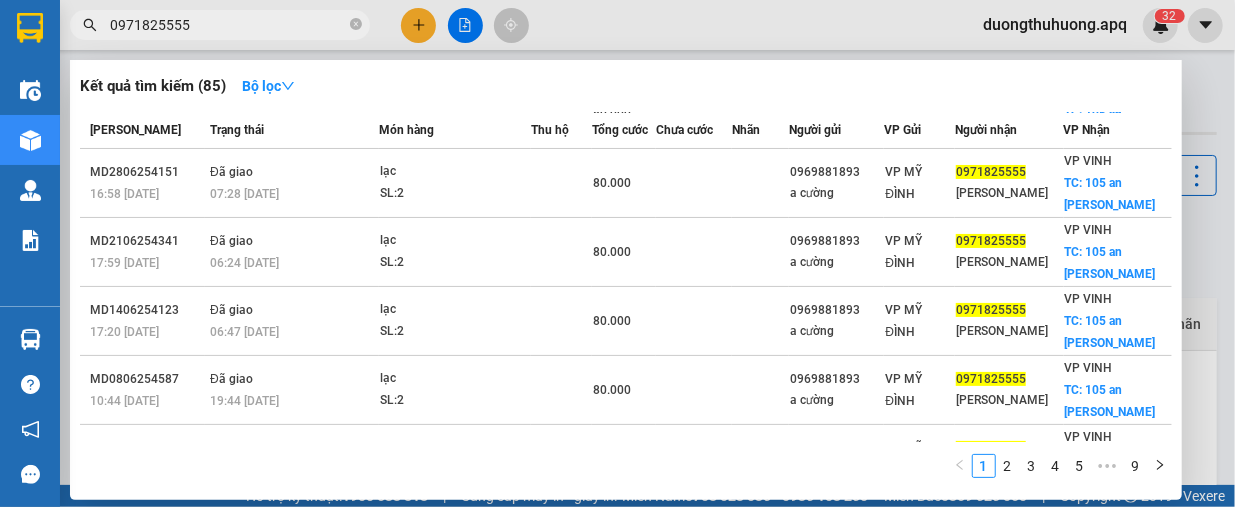 type on "0971825555" 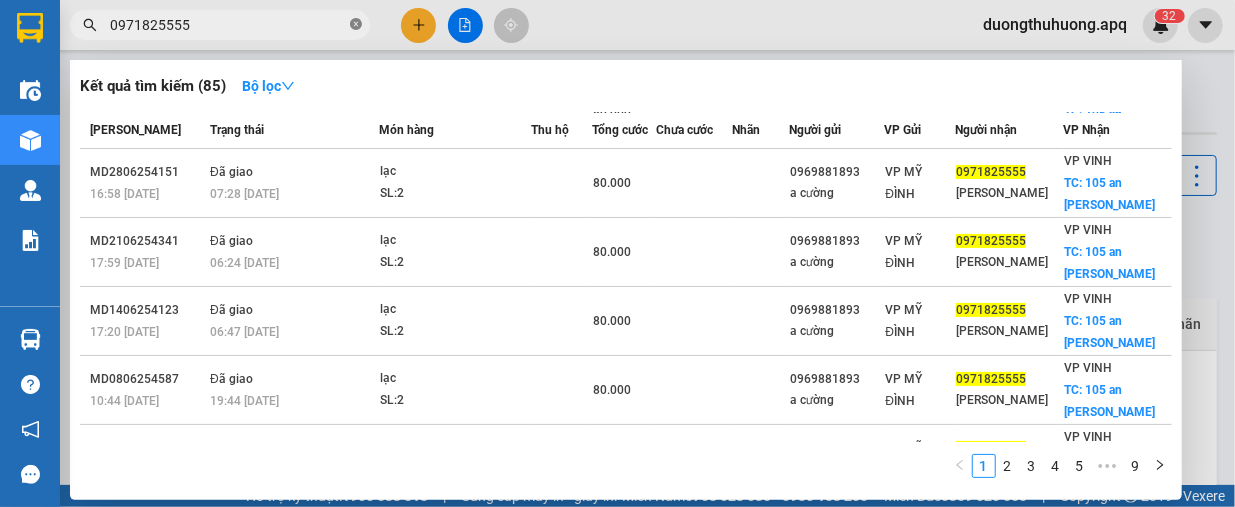 click 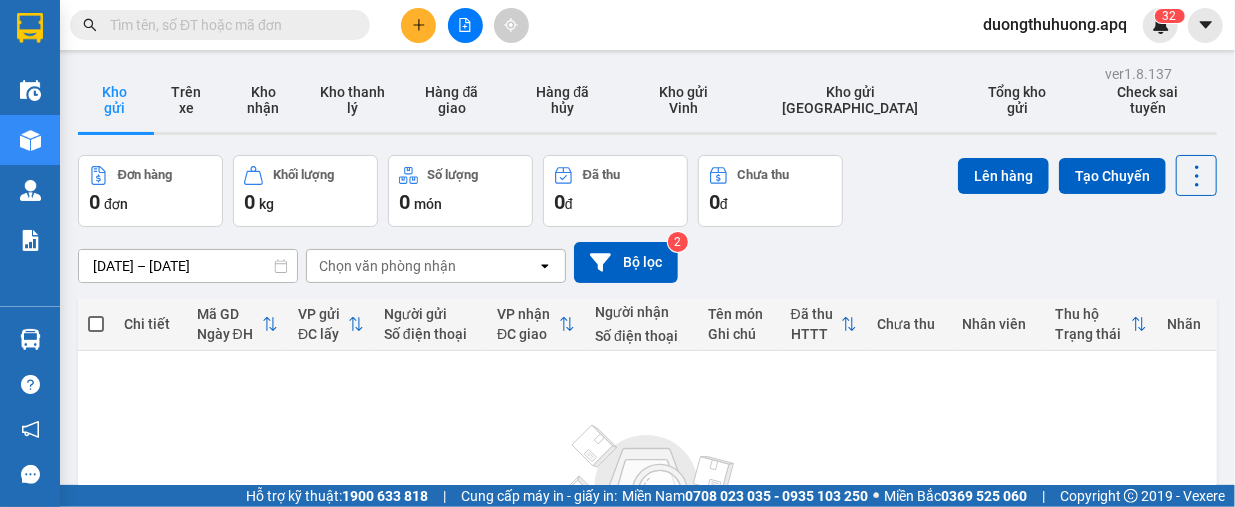 paste on "0978254459" 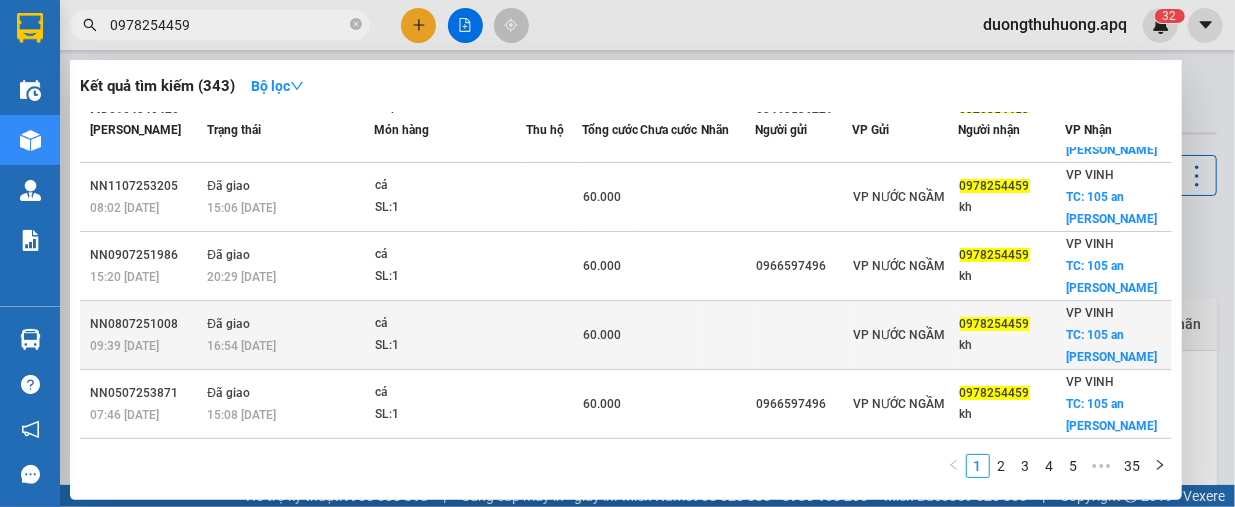 scroll, scrollTop: 200, scrollLeft: 0, axis: vertical 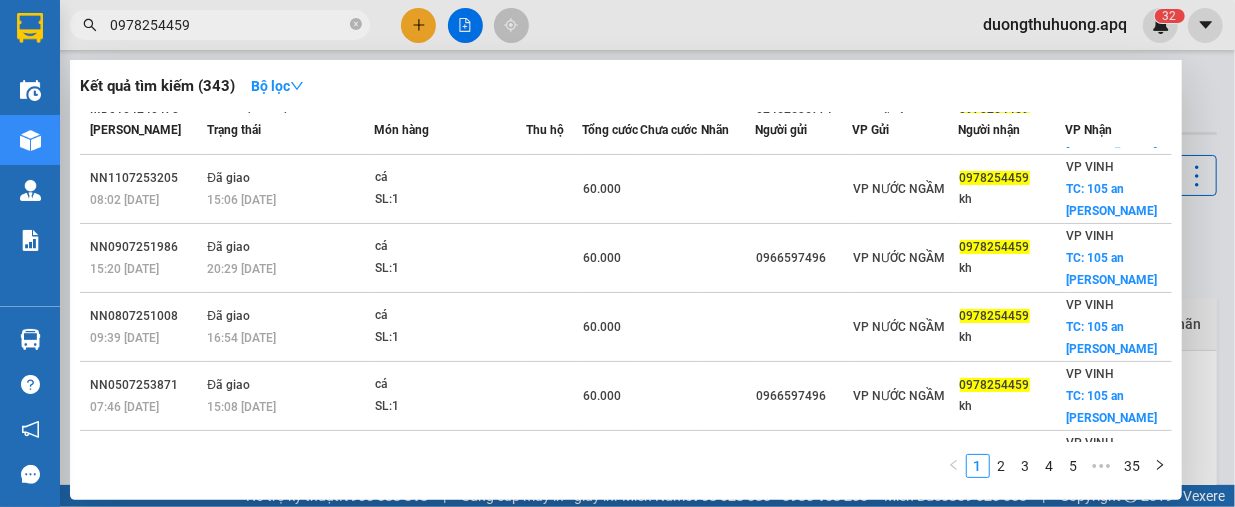 type on "0978254459" 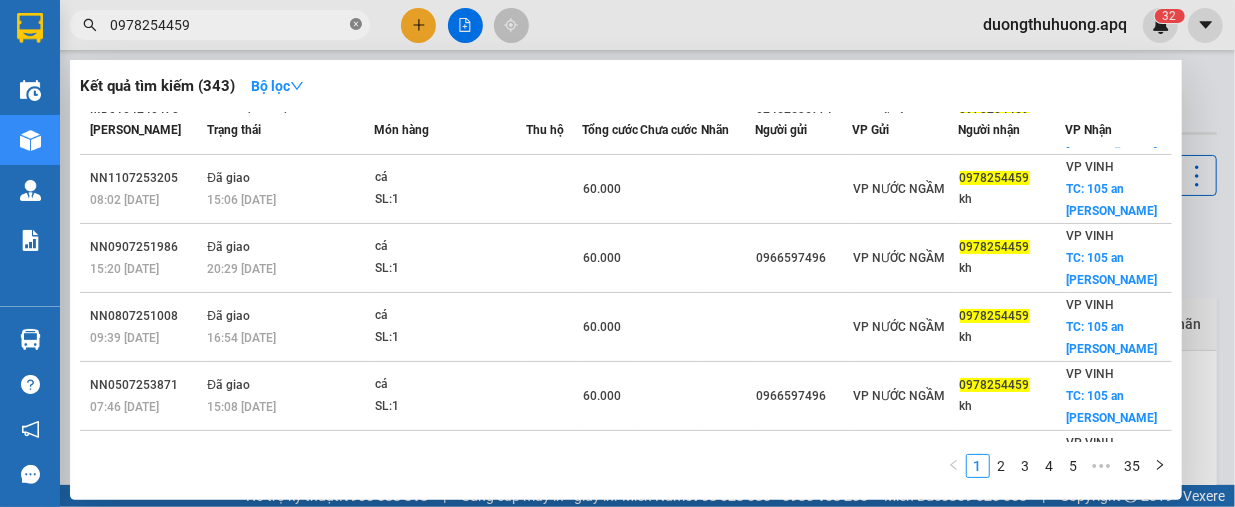 click 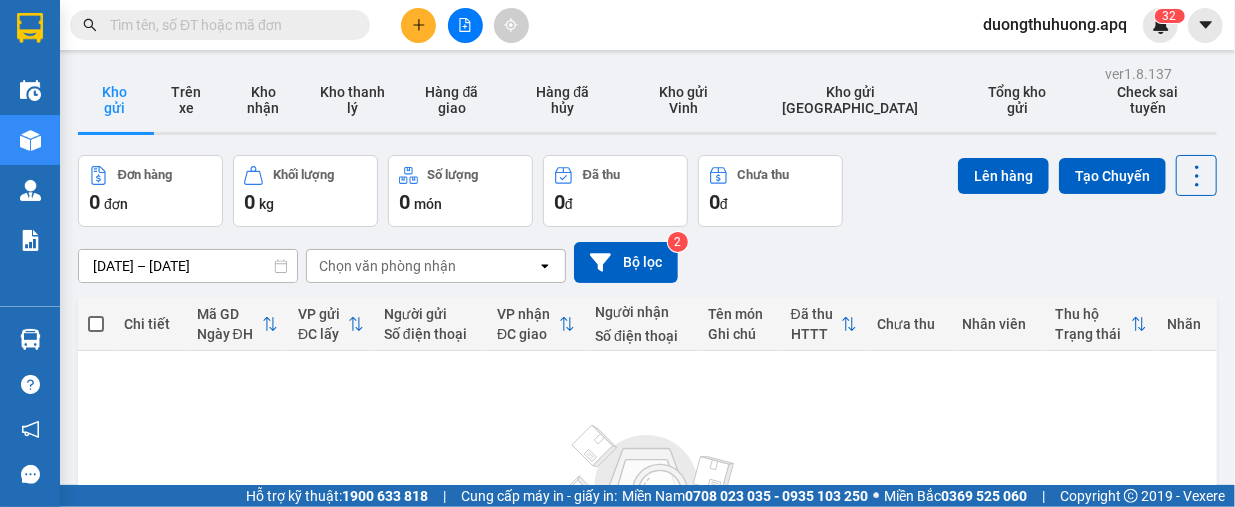 paste on "0817995995" 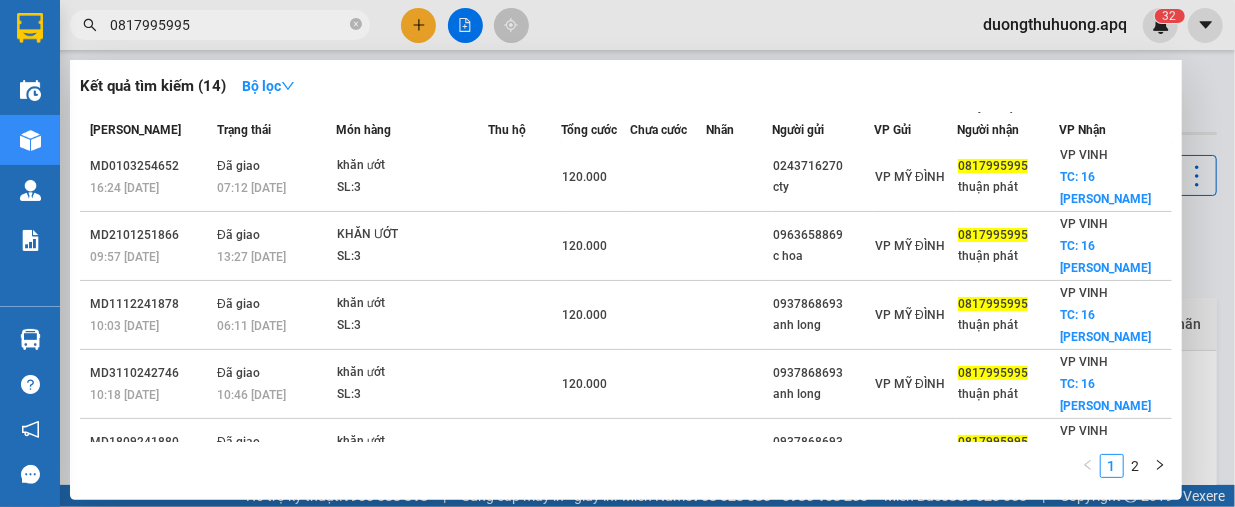 scroll, scrollTop: 179, scrollLeft: 0, axis: vertical 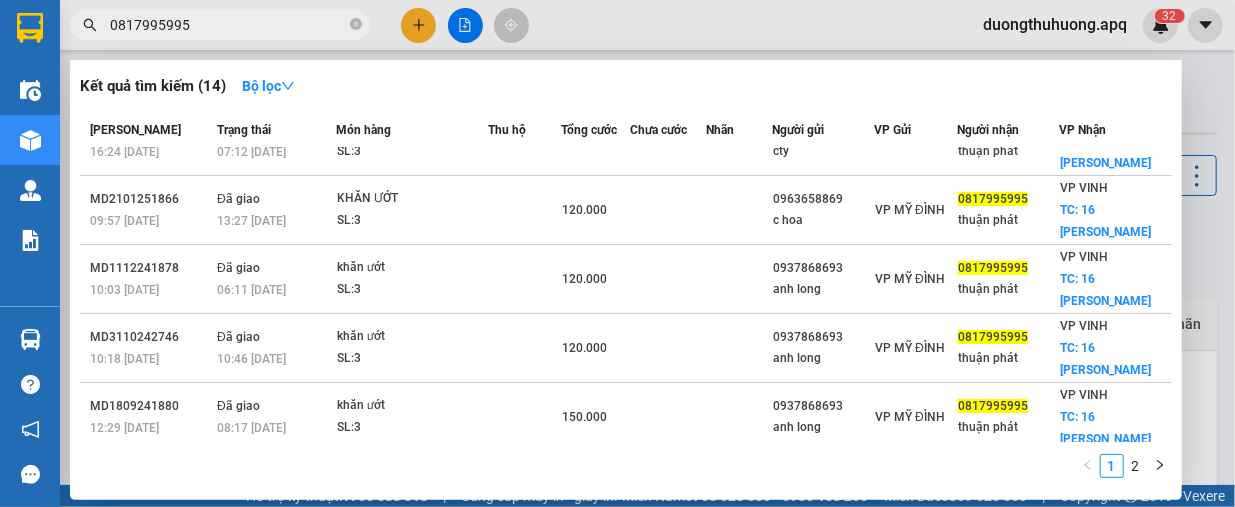 type on "0817995995" 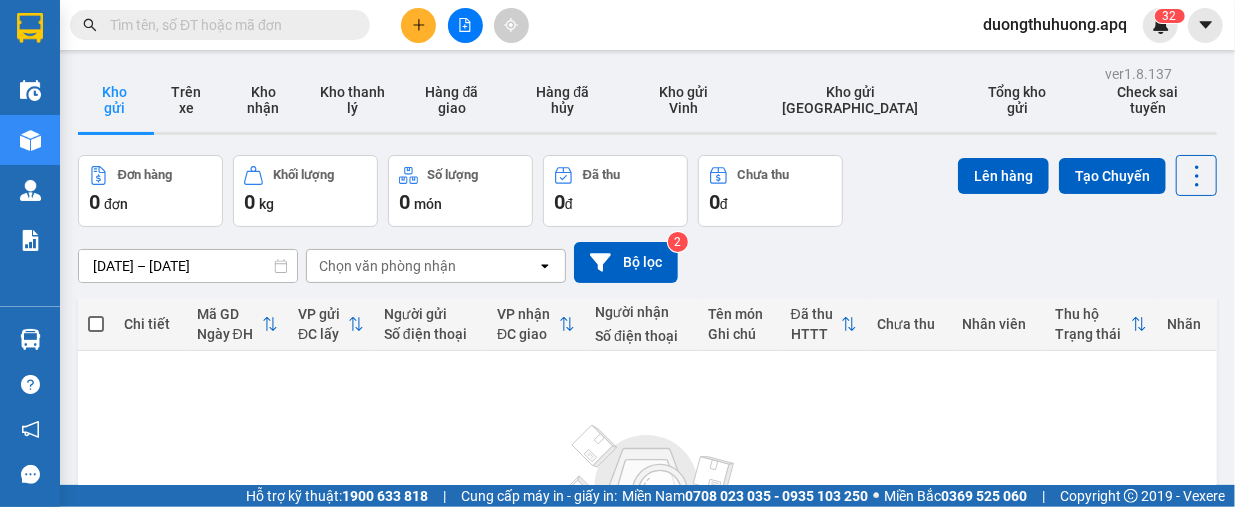 paste on "0931569595" 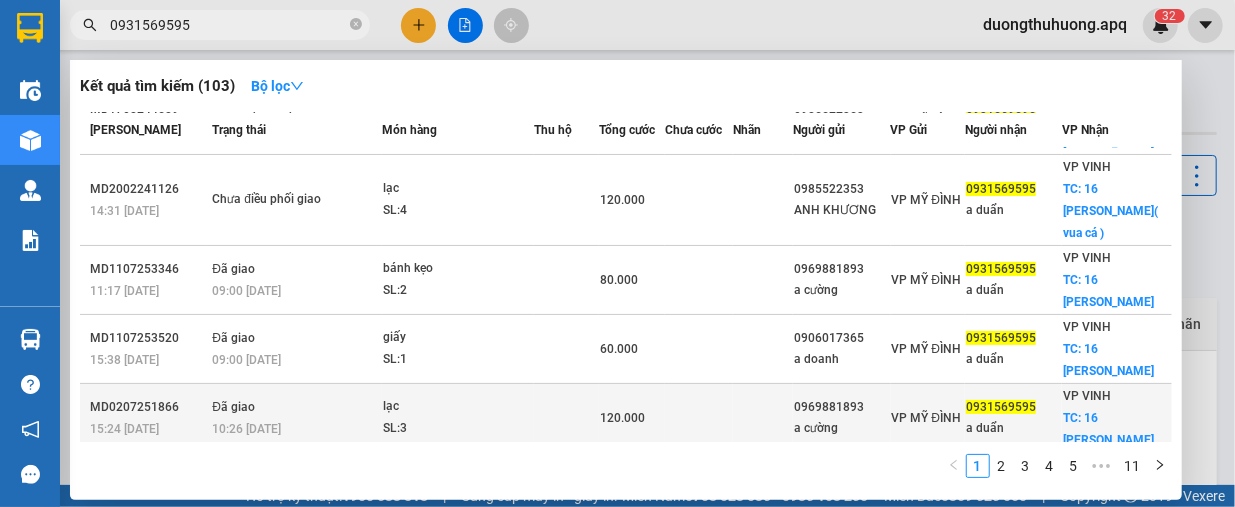 scroll, scrollTop: 201, scrollLeft: 0, axis: vertical 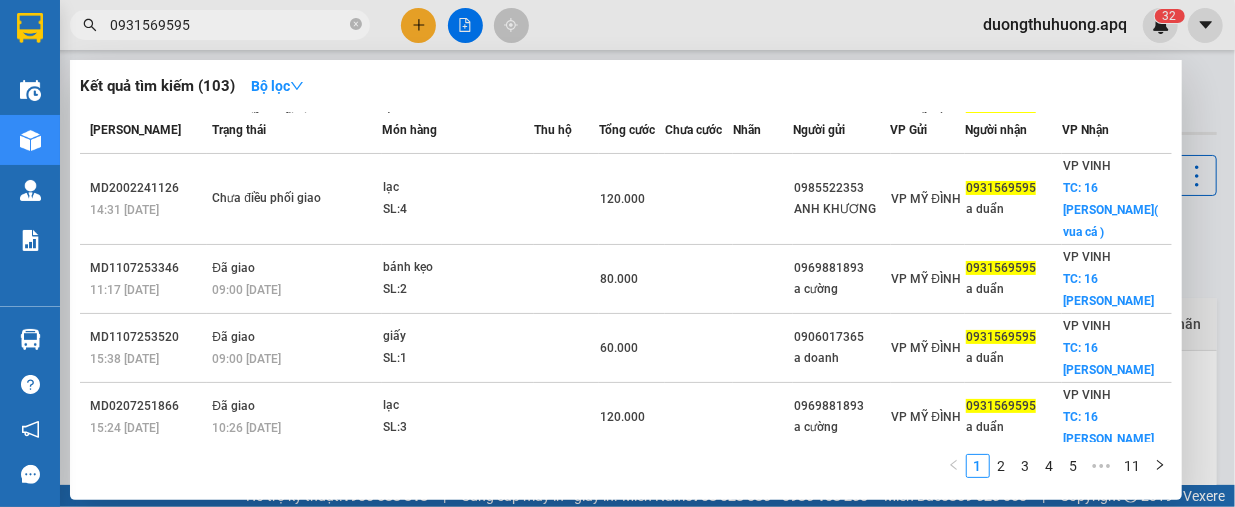type on "0931569595" 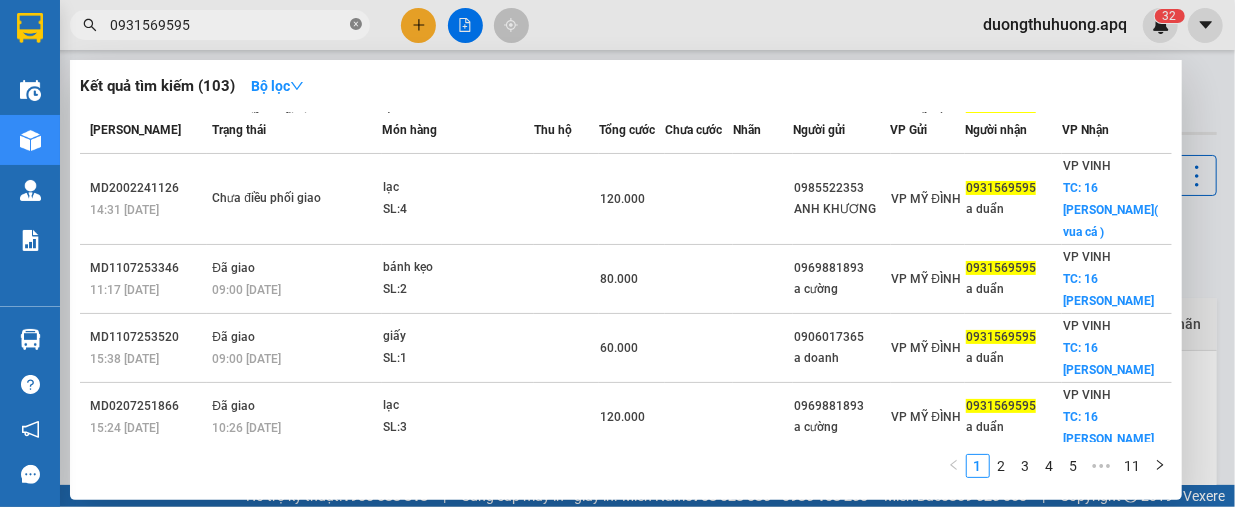 click 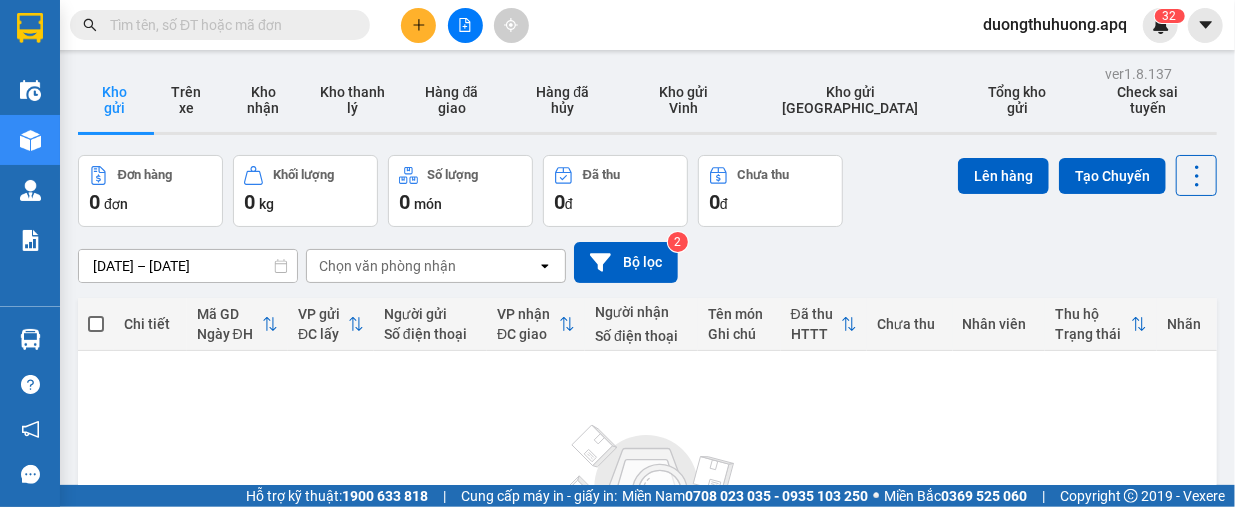 paste on "0917782228" 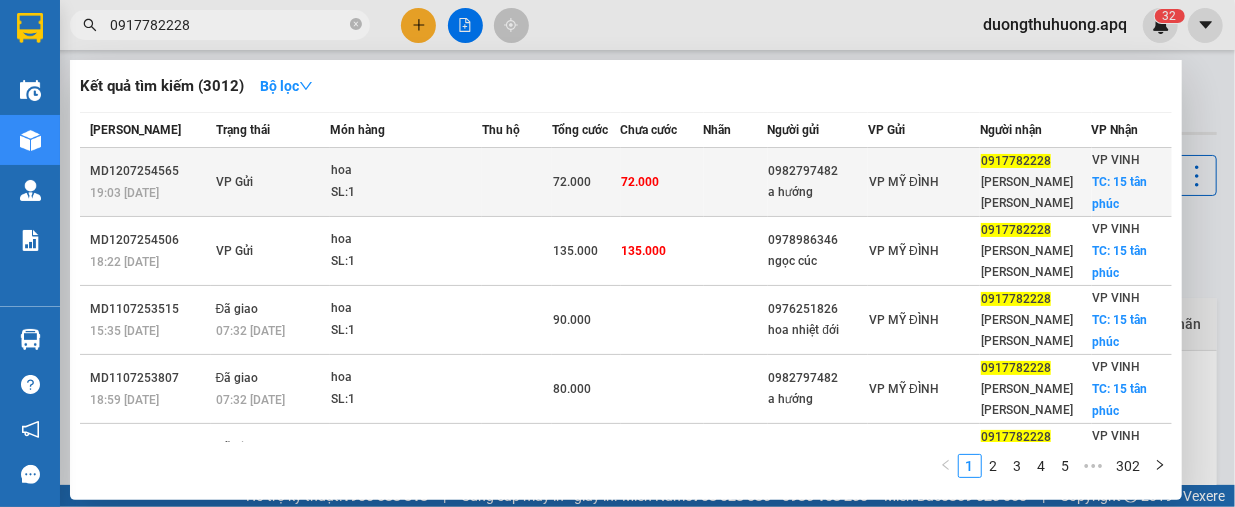 type on "0917782228" 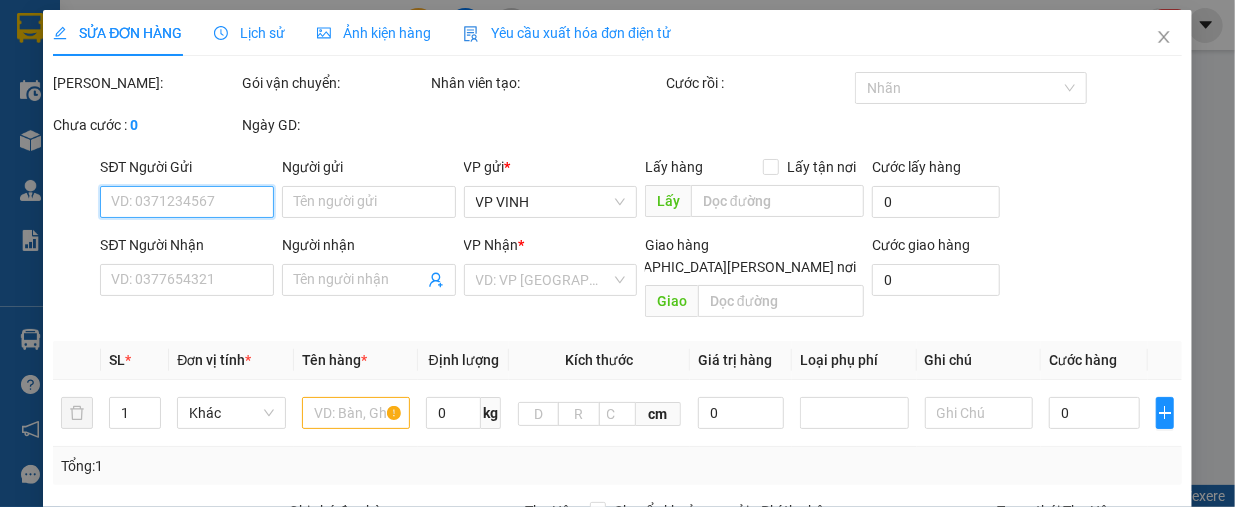 type on "0982797482" 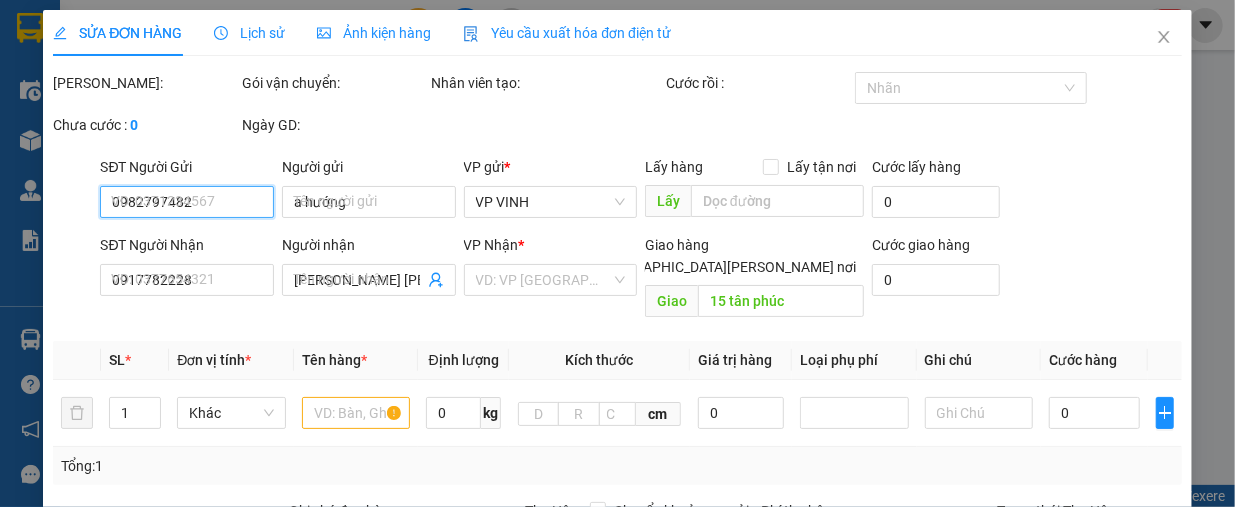 type on "72.000" 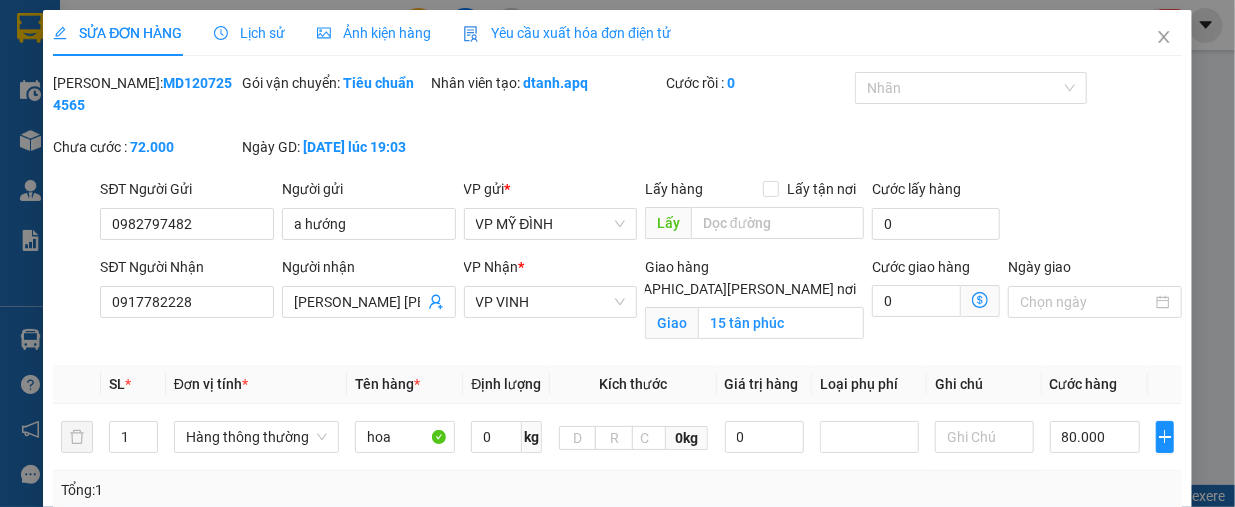 drag, startPoint x: 103, startPoint y: 81, endPoint x: 224, endPoint y: 83, distance: 121.016525 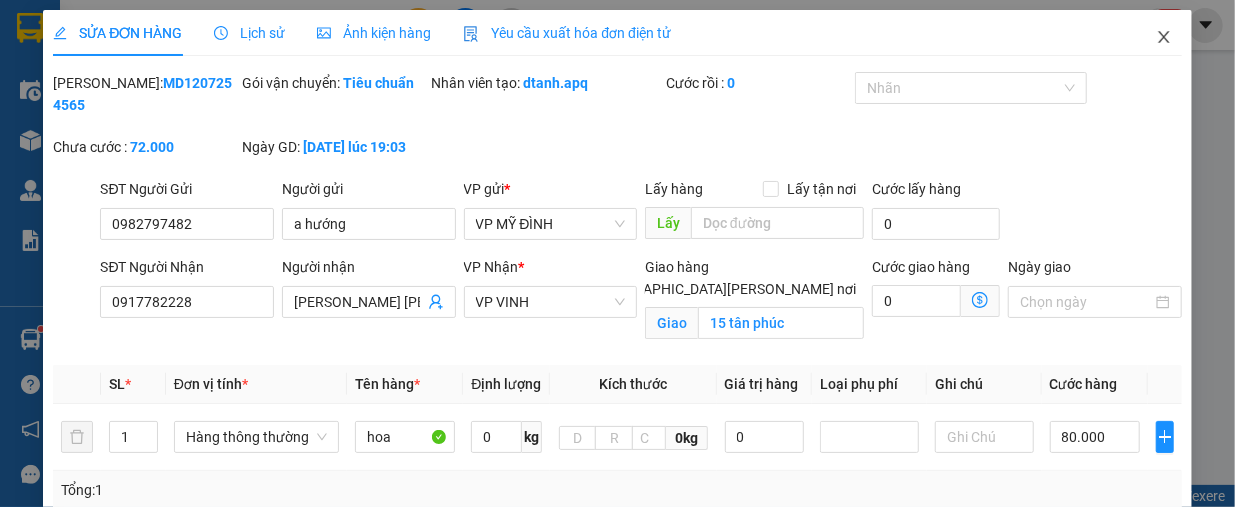 click 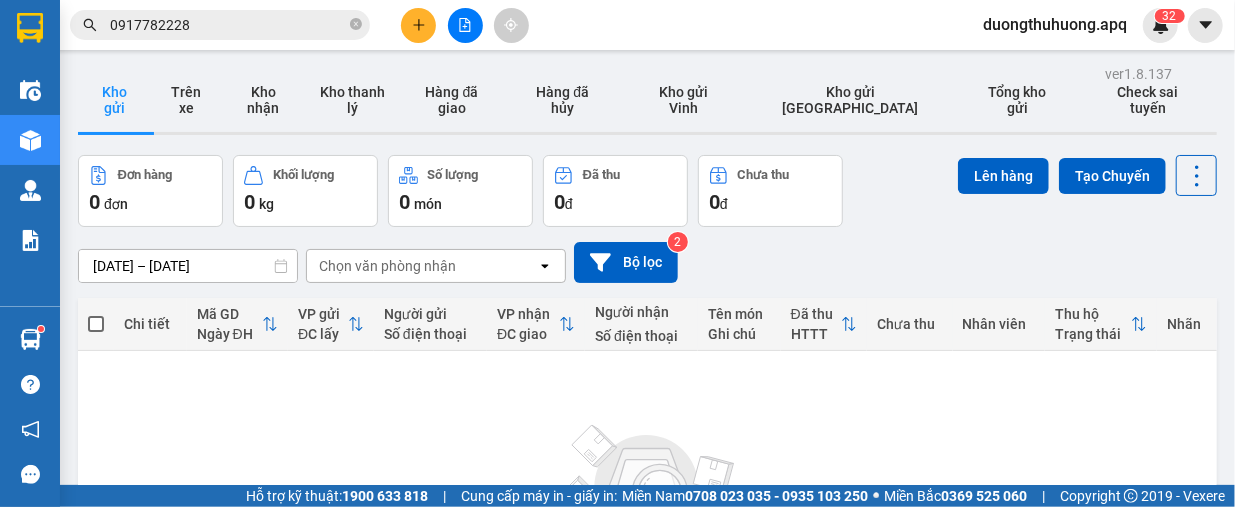 click on "0917782228" at bounding box center (228, 25) 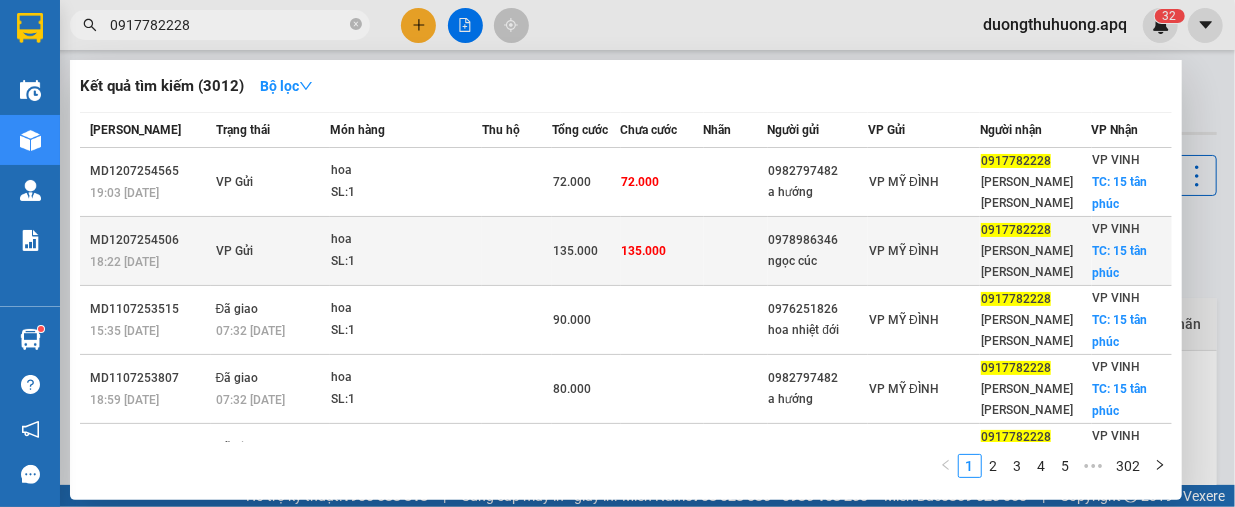 click on "MD1207254506" at bounding box center [150, 240] 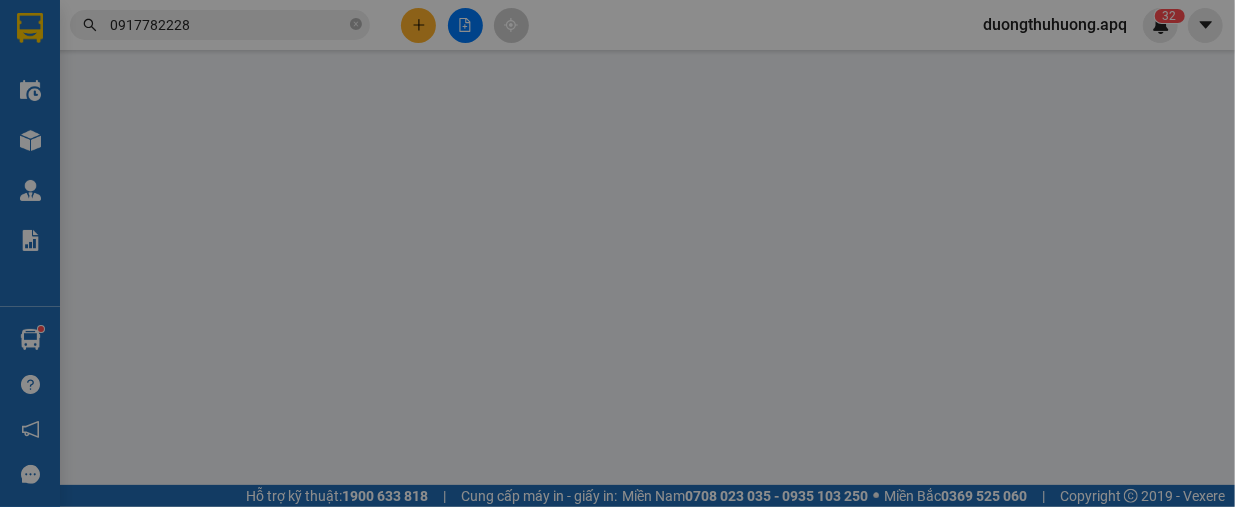 type on "0978986346" 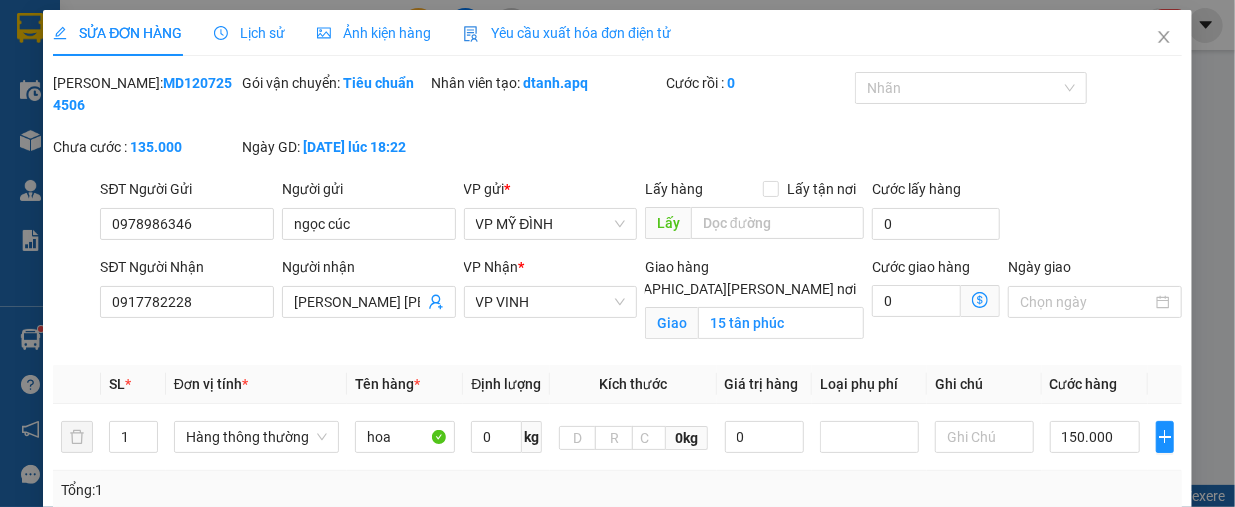 drag, startPoint x: 106, startPoint y: 87, endPoint x: 224, endPoint y: 75, distance: 118.6086 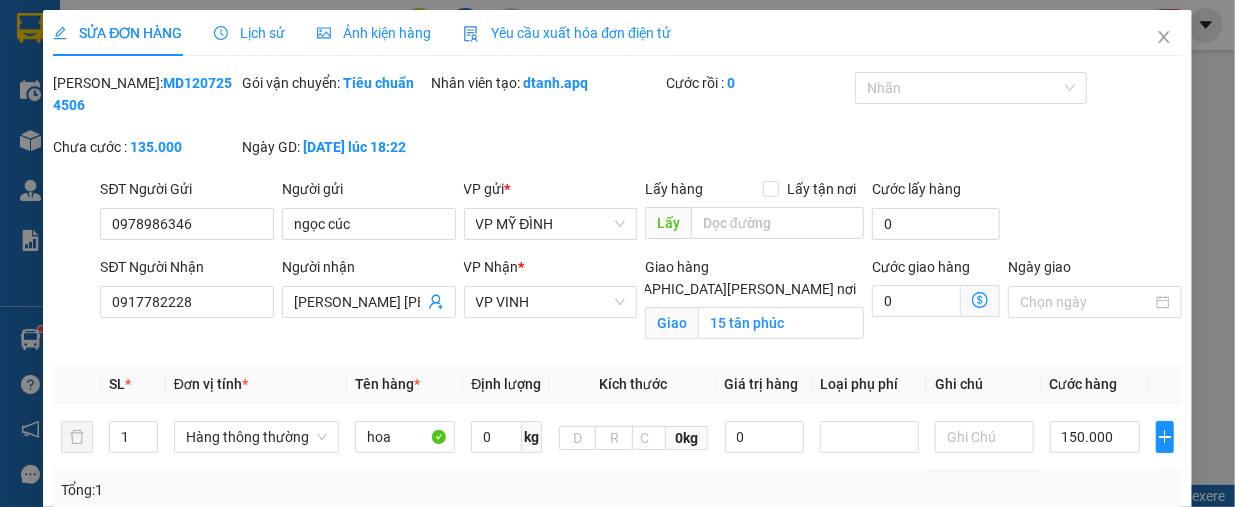 copy on "MD1207254506" 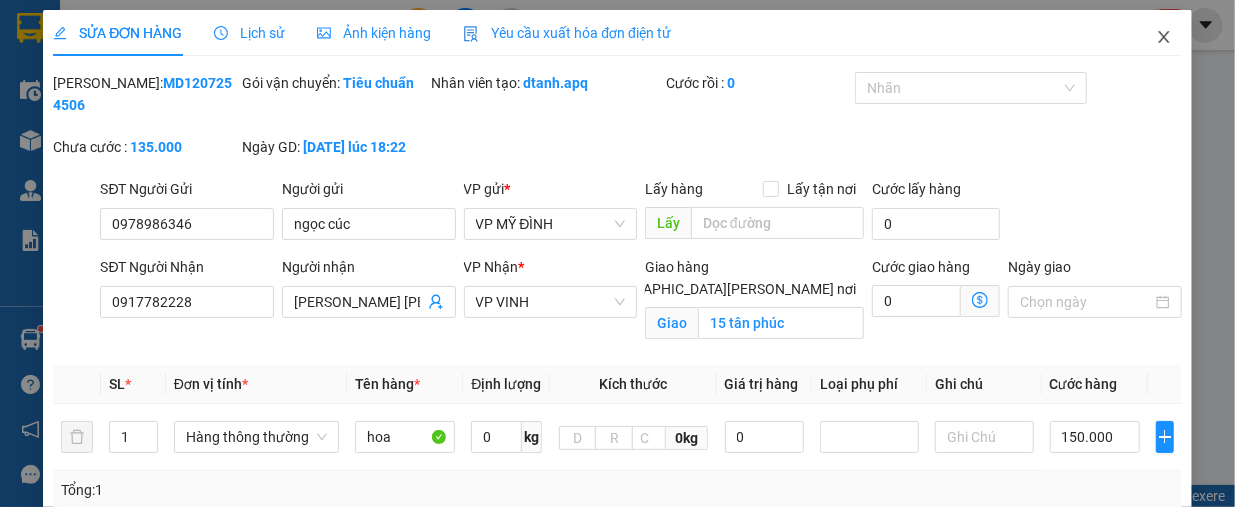 click 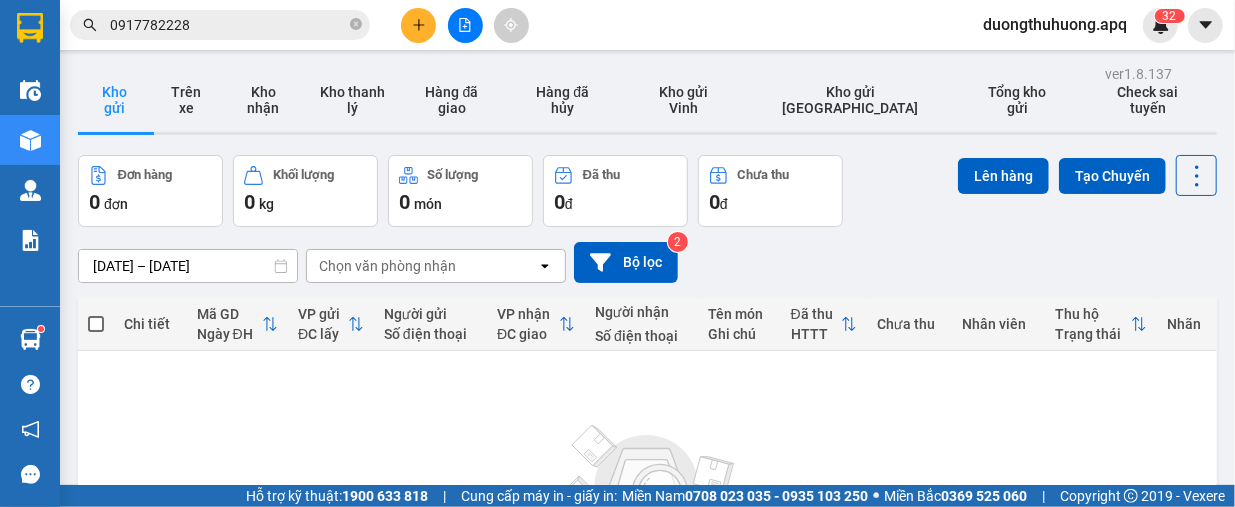 click on "0917782228" at bounding box center (228, 25) 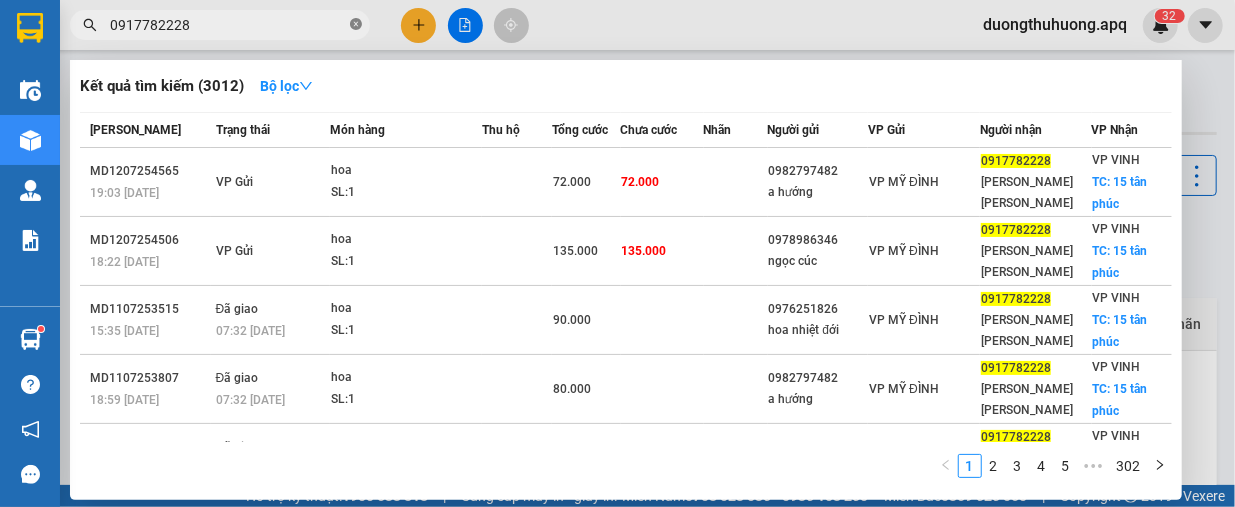 drag, startPoint x: 356, startPoint y: 27, endPoint x: 339, endPoint y: 27, distance: 17 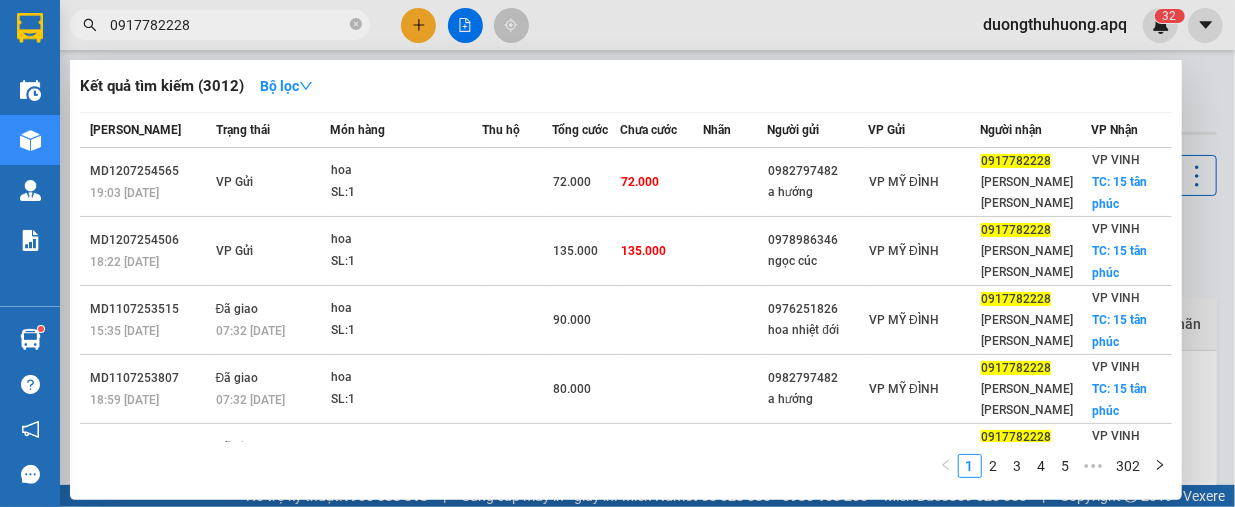 click 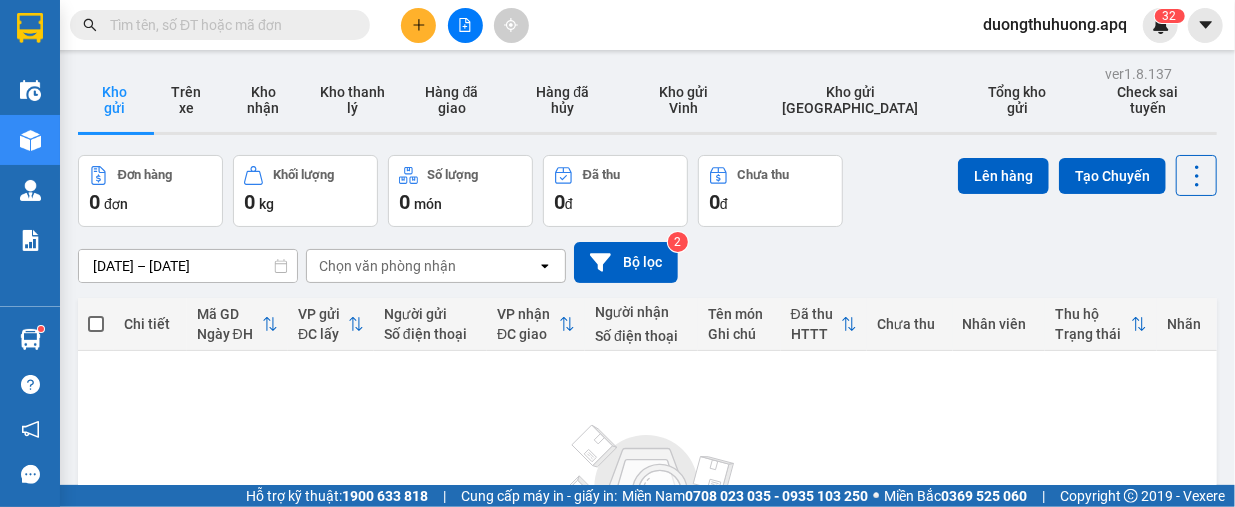 paste on "0942271988" 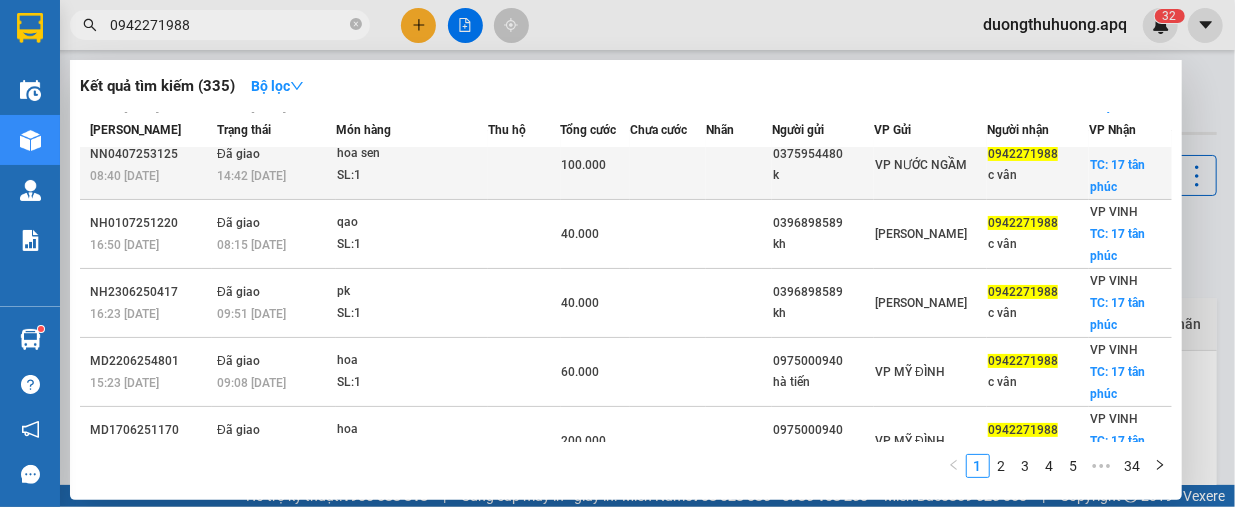 scroll, scrollTop: 200, scrollLeft: 0, axis: vertical 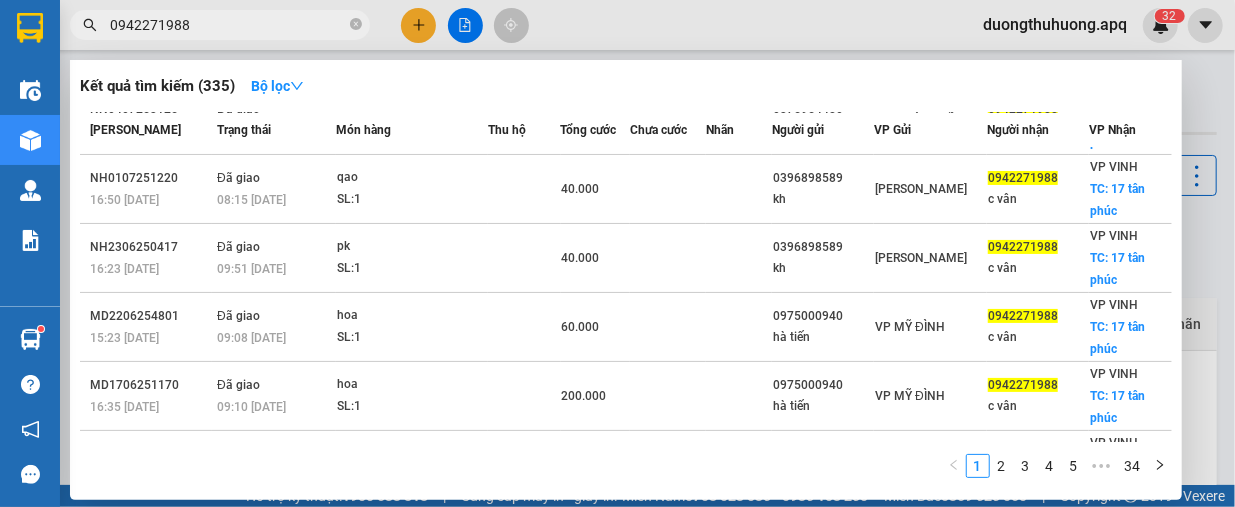 type on "0942271988" 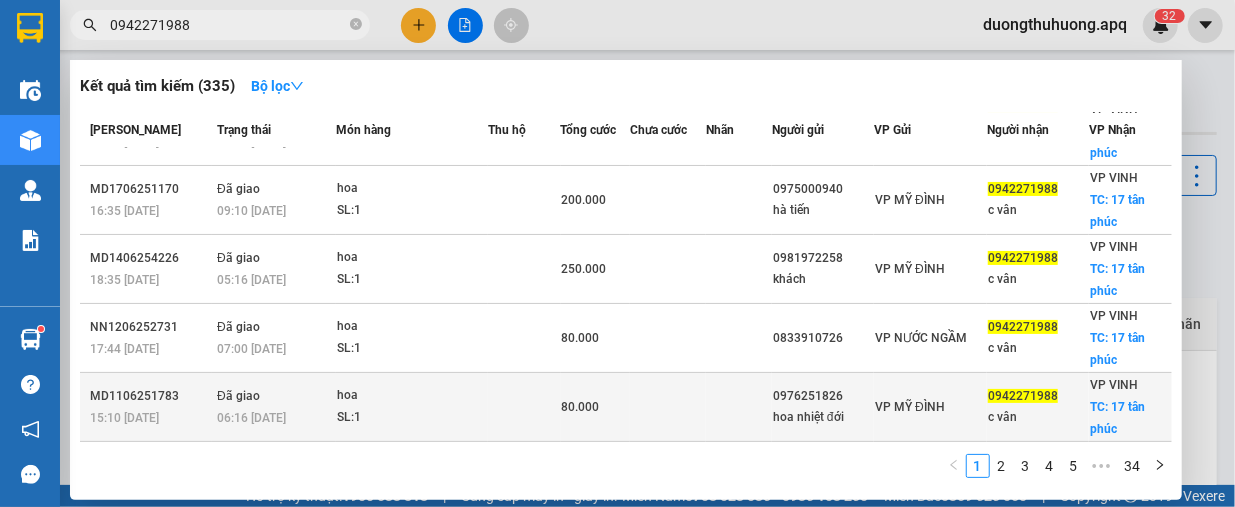 scroll, scrollTop: 402, scrollLeft: 0, axis: vertical 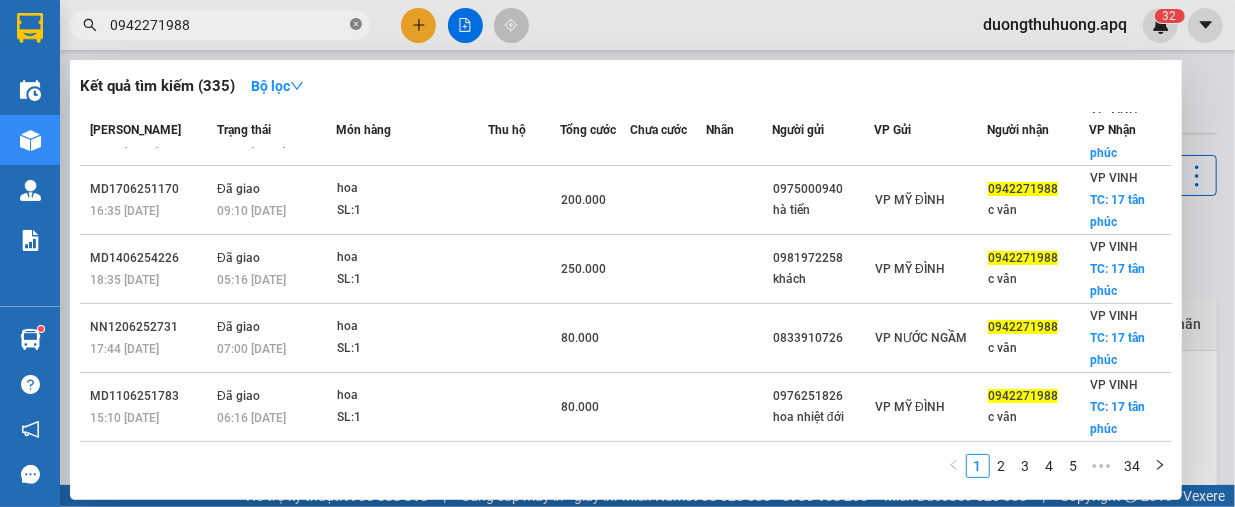 click 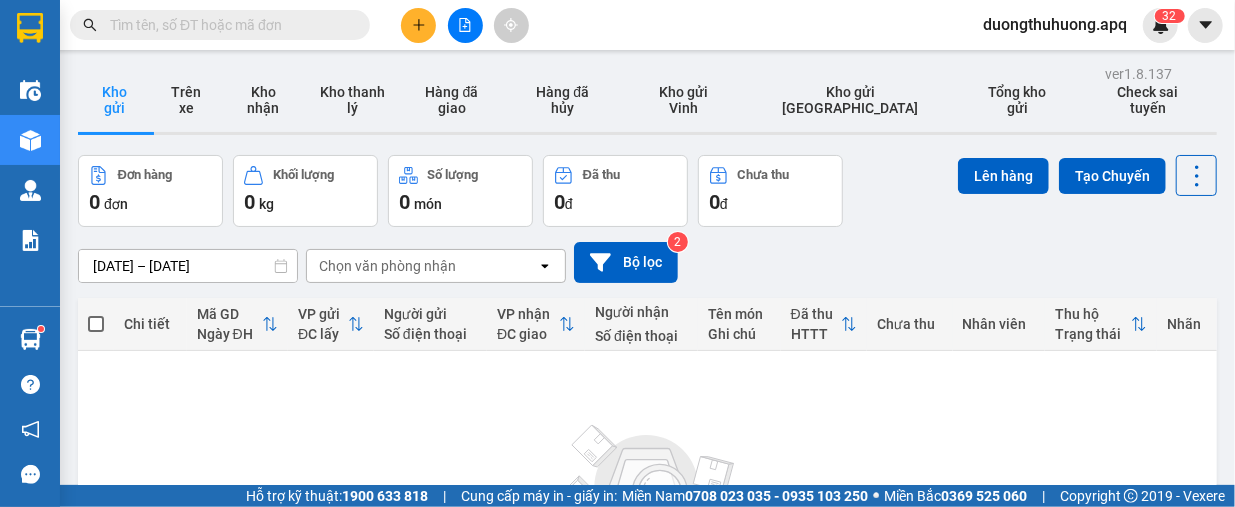 paste on "0986666878" 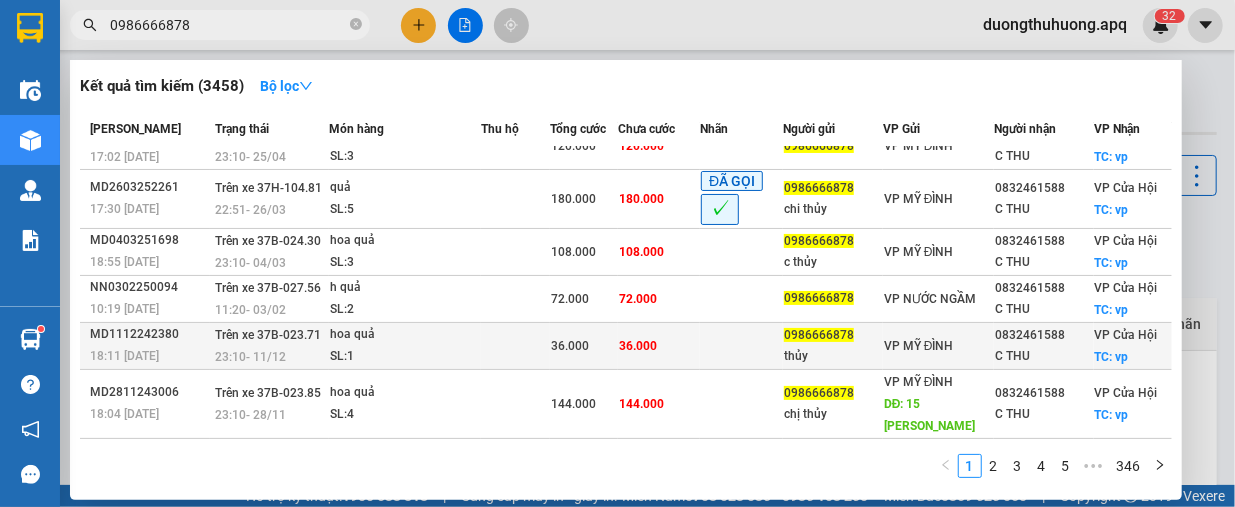 scroll, scrollTop: 100, scrollLeft: 0, axis: vertical 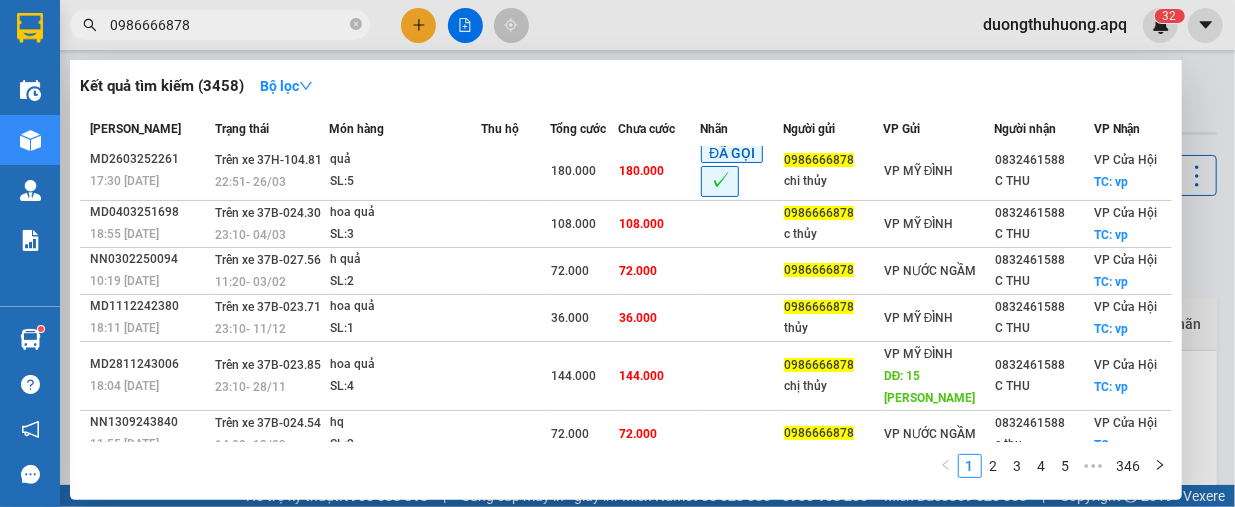 type on "0986666878" 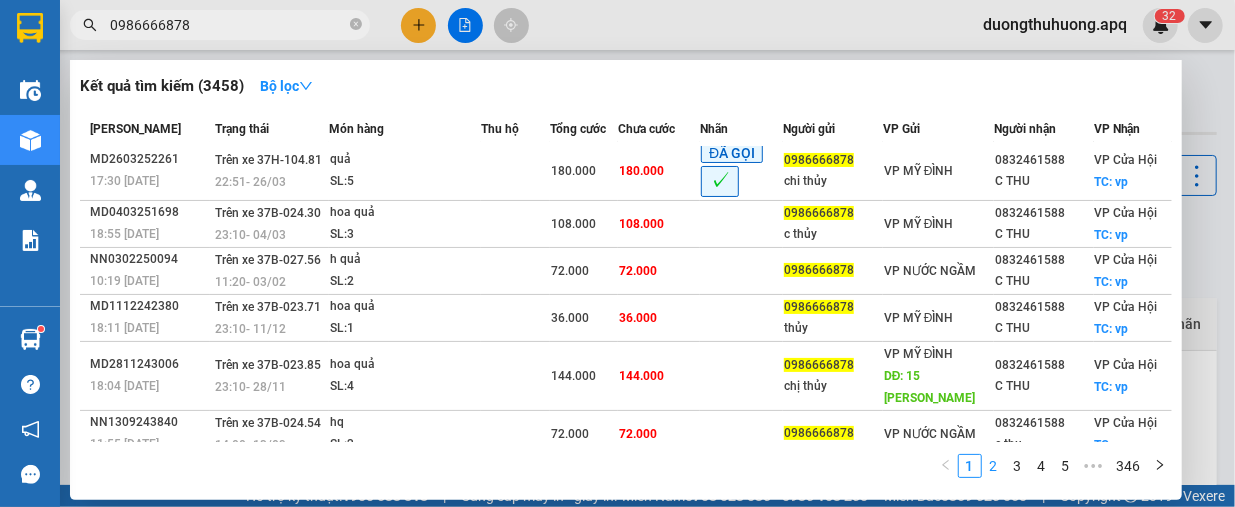 click on "2" at bounding box center (994, 466) 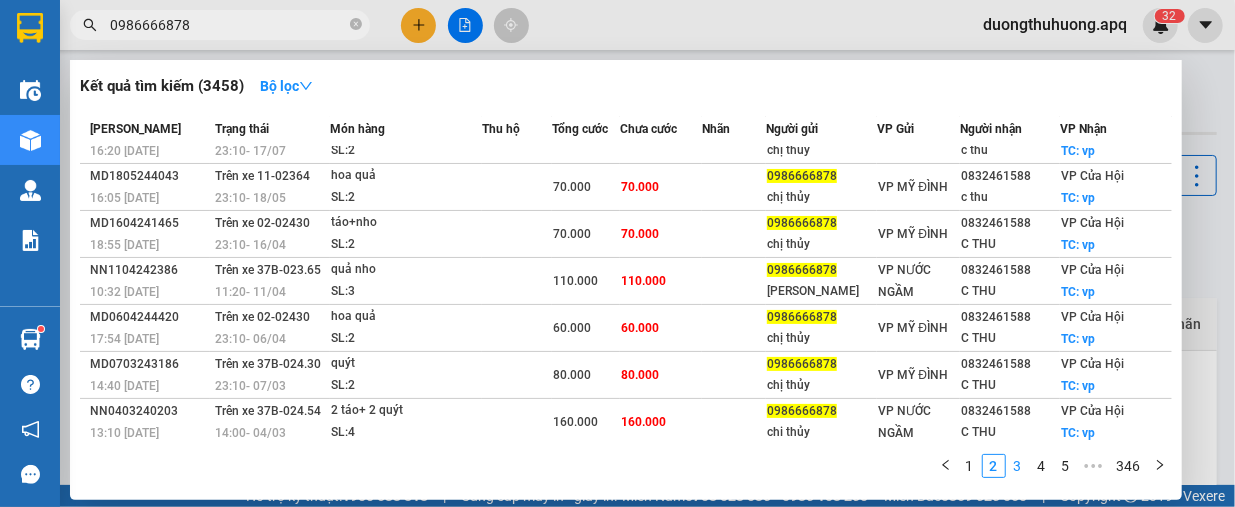 click on "3" at bounding box center (1018, 466) 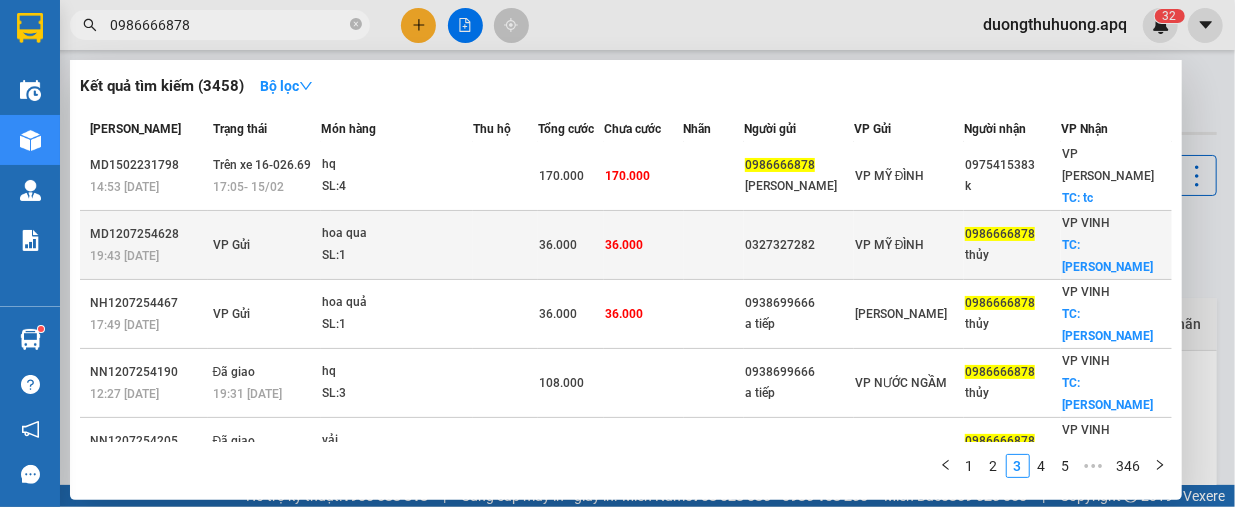 click on "MD1207254628" at bounding box center [148, 234] 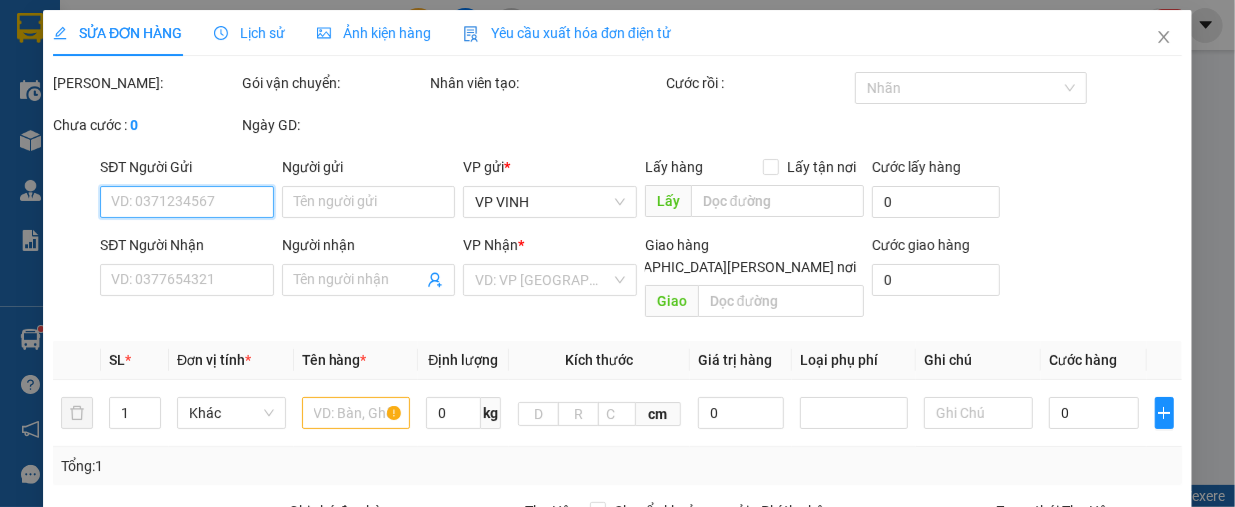 type on "0327327282" 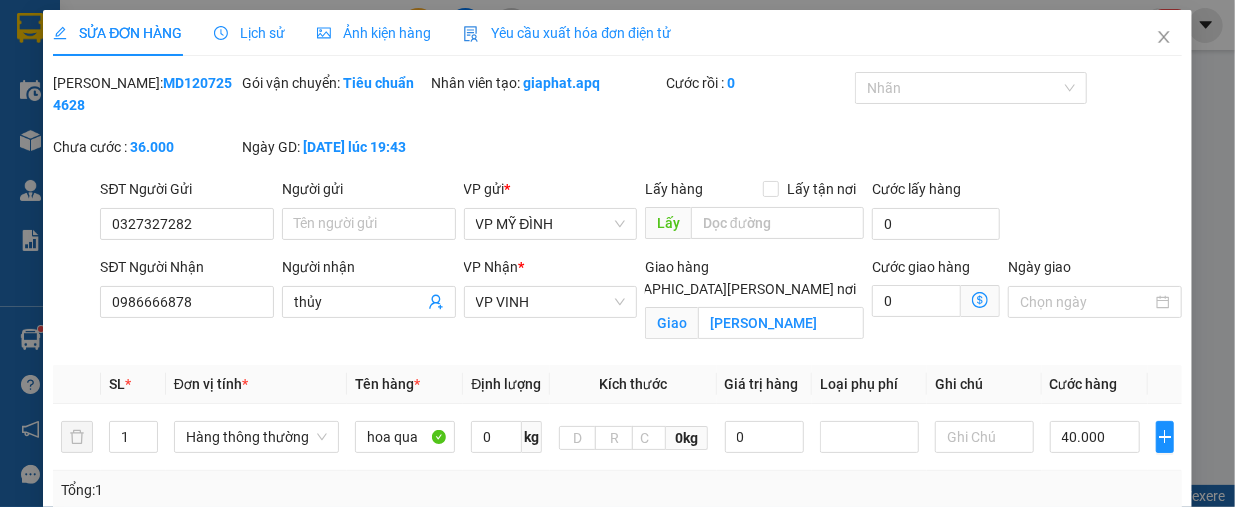 drag, startPoint x: 104, startPoint y: 82, endPoint x: 213, endPoint y: 87, distance: 109.11462 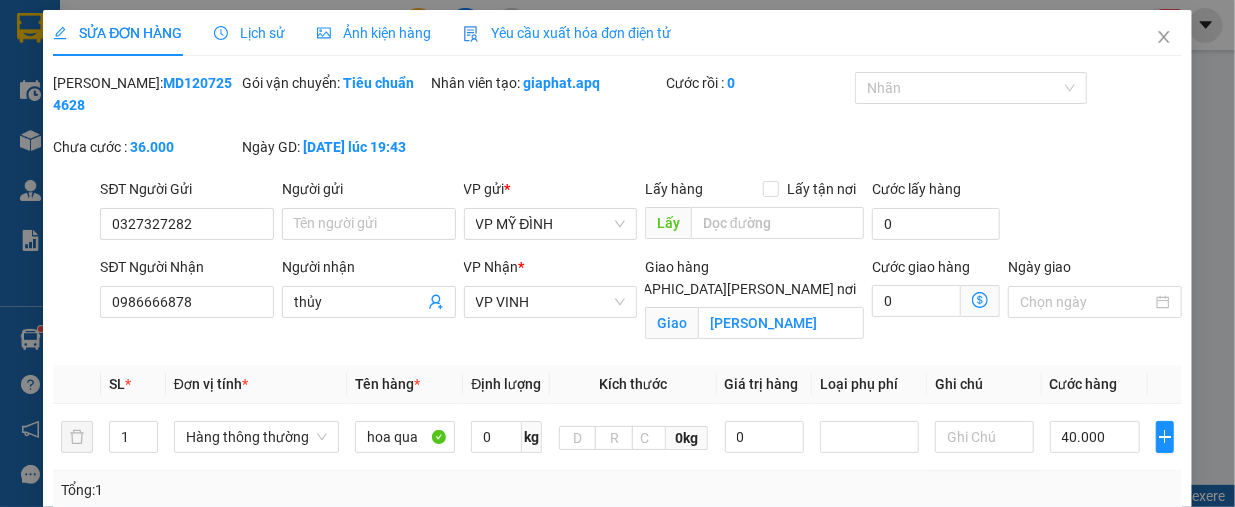 click on "[PERSON_NAME]:  MD1207254628" at bounding box center (145, 94) 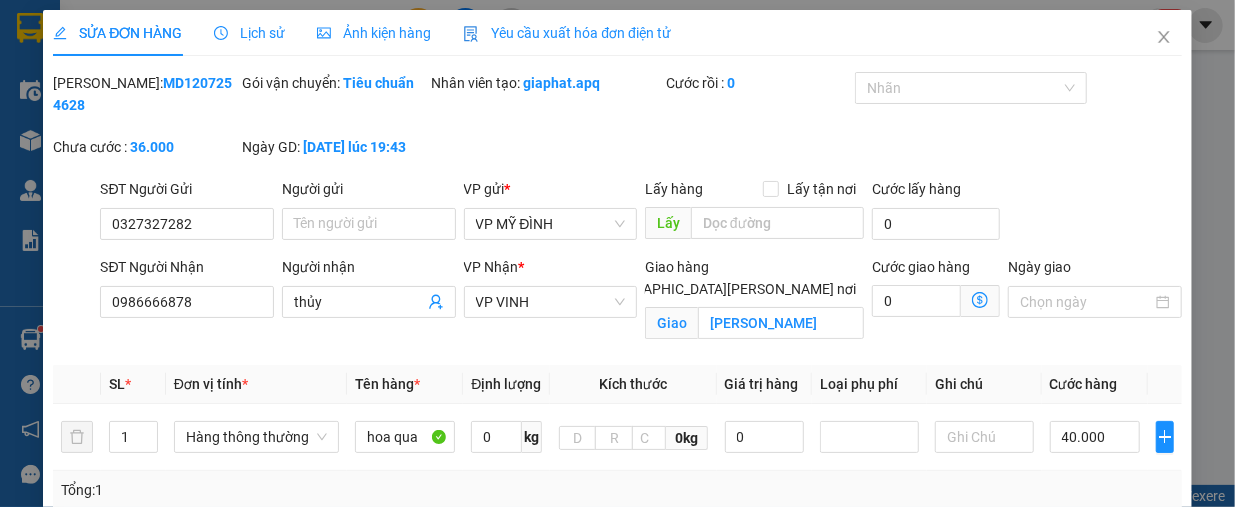 copy on "MD1207254628" 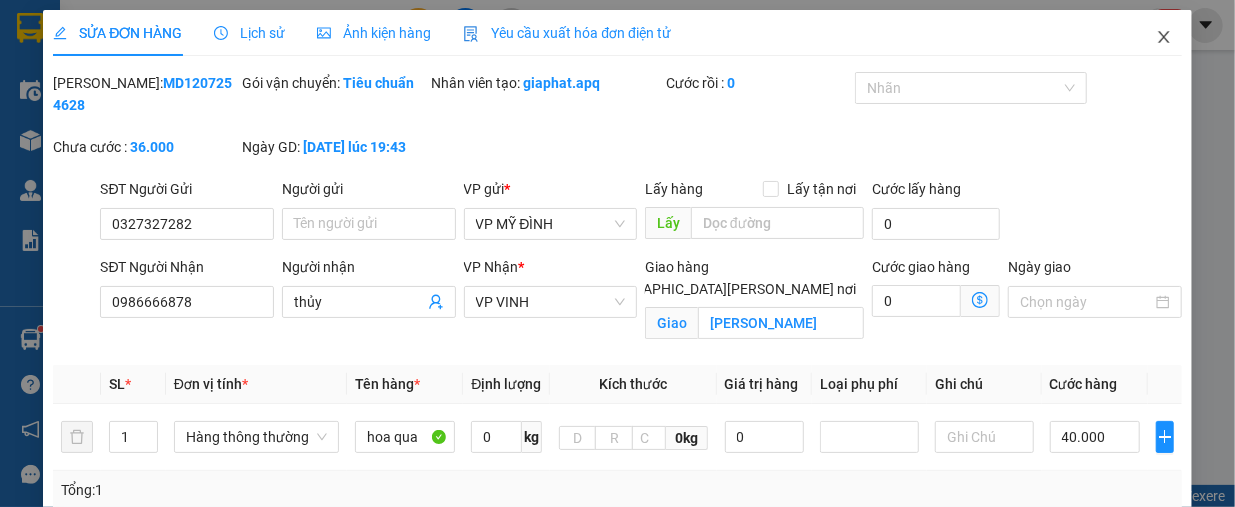 click 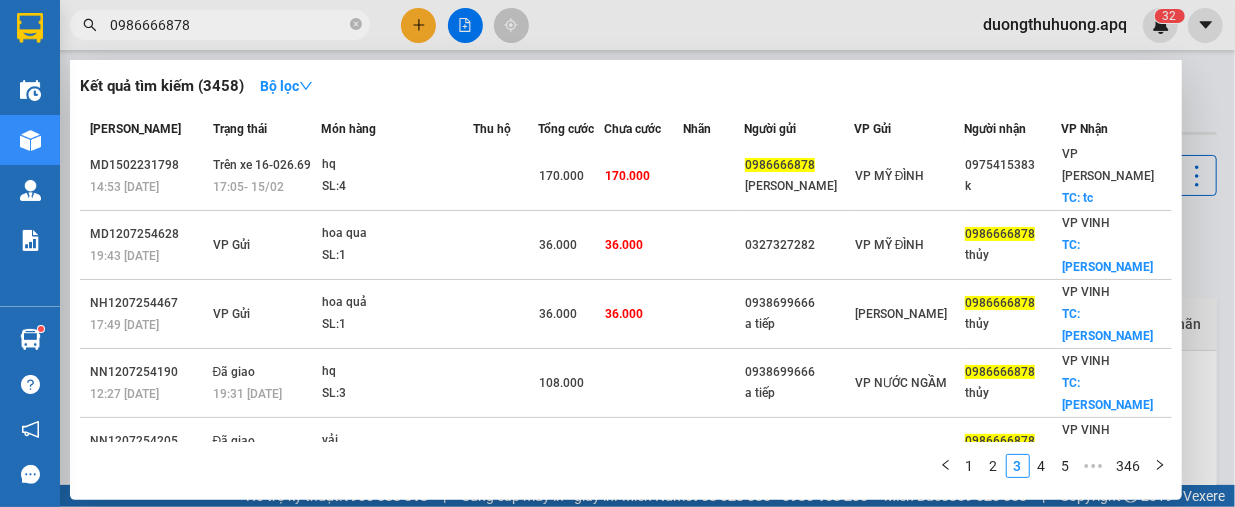 click on "0986666878" at bounding box center (228, 25) 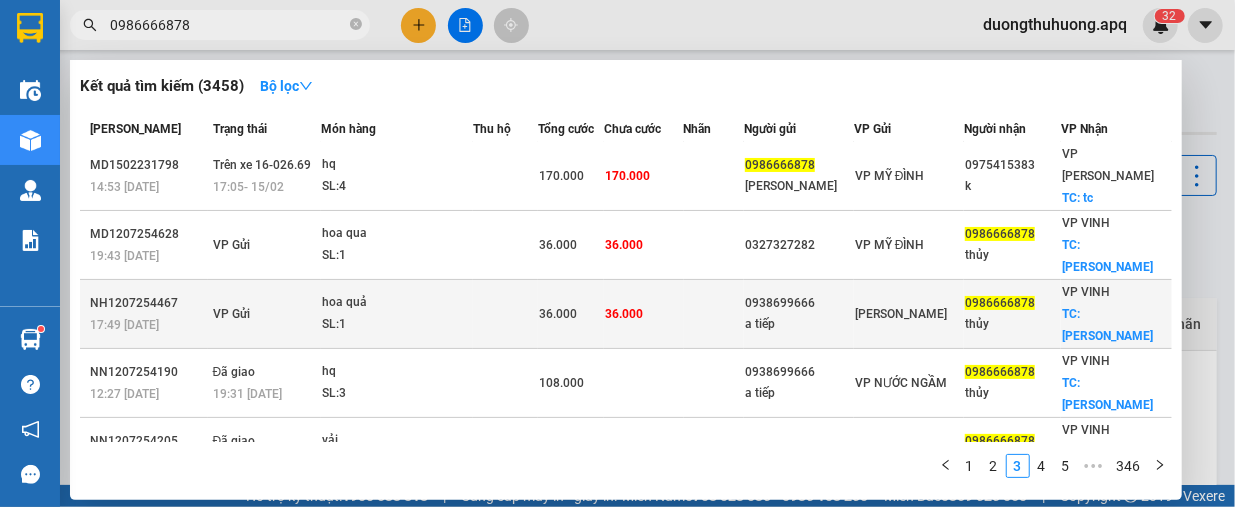 click on "NH1207254467" at bounding box center (148, 303) 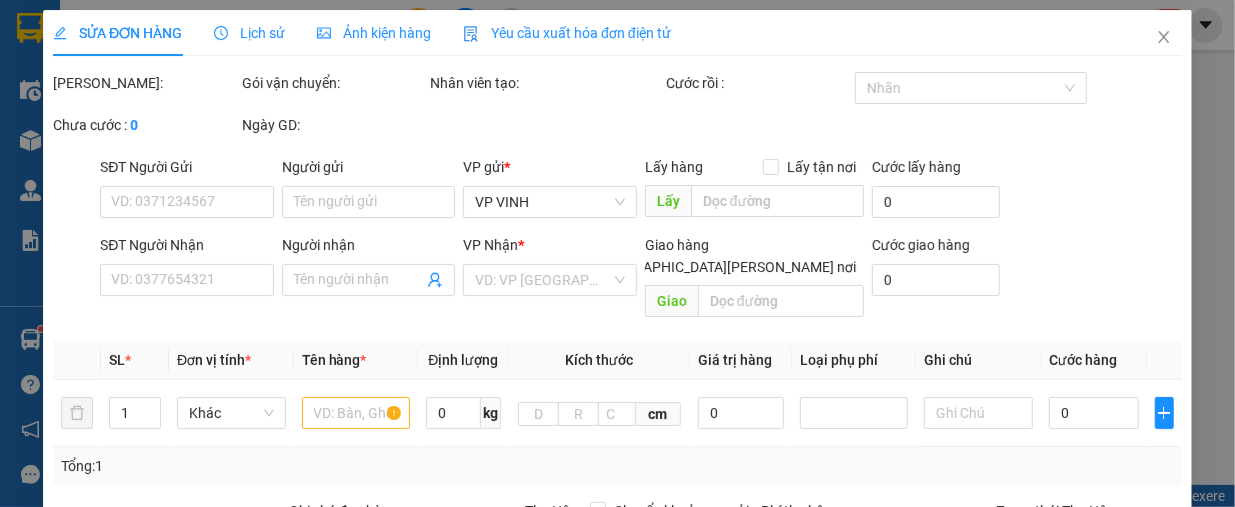 type on "0938699666" 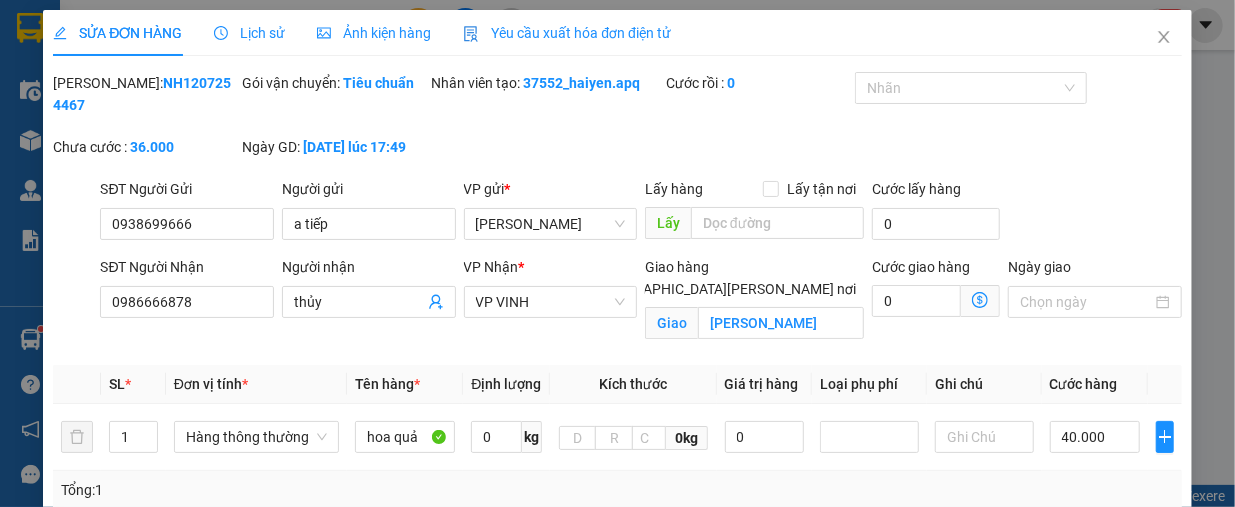 drag, startPoint x: 105, startPoint y: 86, endPoint x: 228, endPoint y: 73, distance: 123.68508 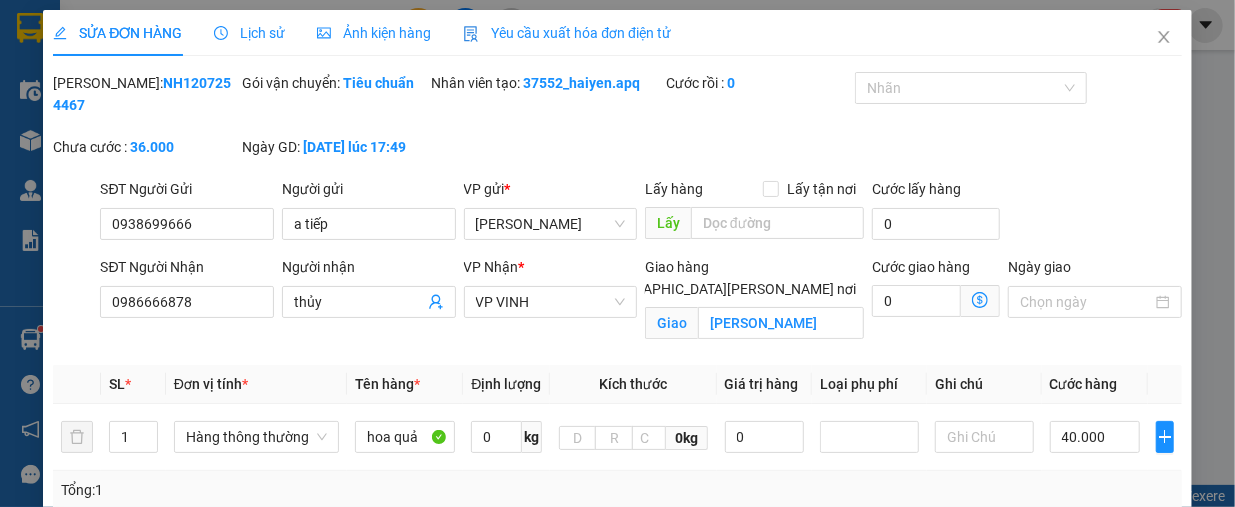 click on "[PERSON_NAME]:  NH1207254467" at bounding box center [145, 94] 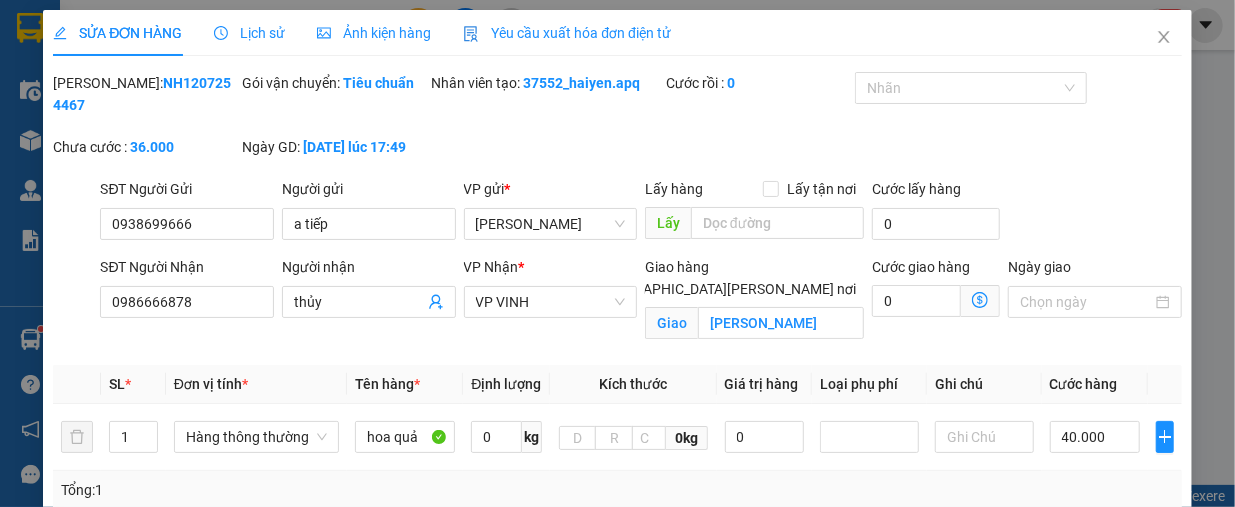copy on "NH1207254467" 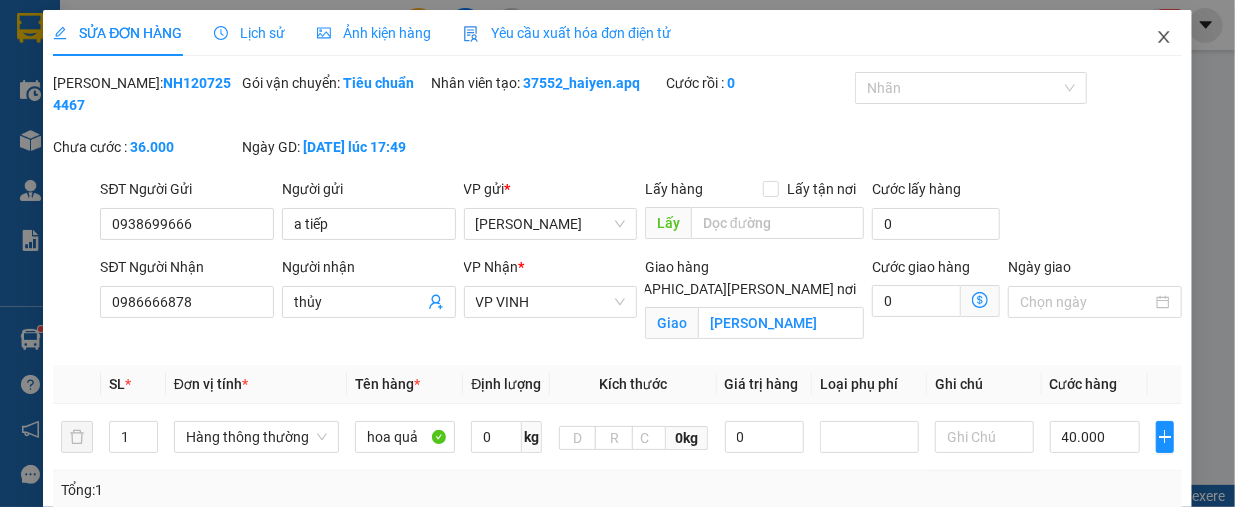 click 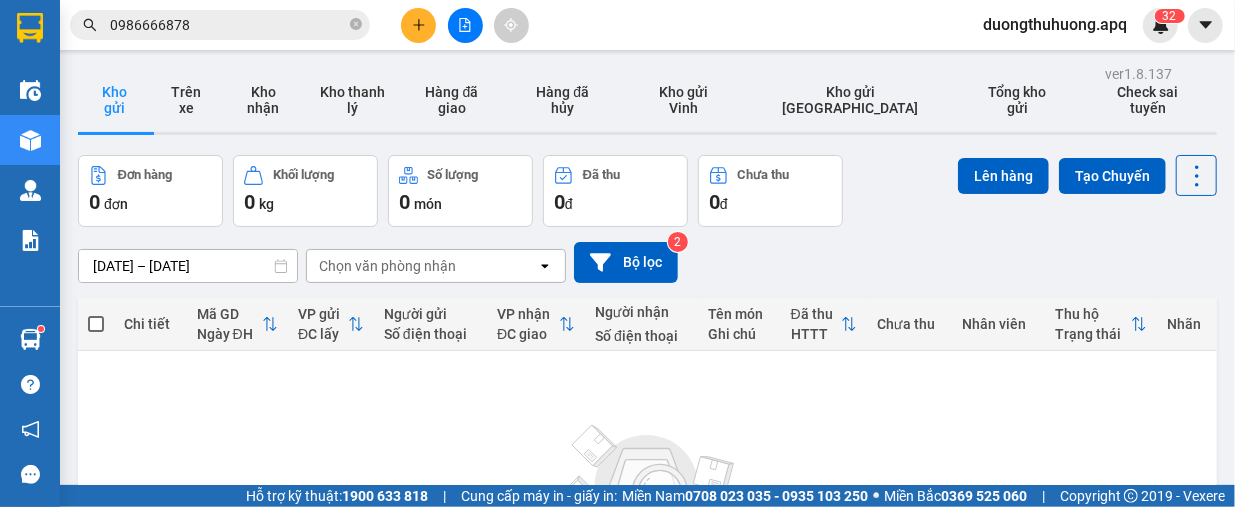 click on "0986666878" at bounding box center [228, 25] 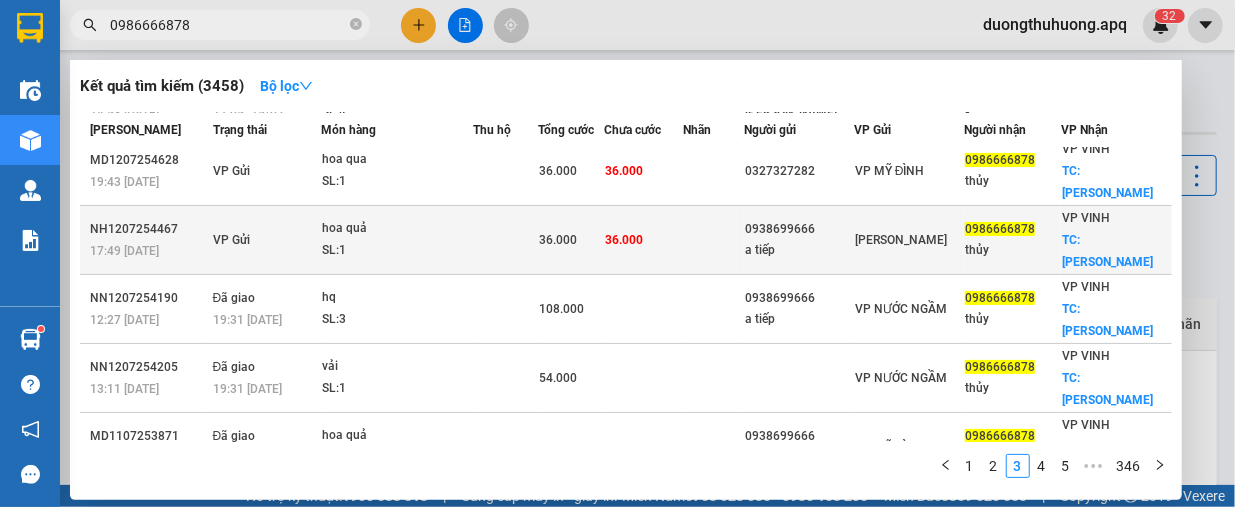 scroll, scrollTop: 200, scrollLeft: 0, axis: vertical 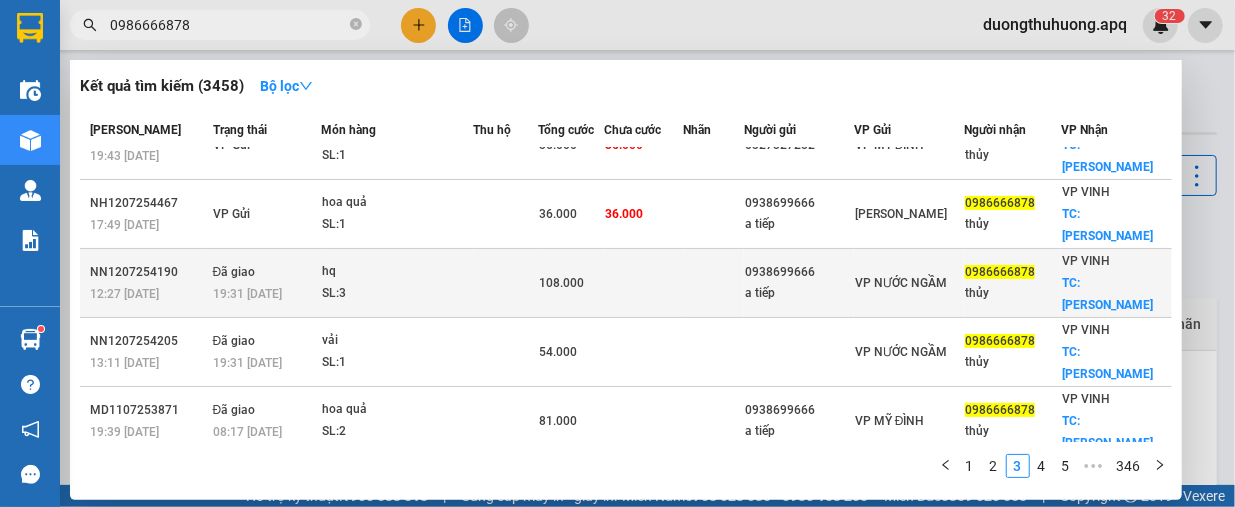 click on "NN1207254190" at bounding box center (148, 272) 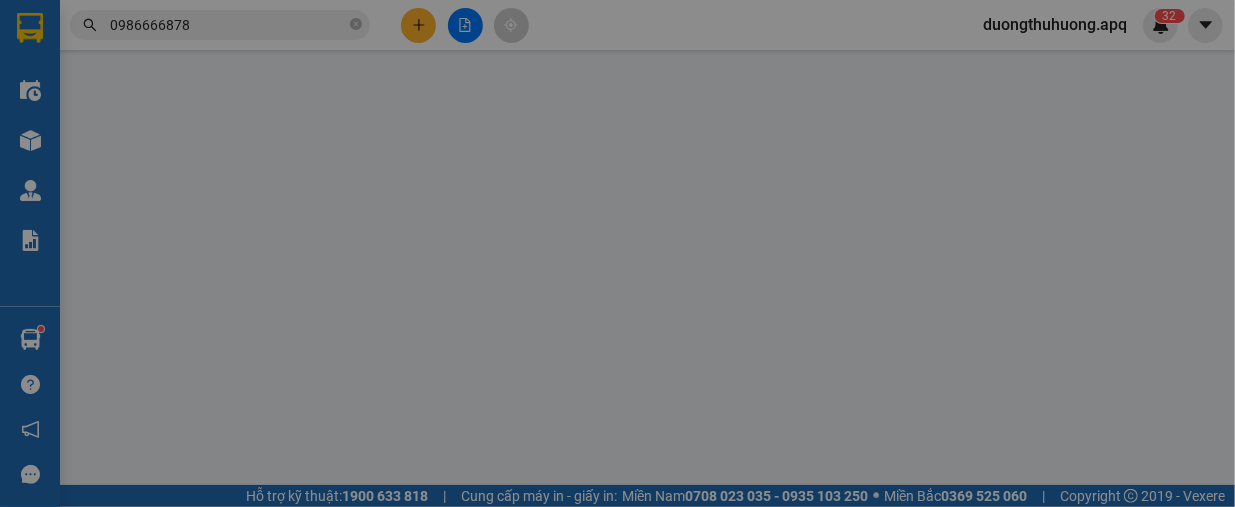 type on "0938699666" 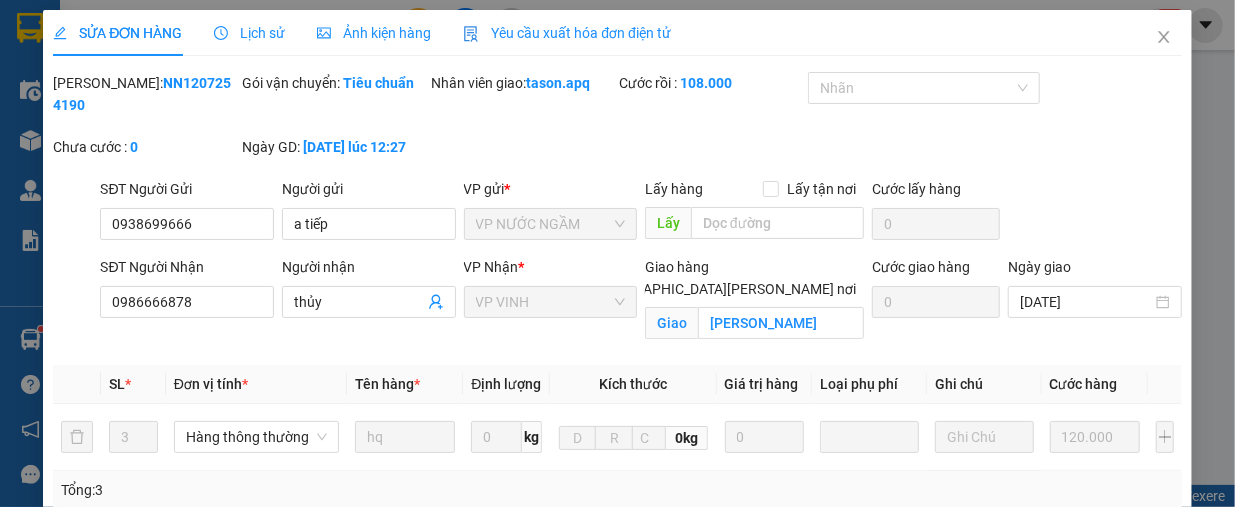 drag, startPoint x: 105, startPoint y: 83, endPoint x: 221, endPoint y: 80, distance: 116.03879 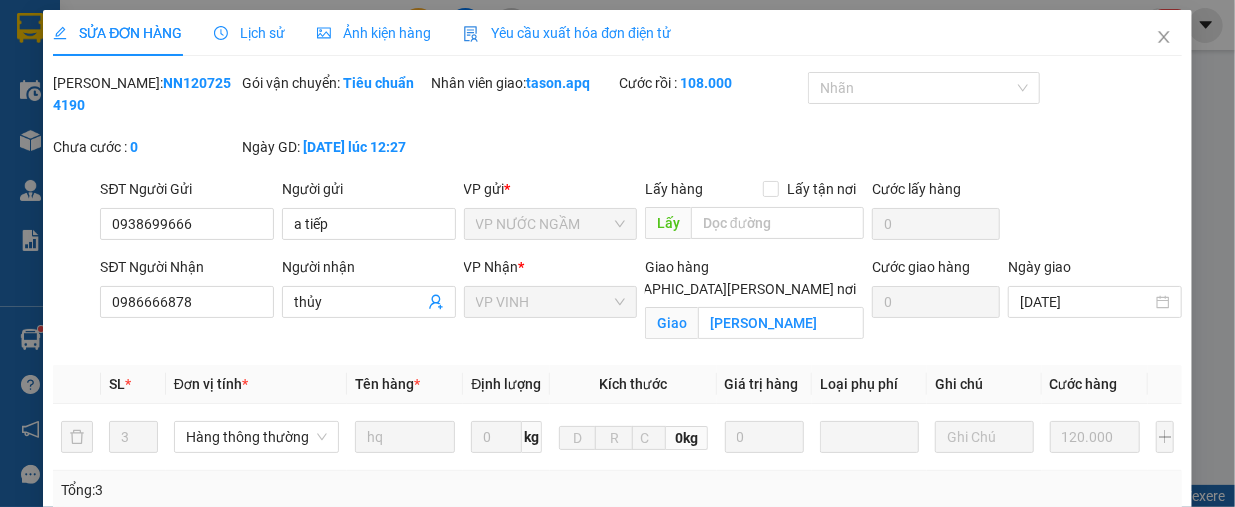 copy on "NN1207254190" 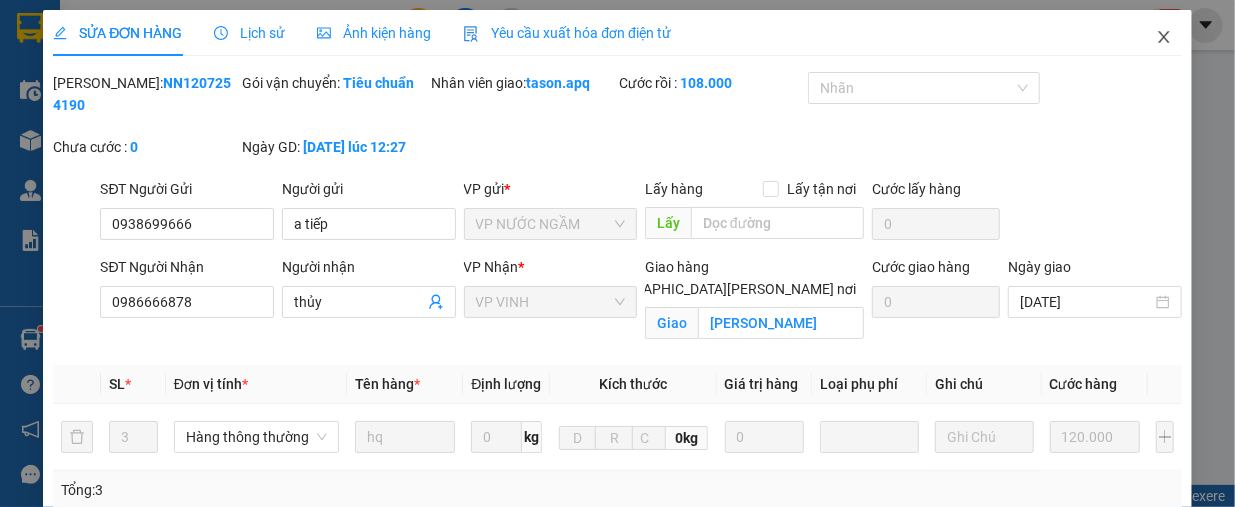 click 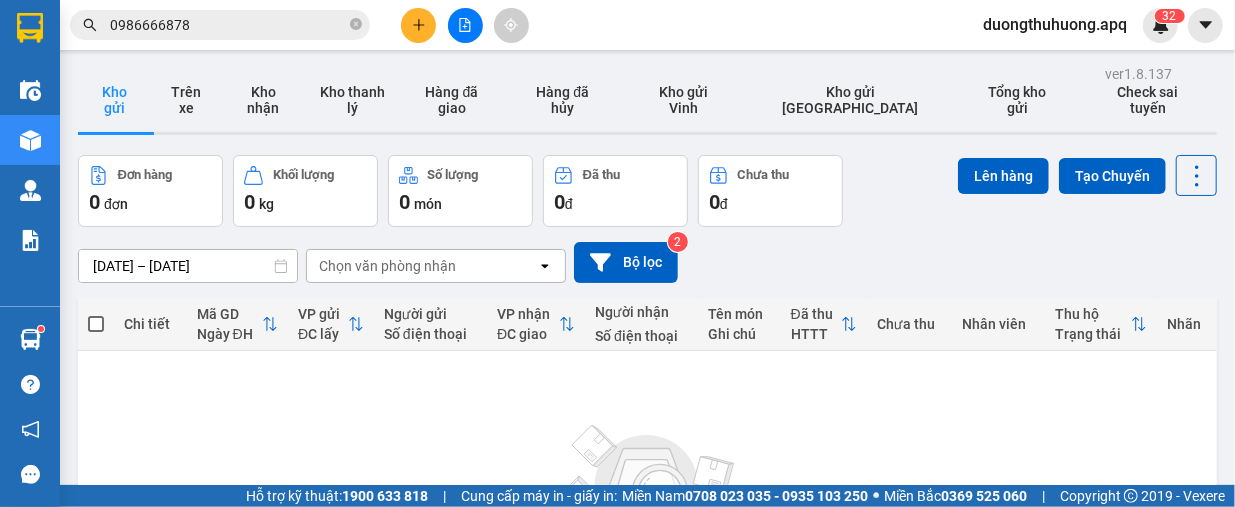 click on "0986666878" at bounding box center (228, 25) 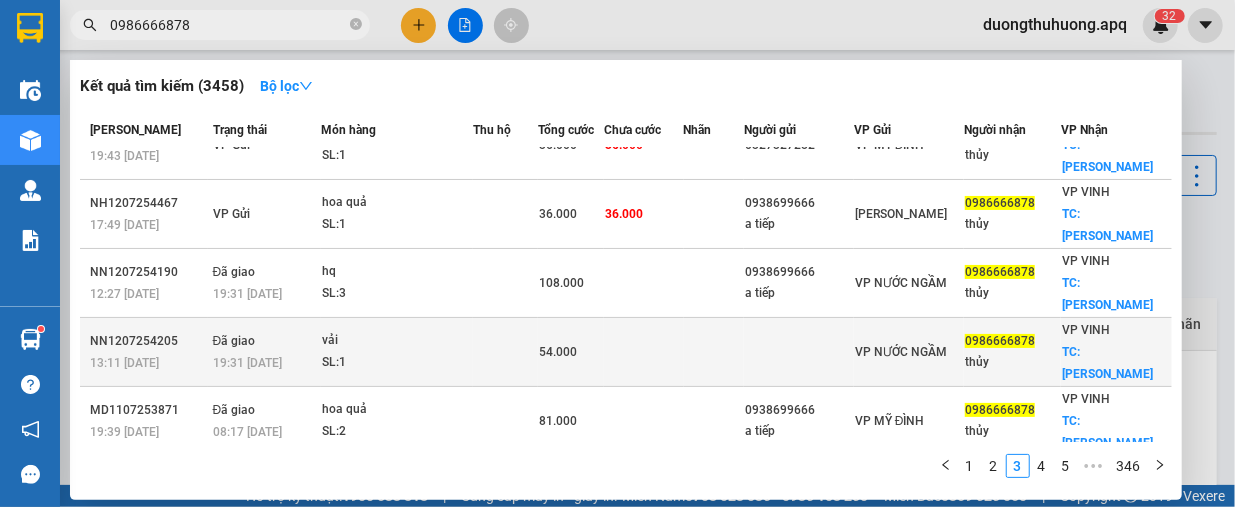 click on "NN1207254205" at bounding box center [148, 341] 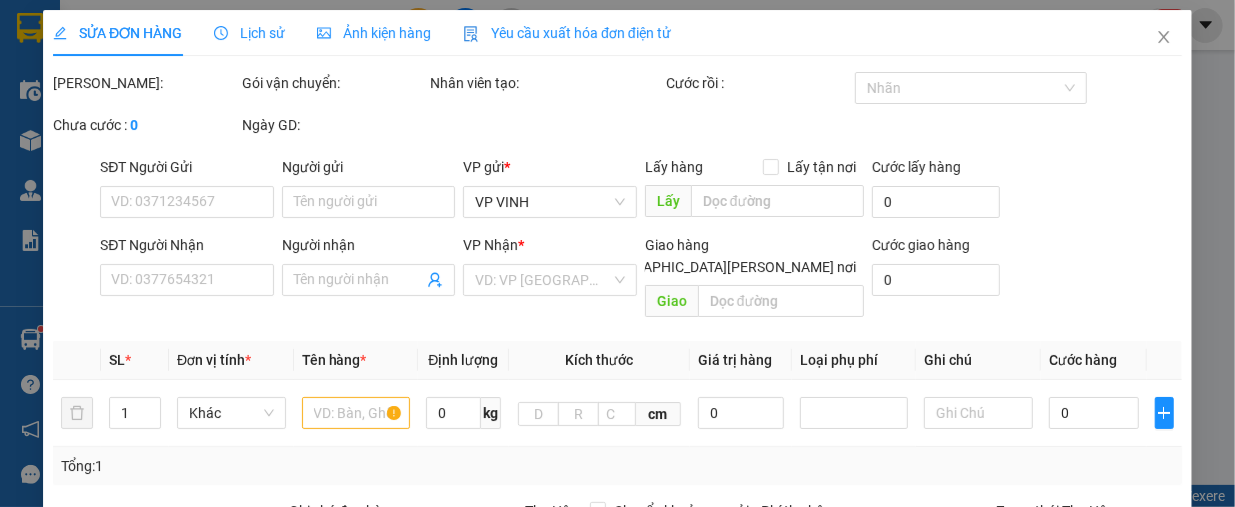 type on "0986666878" 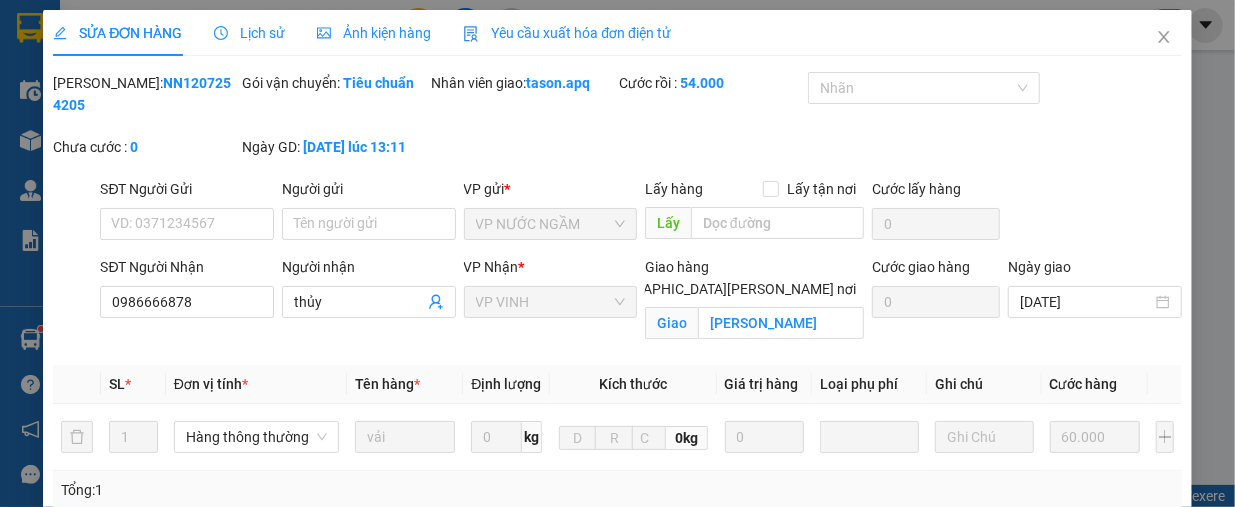 drag, startPoint x: 105, startPoint y: 86, endPoint x: 212, endPoint y: 83, distance: 107.042046 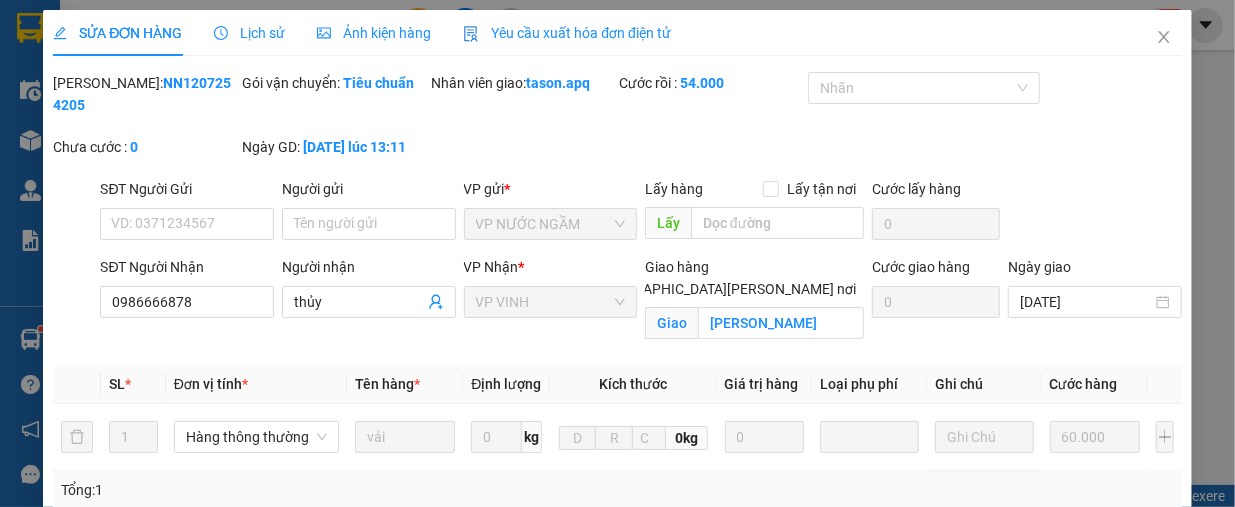 click on "[PERSON_NAME]:  NN1207254205" at bounding box center [145, 94] 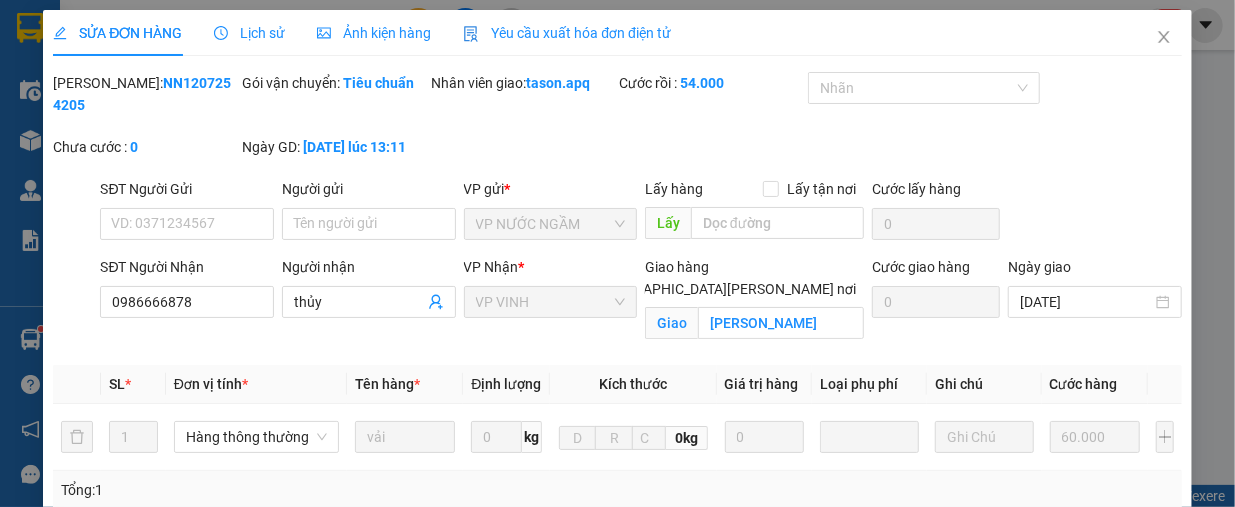 copy on "NN1207254205" 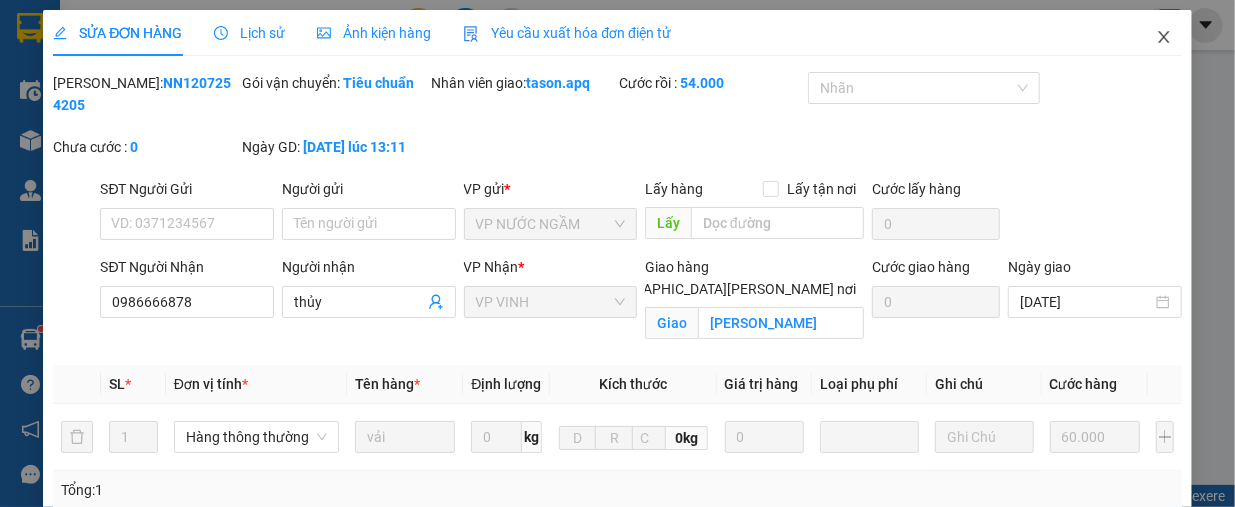 click 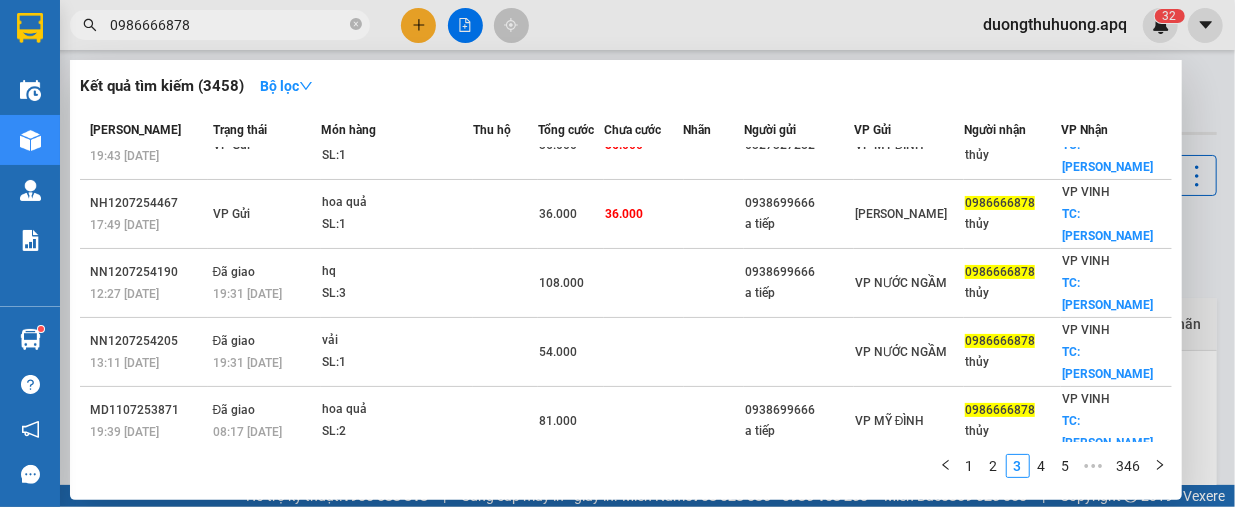 click on "0986666878" at bounding box center [228, 25] 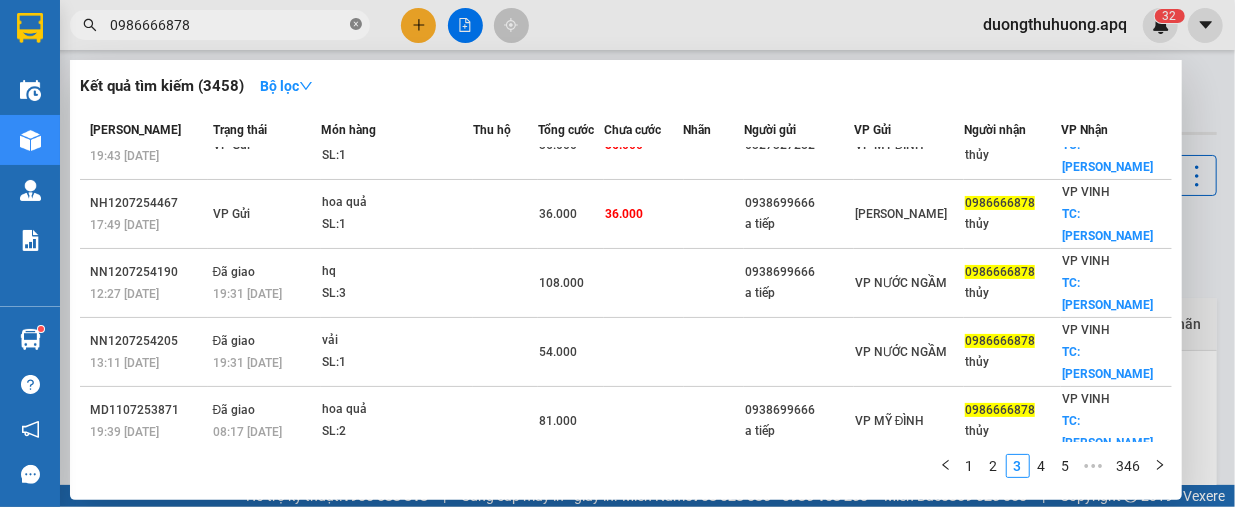 click 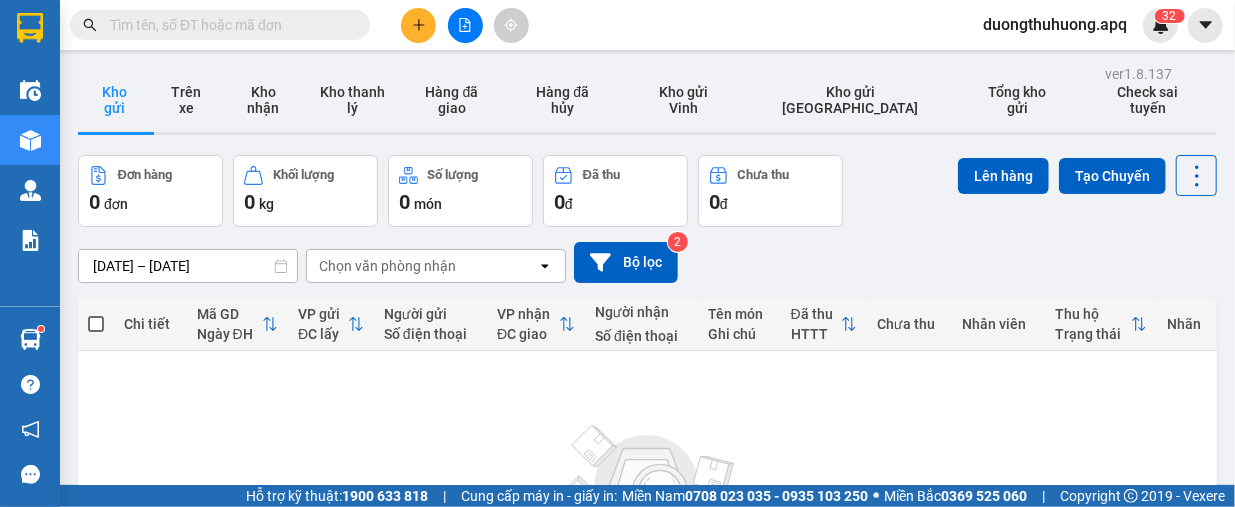 paste on "0389933139" 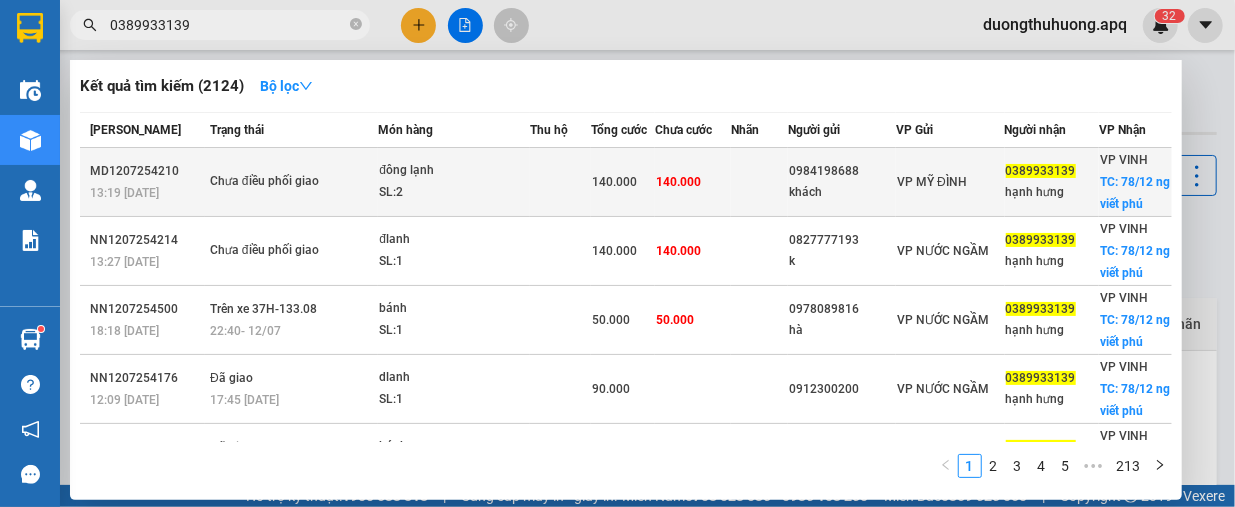 type on "0389933139" 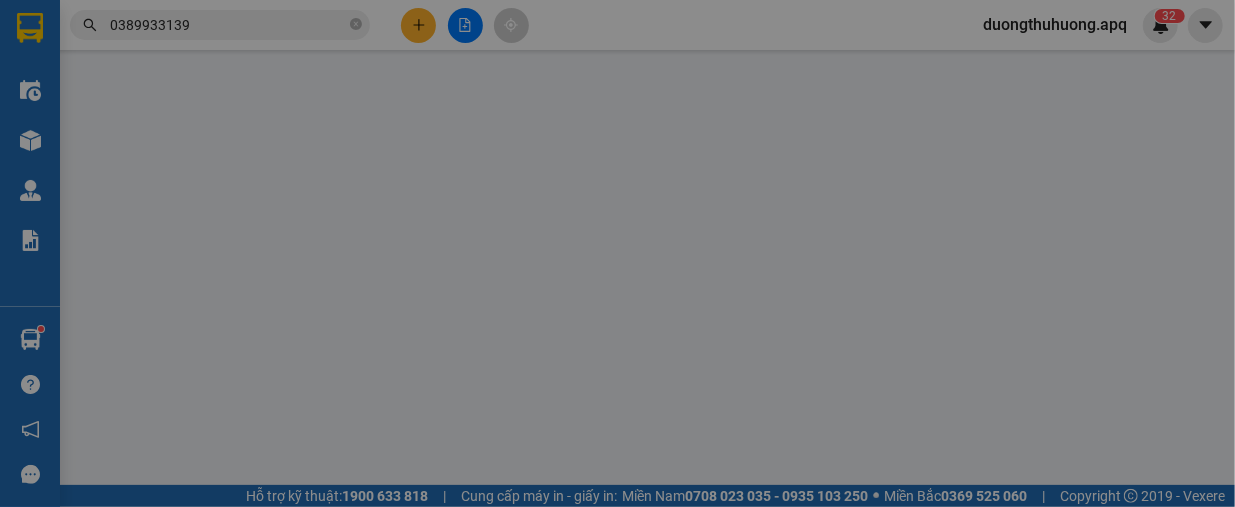 type on "0984198688" 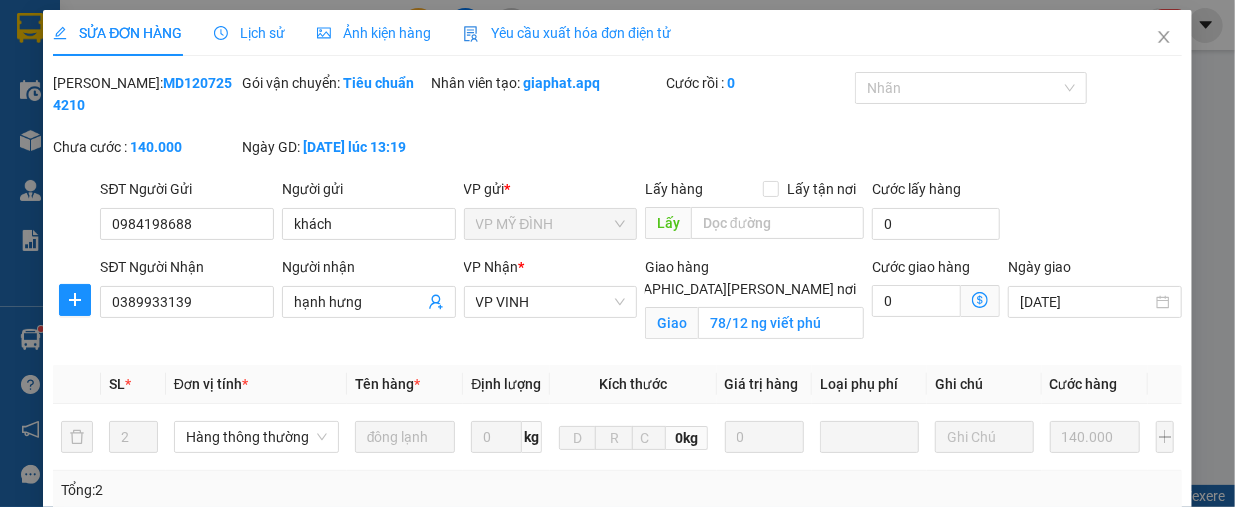 drag, startPoint x: 149, startPoint y: 85, endPoint x: 224, endPoint y: 85, distance: 75 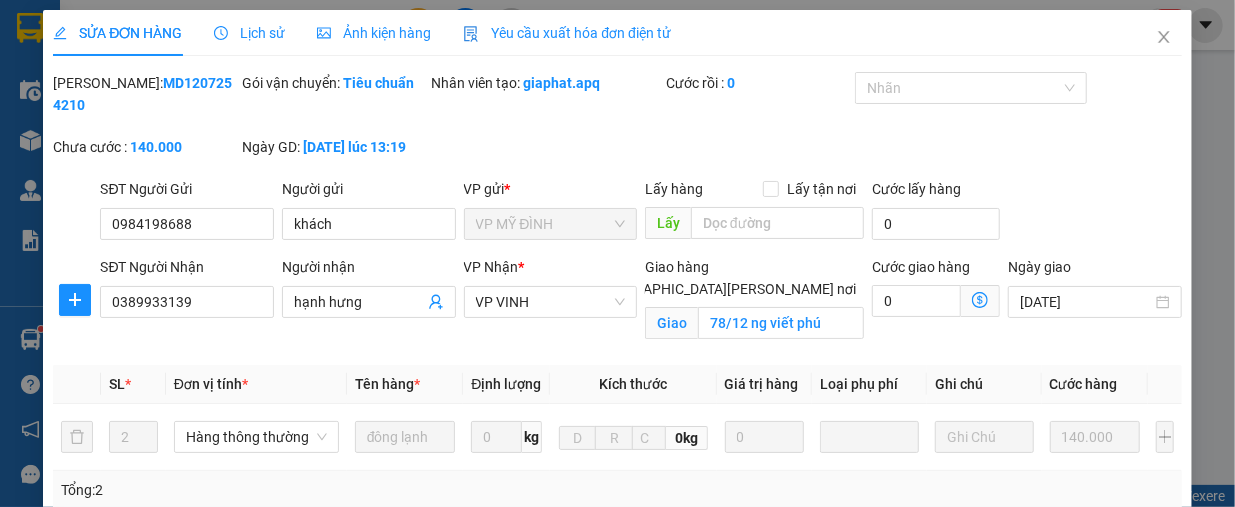 click on "[PERSON_NAME]:  MD1207254210" at bounding box center [145, 94] 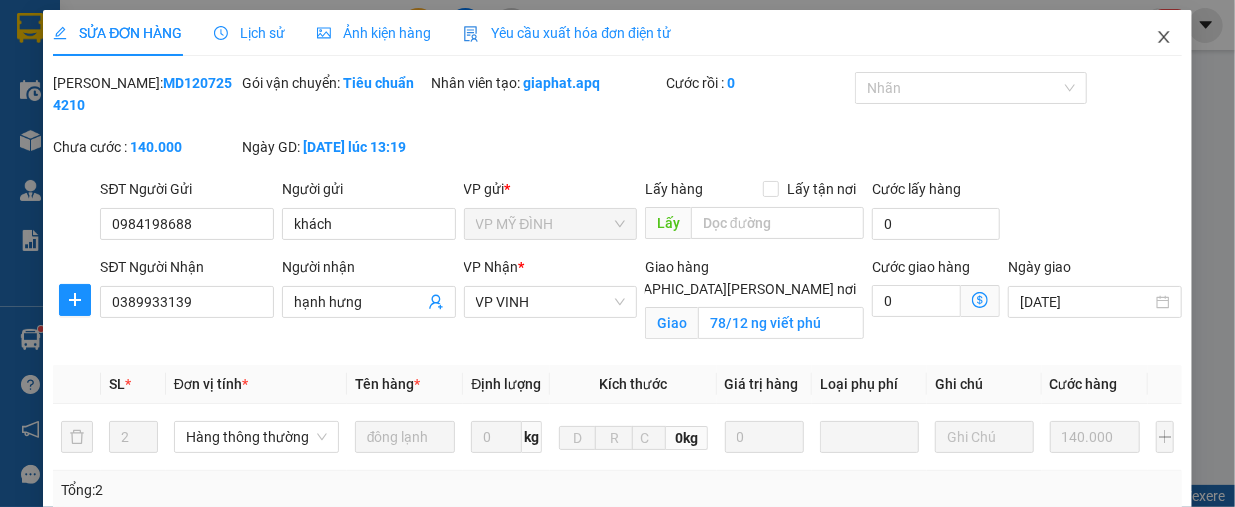 click 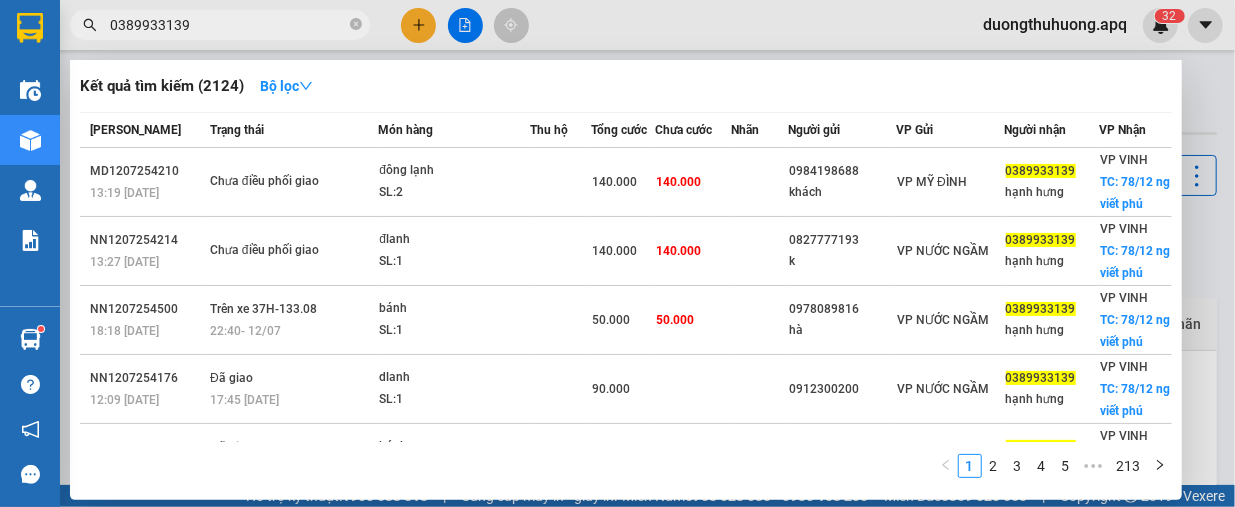 click on "0389933139" at bounding box center [228, 25] 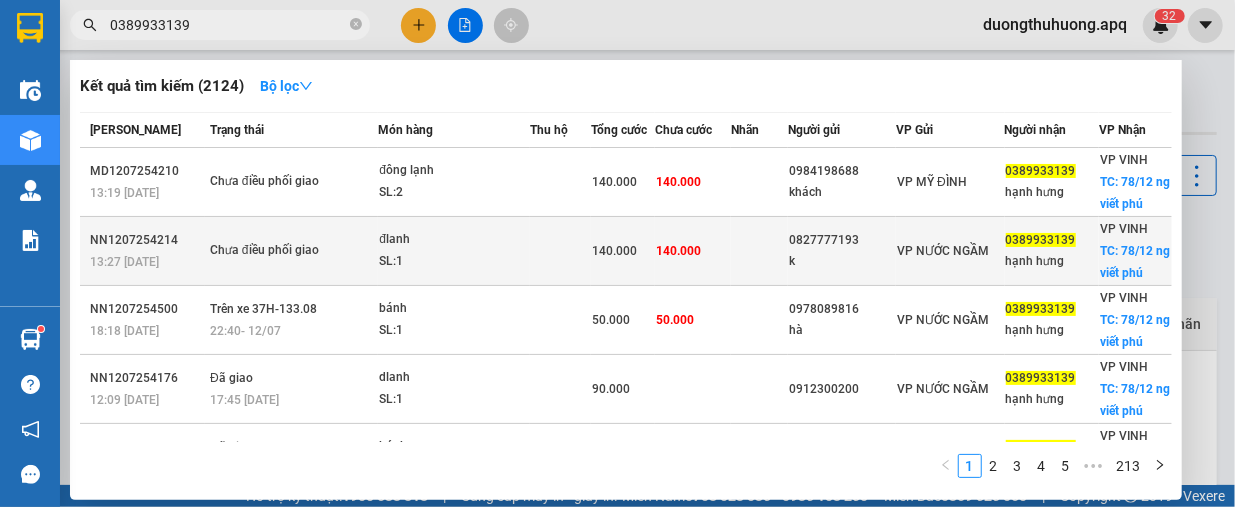 click on "NN1207254214" at bounding box center [147, 240] 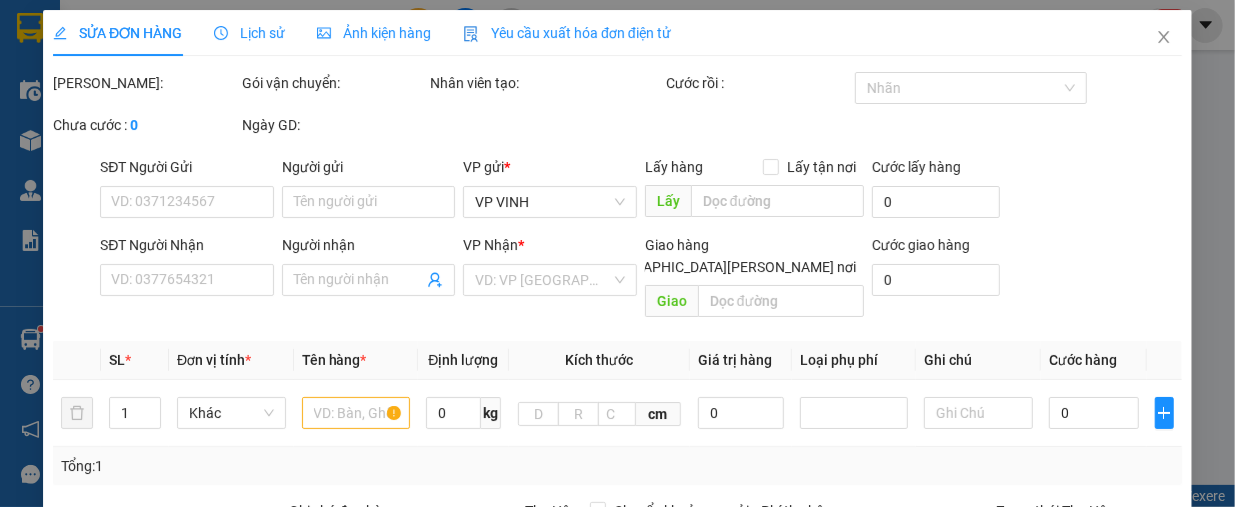 type on "0827777193" 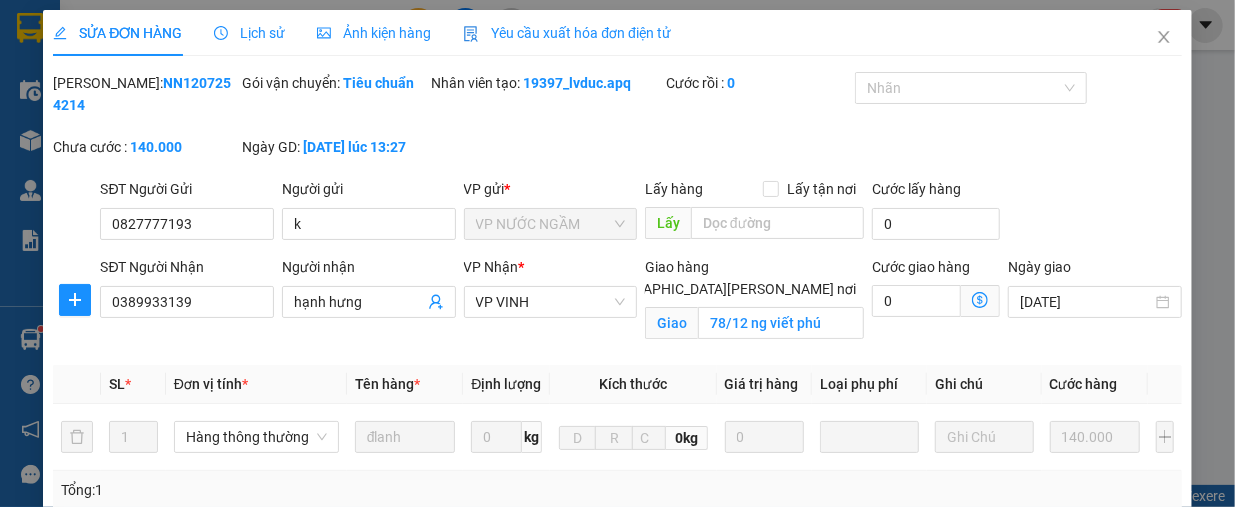 drag, startPoint x: 129, startPoint y: 84, endPoint x: 214, endPoint y: 83, distance: 85.00588 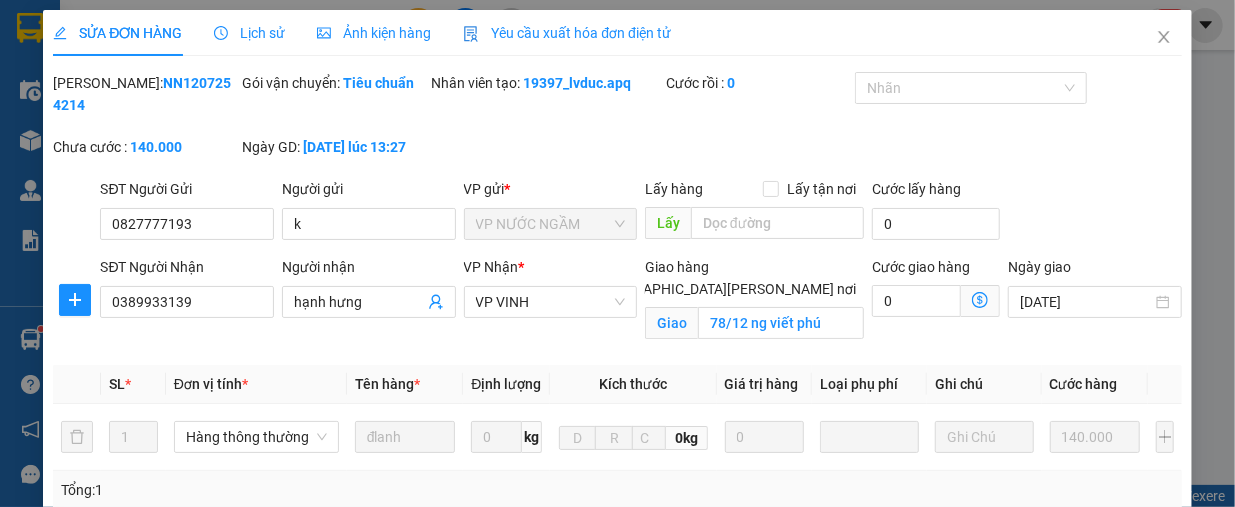 click on "Mã ĐH:  NN1207254214" at bounding box center [145, 94] 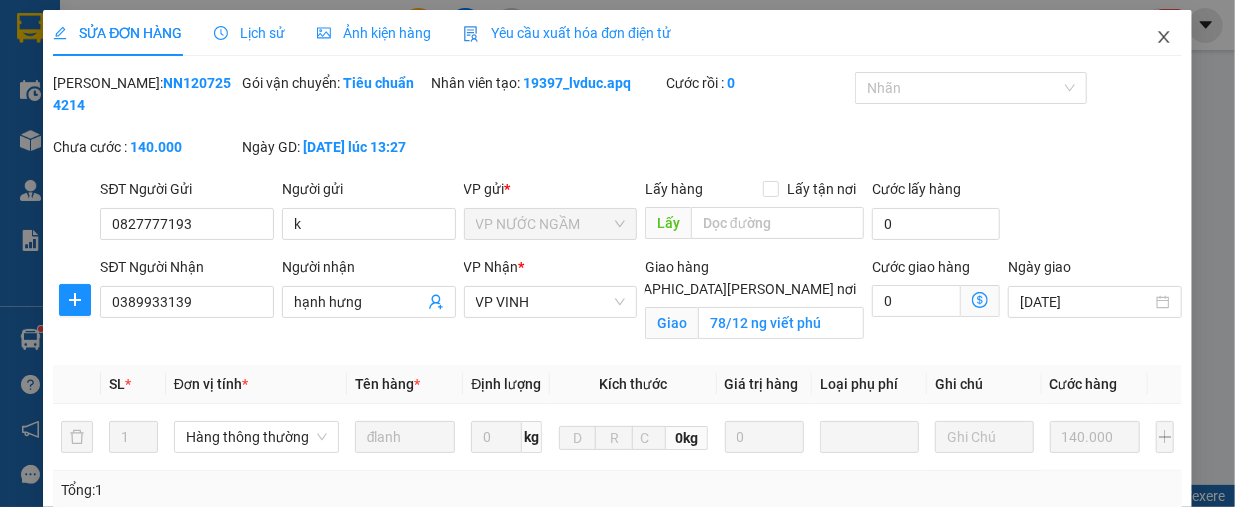click 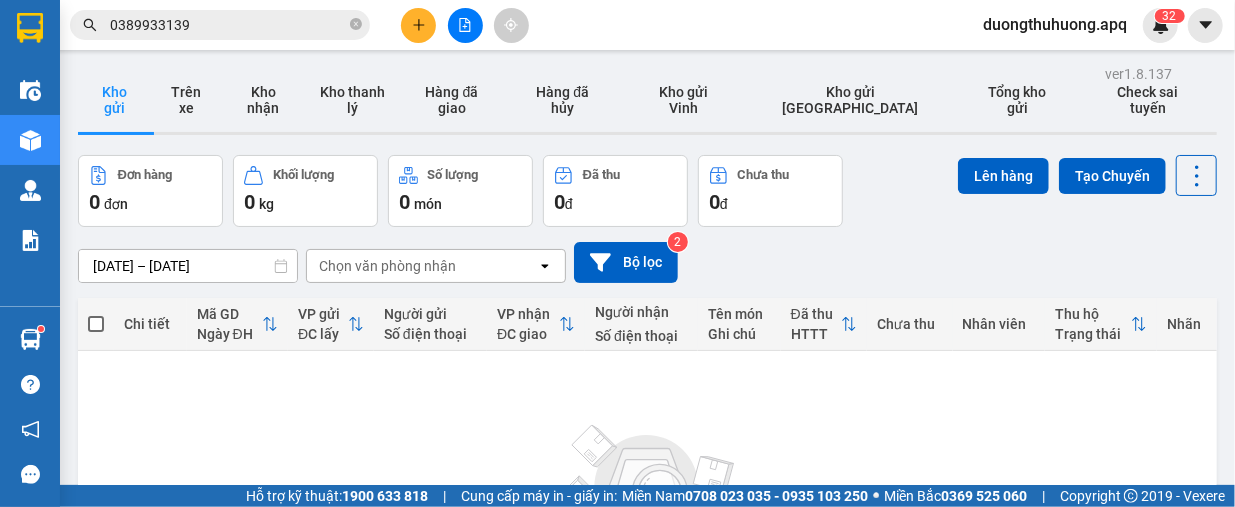 click on "0389933139" at bounding box center (228, 25) 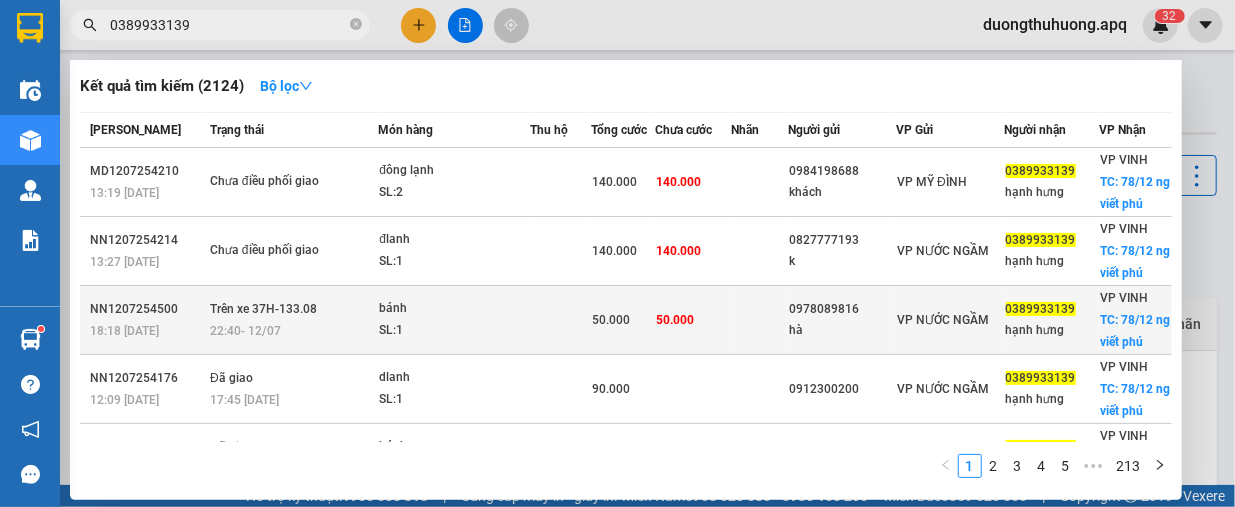 click on "NN1207254500" at bounding box center [147, 309] 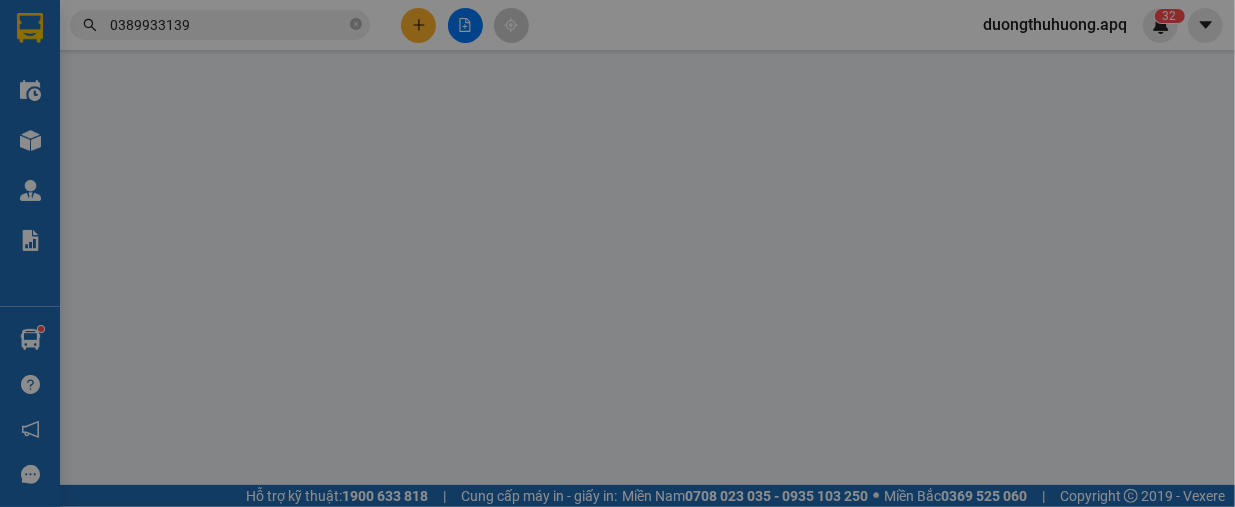 type on "0978089816" 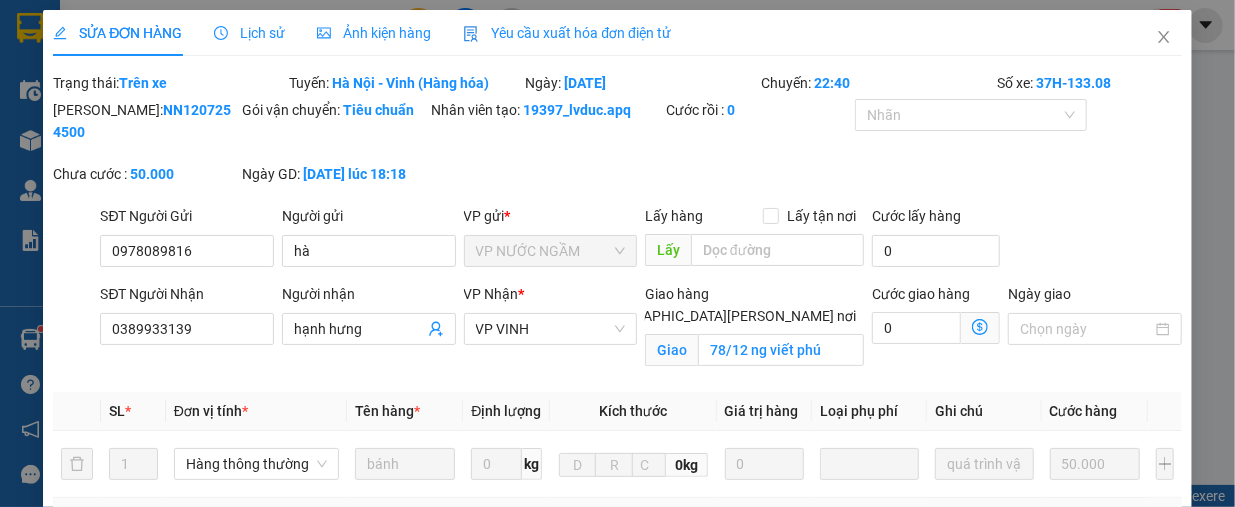 drag, startPoint x: 162, startPoint y: 109, endPoint x: 235, endPoint y: 109, distance: 73 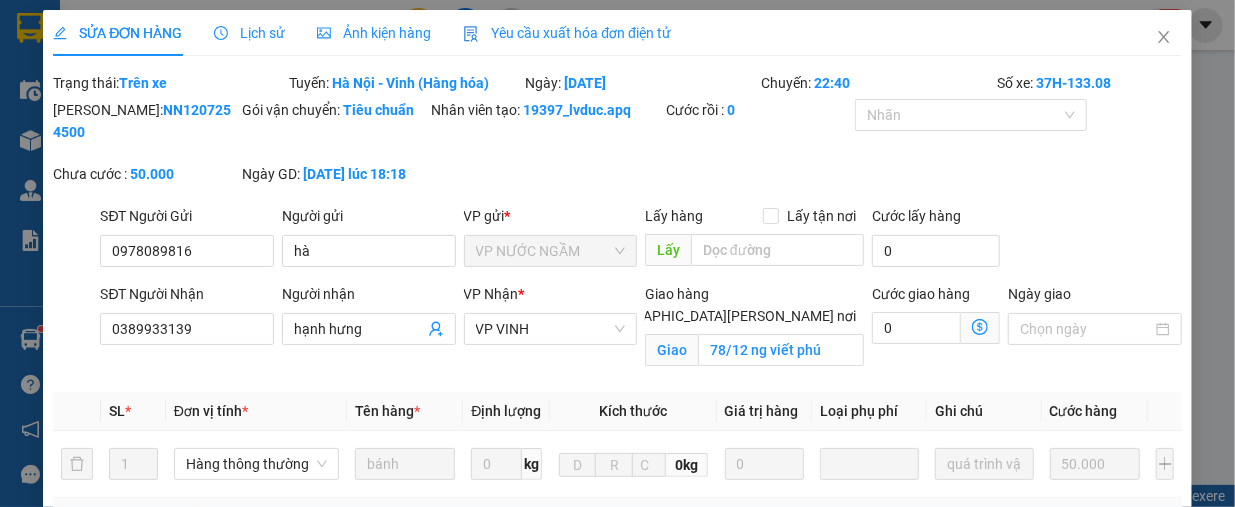 click on "Mã ĐH:  NN1207254500" at bounding box center (145, 131) 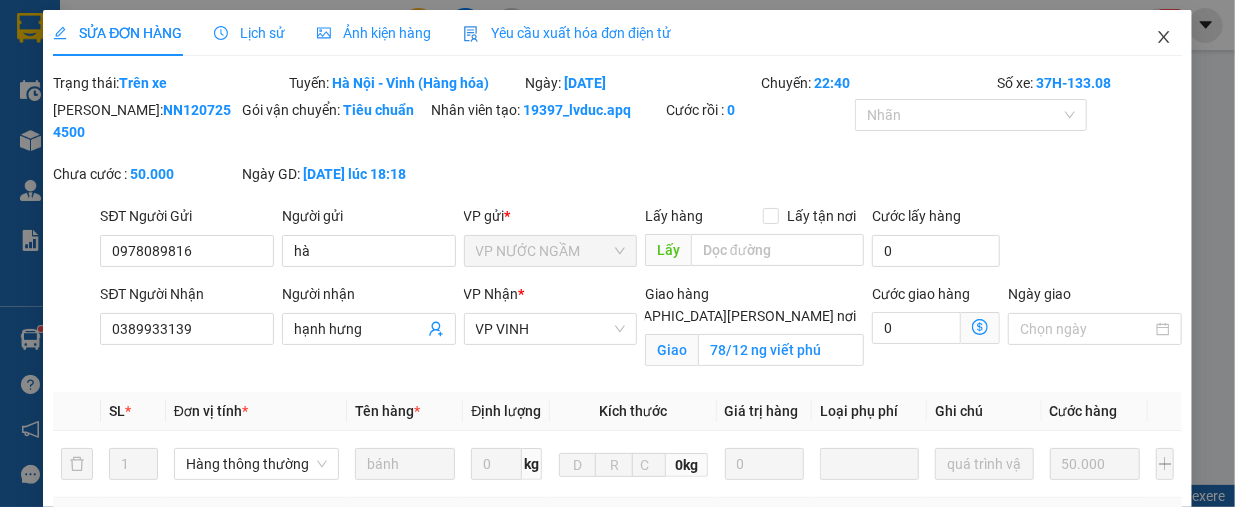 click 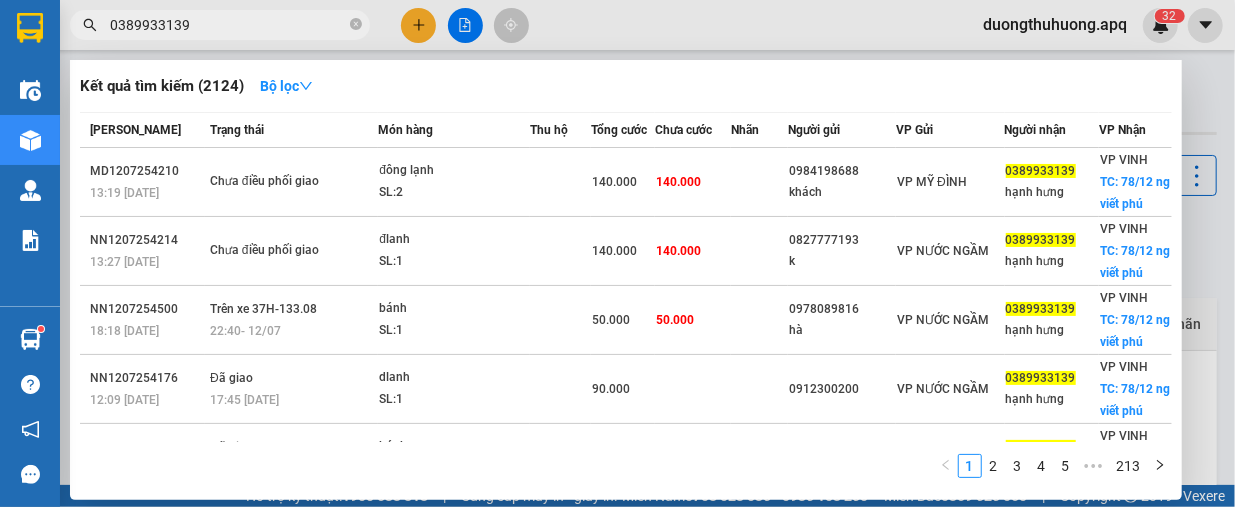 click on "0389933139" at bounding box center [228, 25] 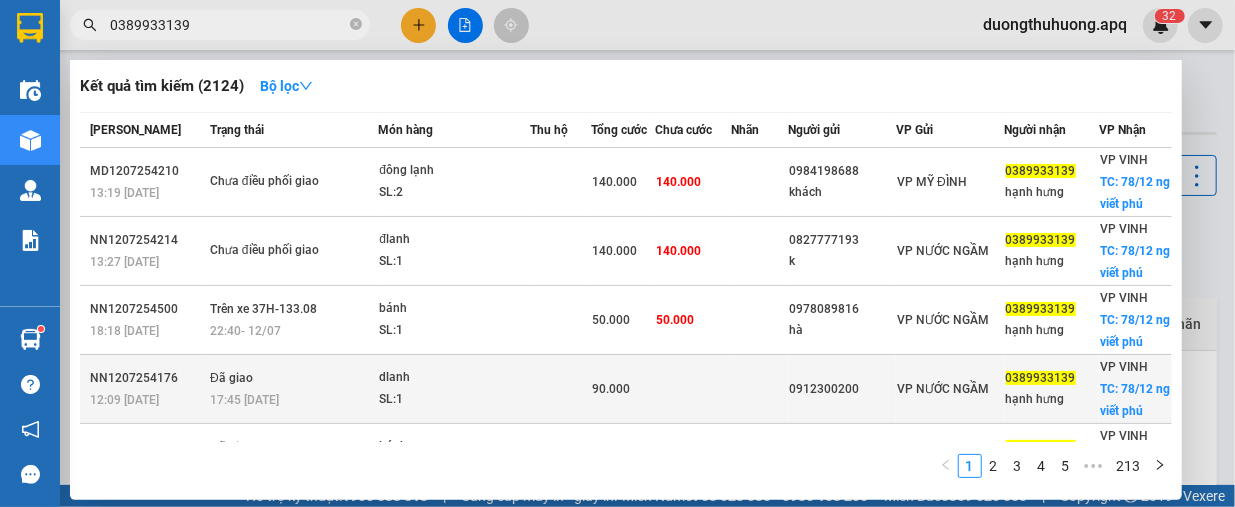 click on "NN1207254176" at bounding box center (147, 378) 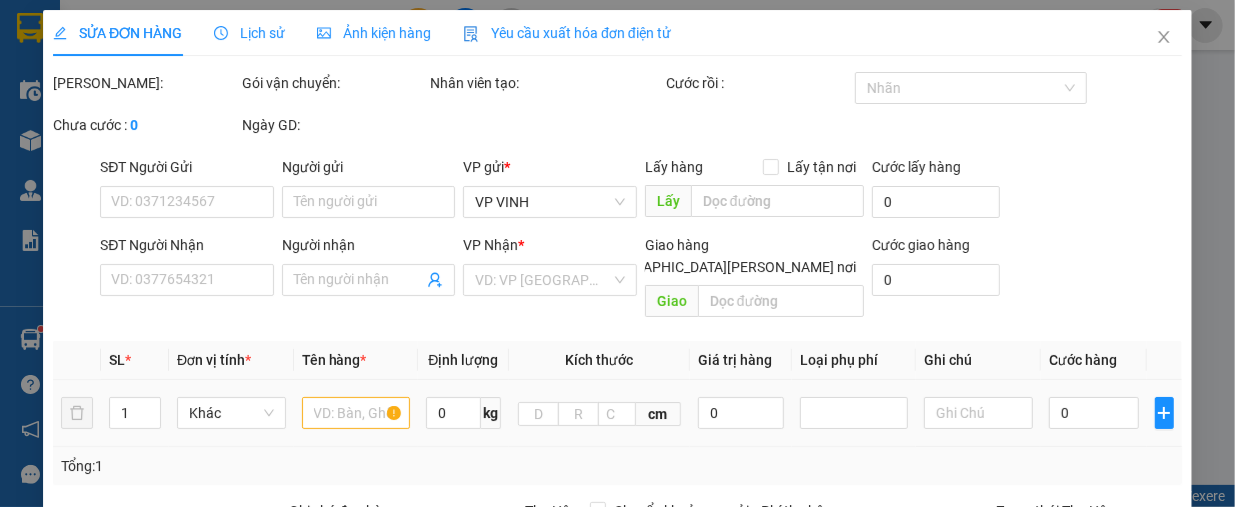 type on "0912300200" 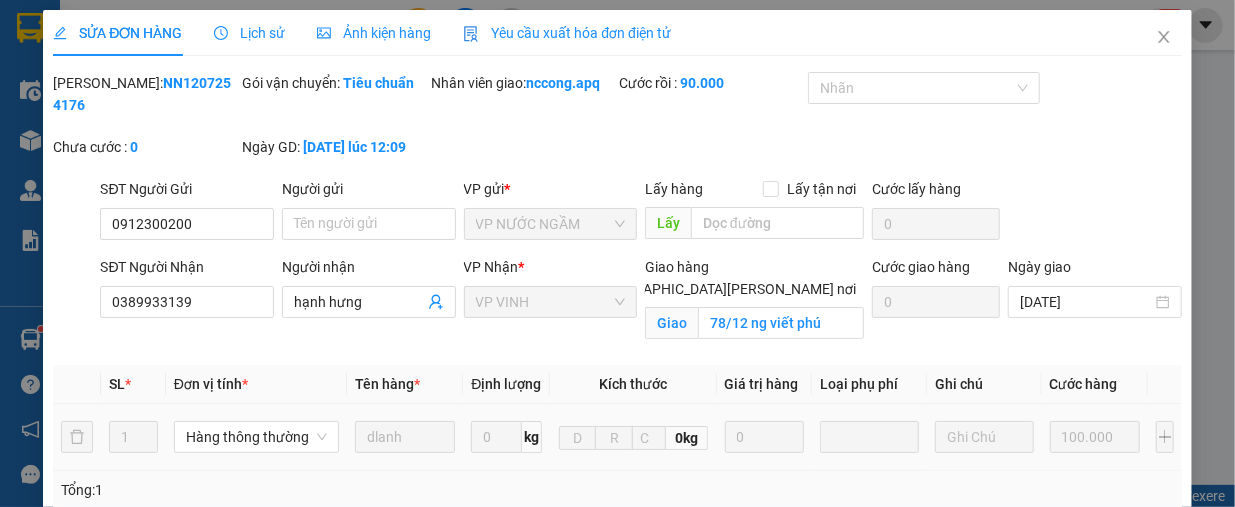 drag, startPoint x: 126, startPoint y: 82, endPoint x: 205, endPoint y: 82, distance: 79 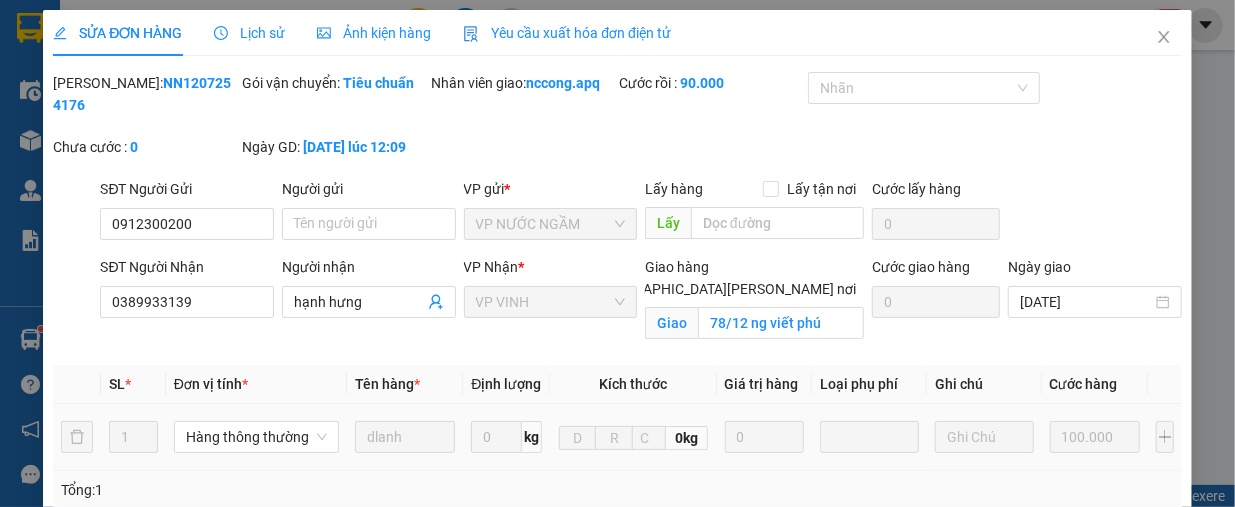 click on "[PERSON_NAME]:  NN1207254176" at bounding box center [145, 94] 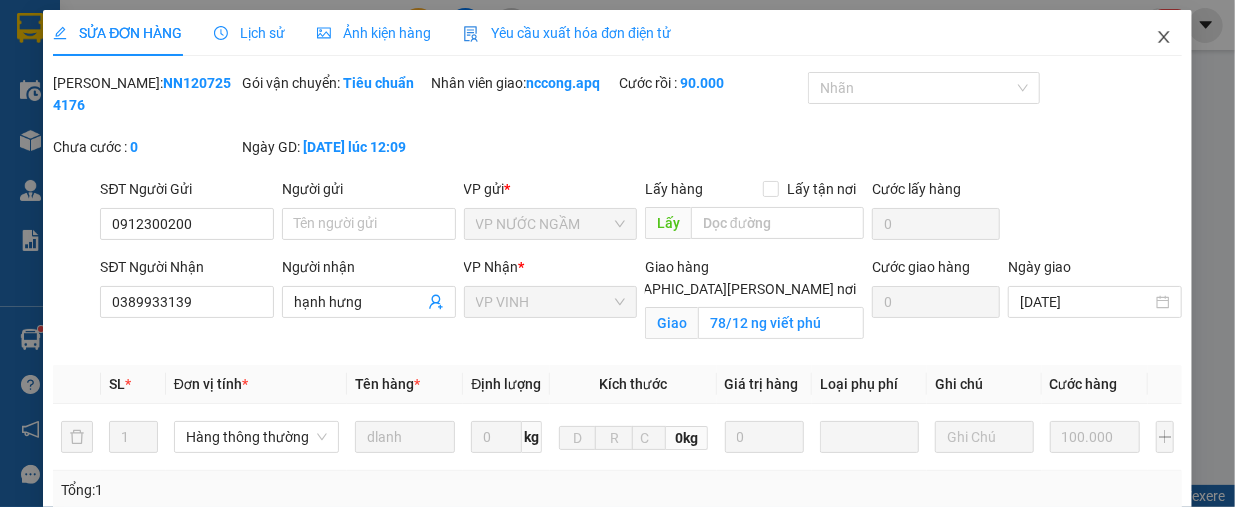click 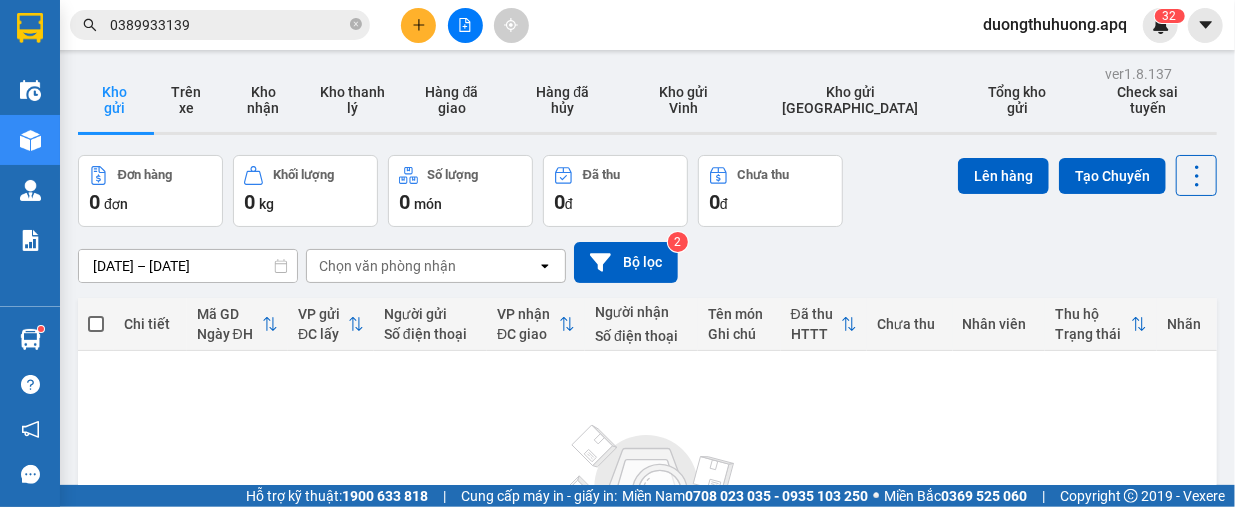 click on "0389933139" at bounding box center (228, 25) 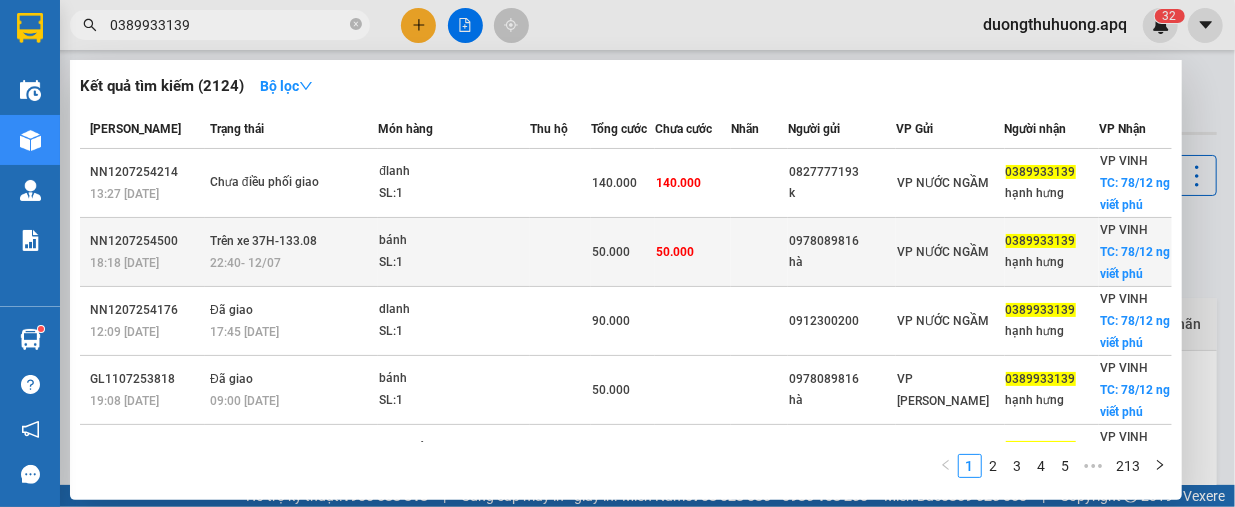 scroll, scrollTop: 100, scrollLeft: 0, axis: vertical 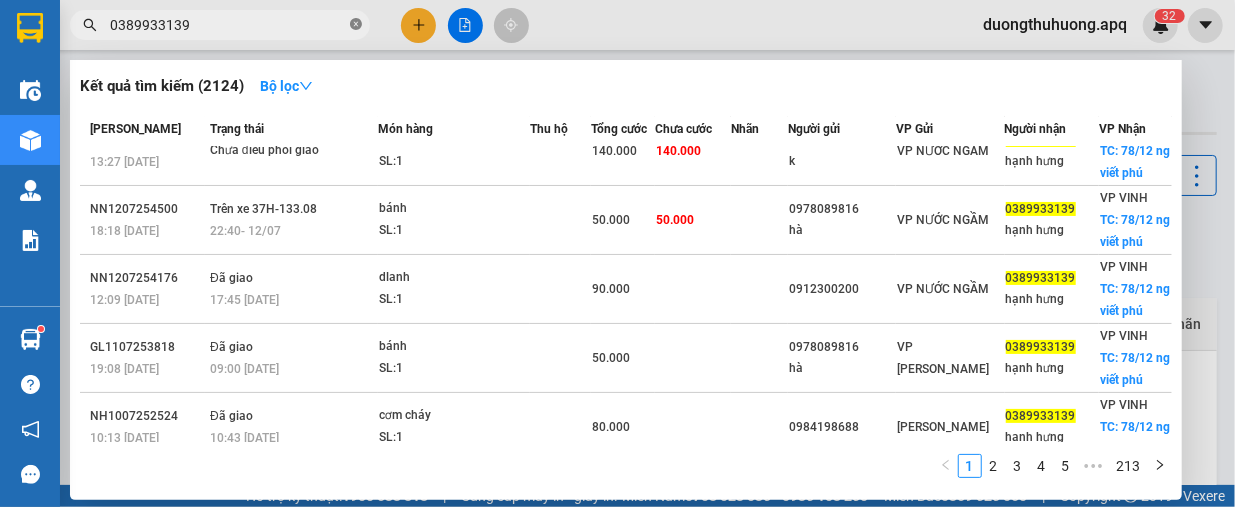 click 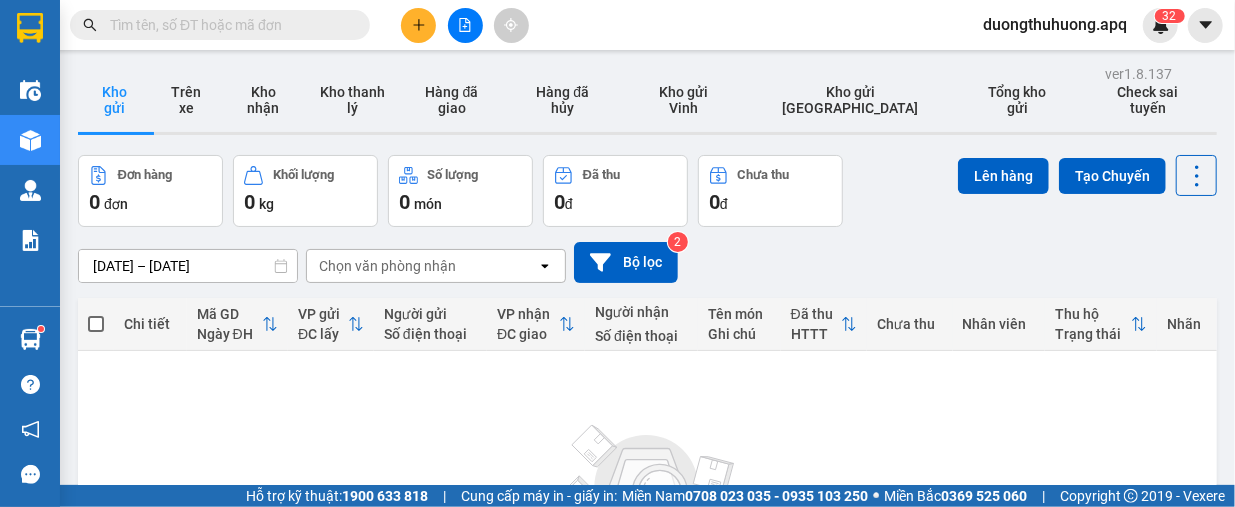 paste on "0971370408" 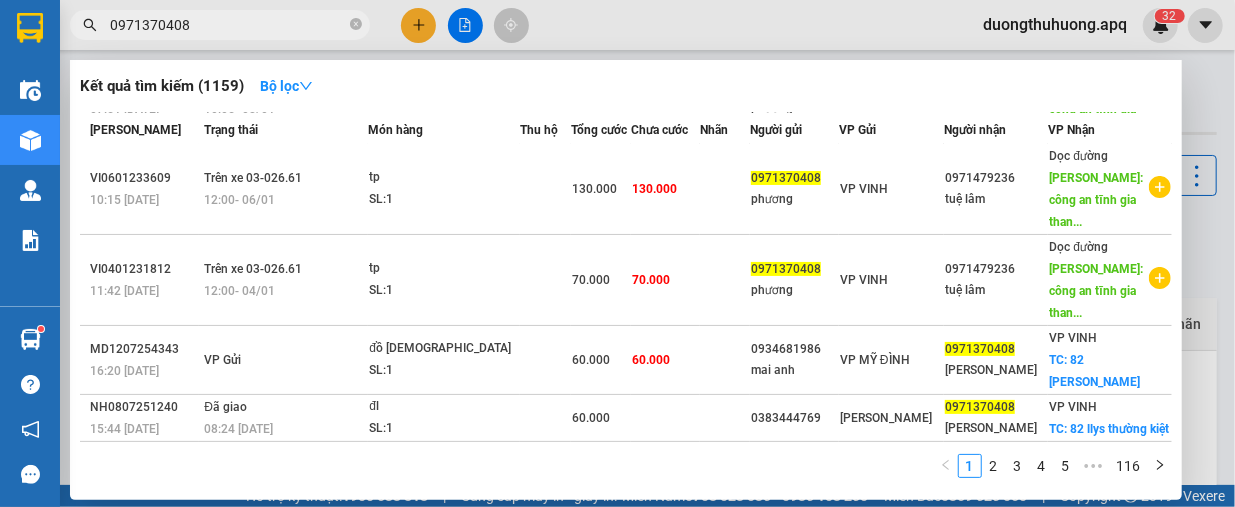 scroll, scrollTop: 600, scrollLeft: 0, axis: vertical 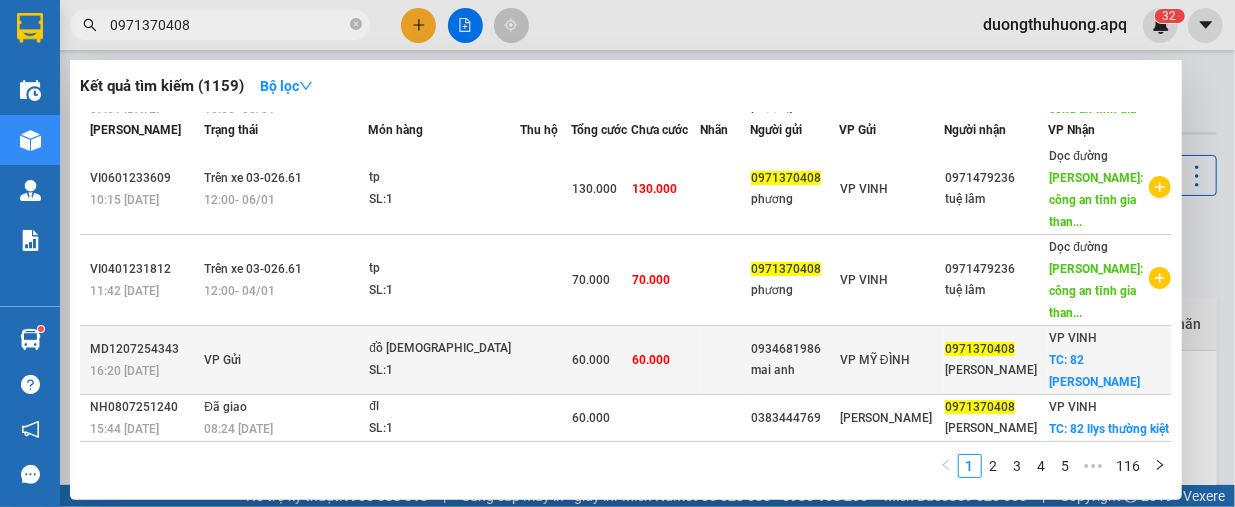type on "0971370408" 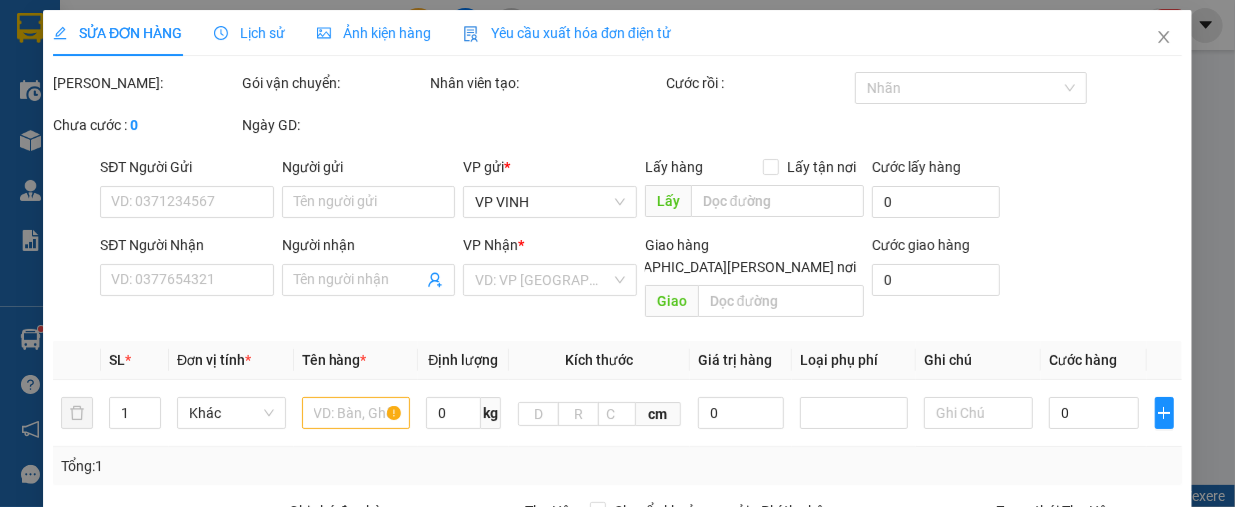 type on "0934681986" 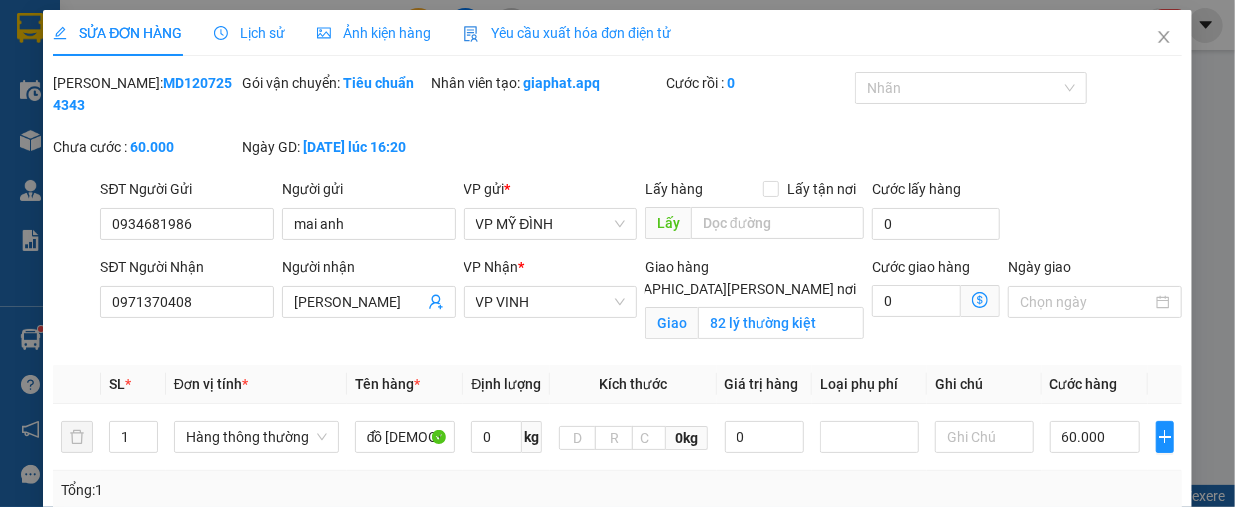 drag, startPoint x: 103, startPoint y: 80, endPoint x: 218, endPoint y: 73, distance: 115.212845 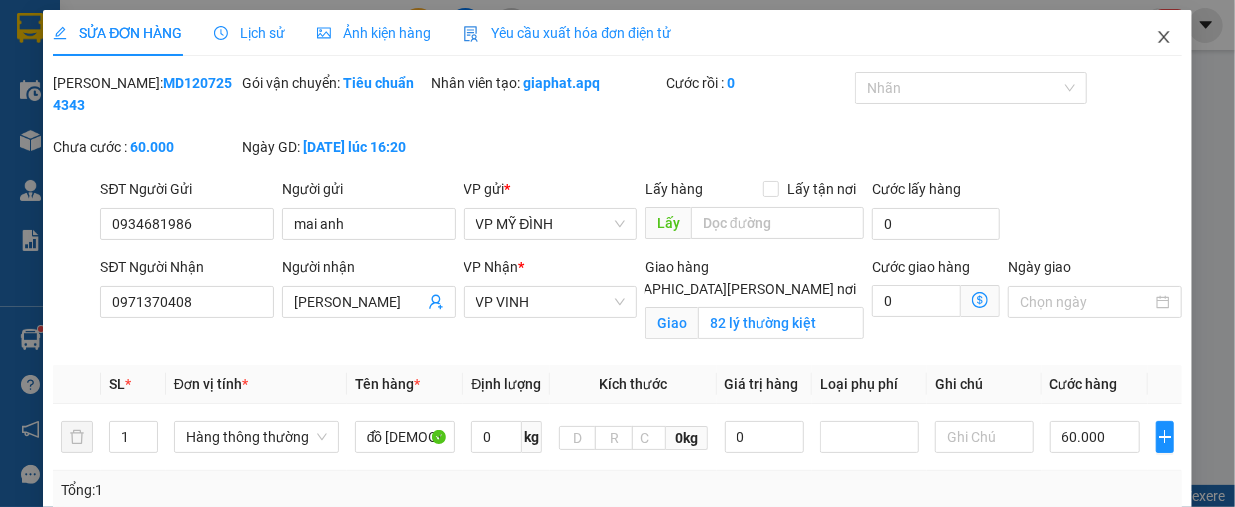 click at bounding box center (1164, 38) 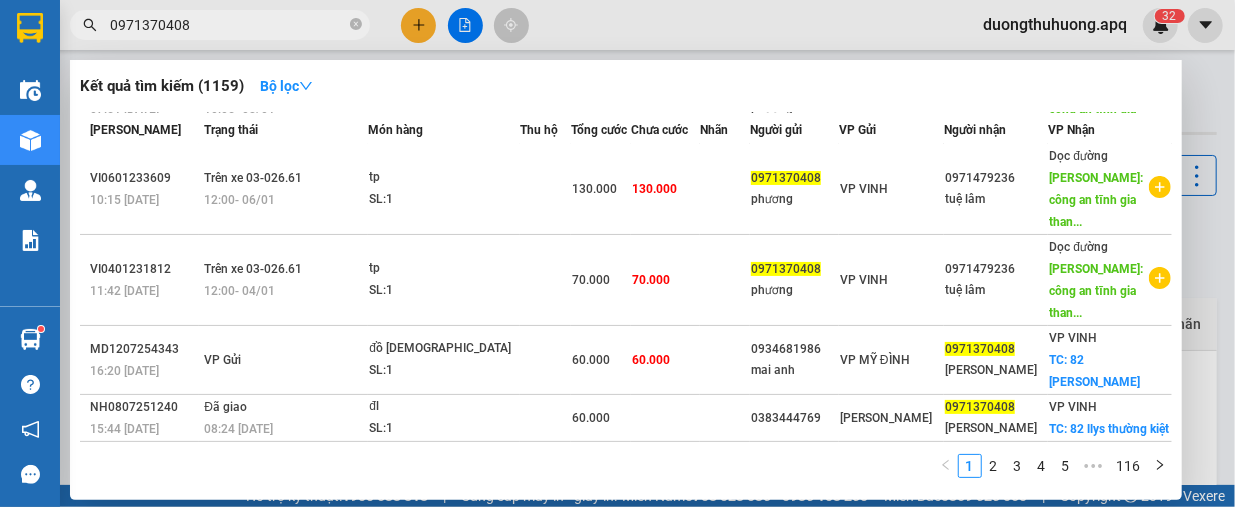 click on "0971370408" at bounding box center (228, 25) 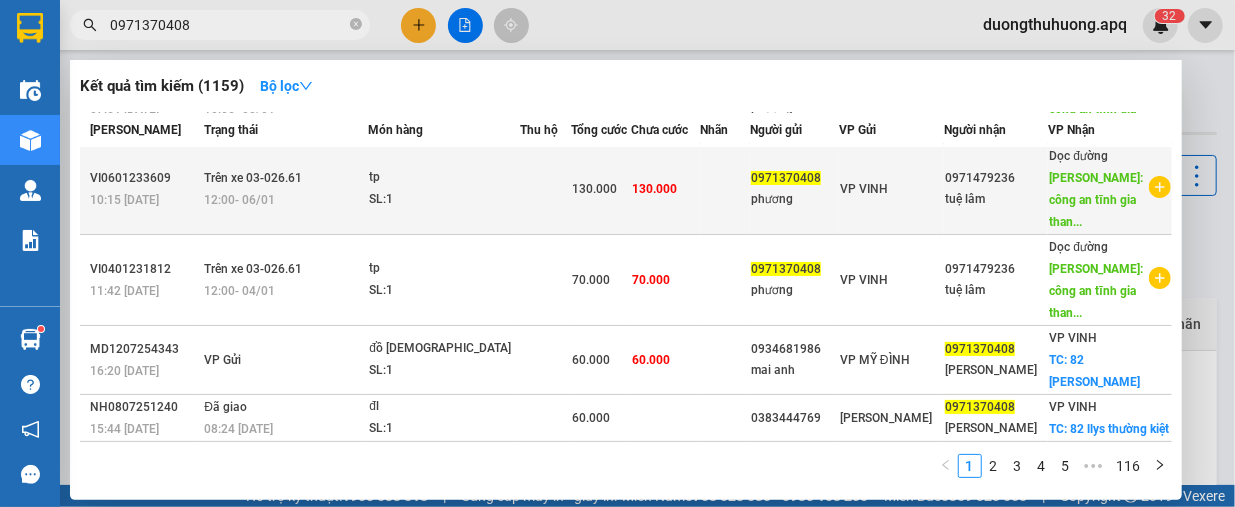 scroll, scrollTop: 626, scrollLeft: 0, axis: vertical 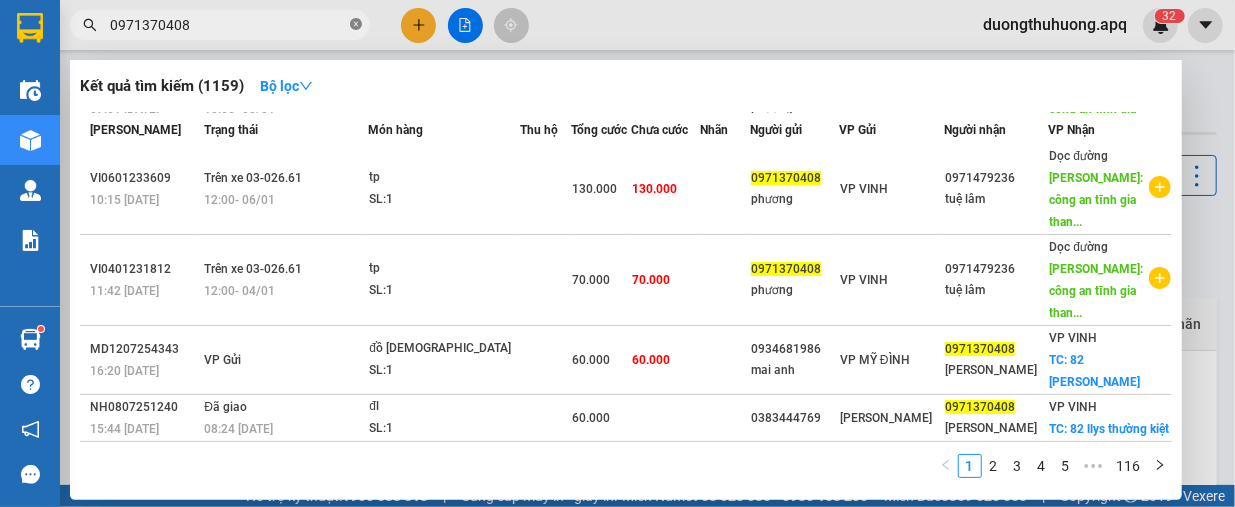 click 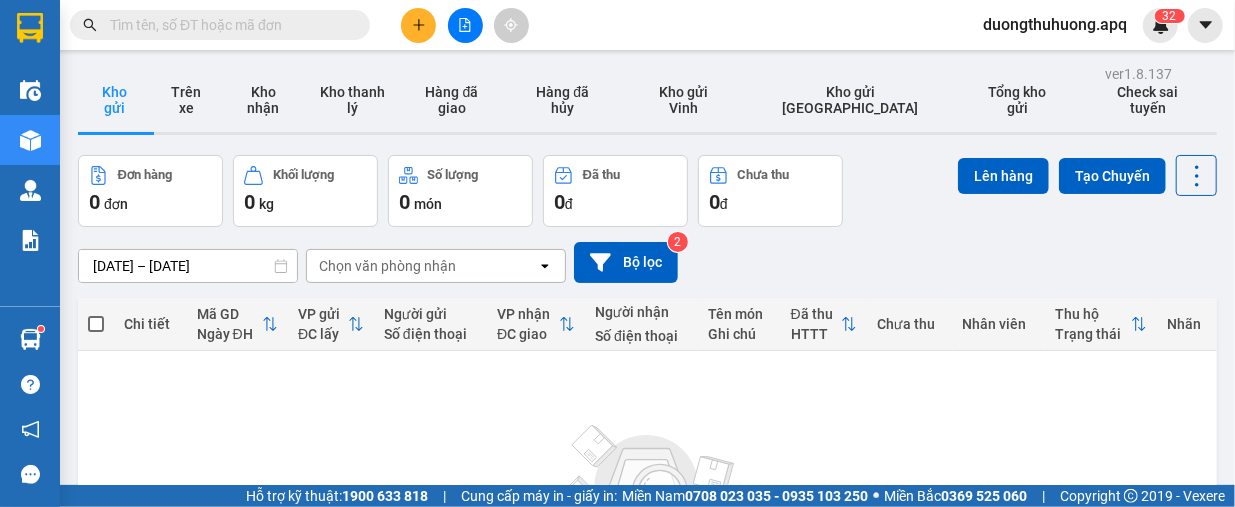 paste on "0969908037" 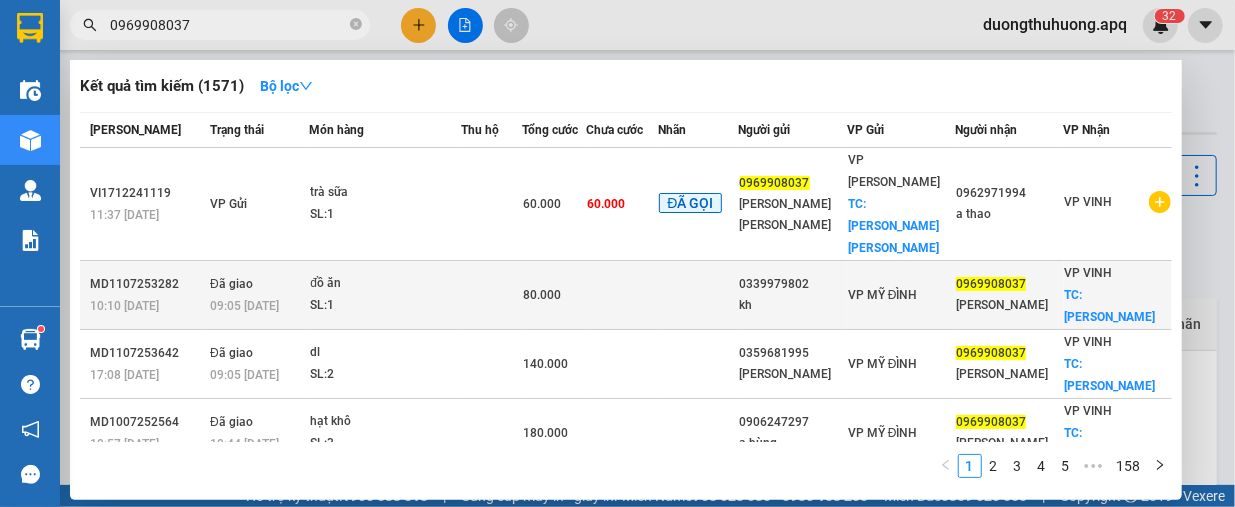 scroll, scrollTop: 100, scrollLeft: 0, axis: vertical 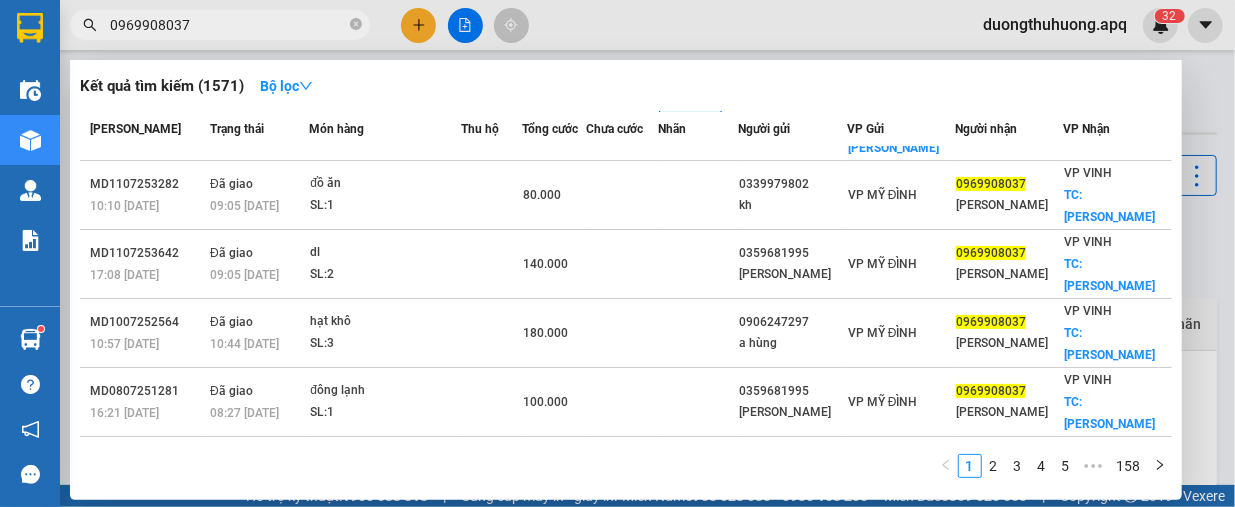 type on "0969908037" 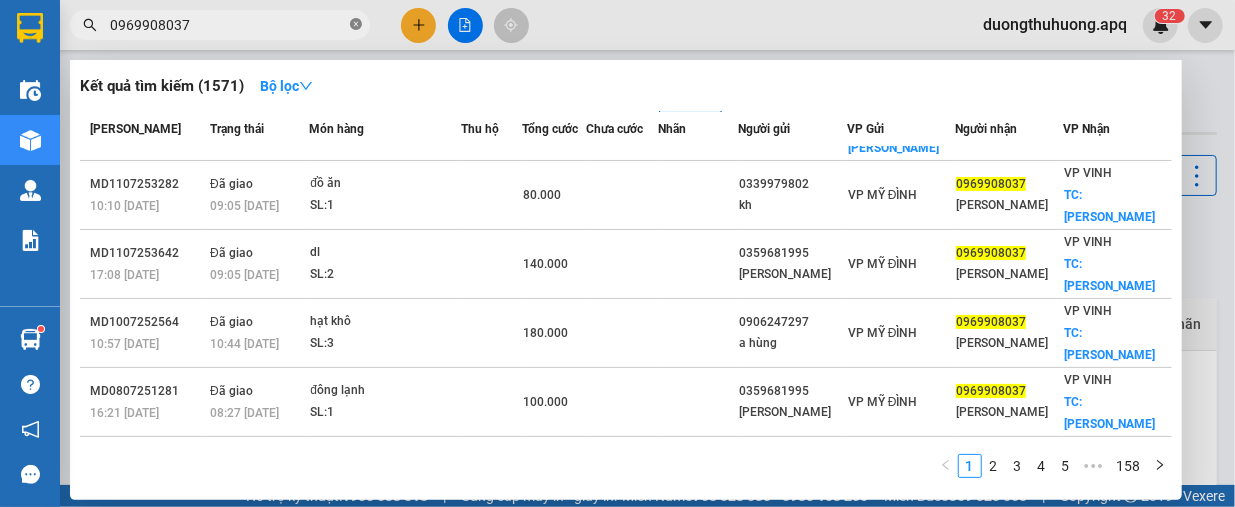 click 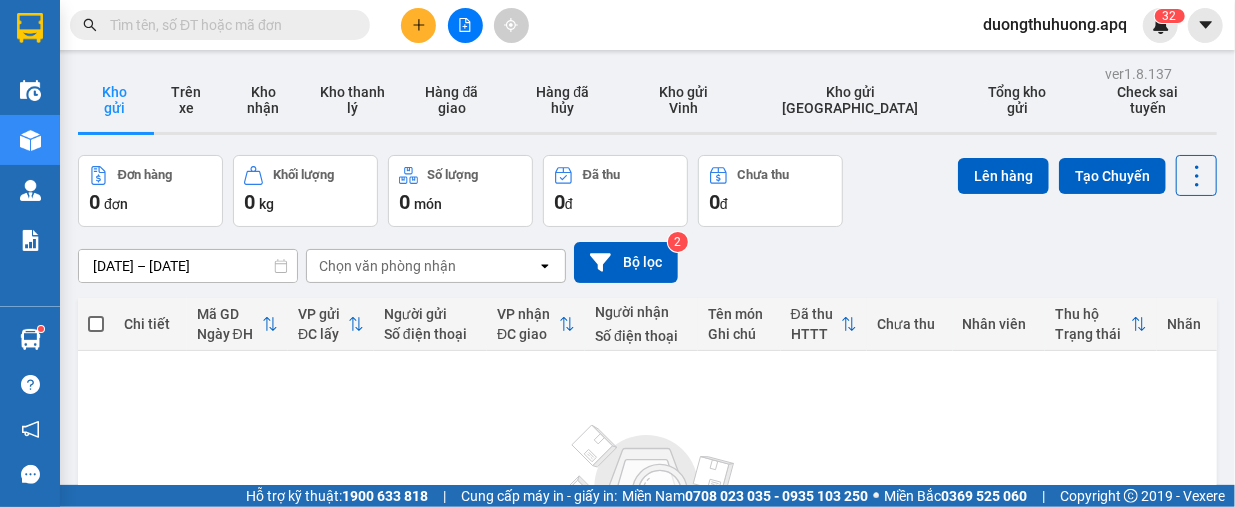paste on "0971768119" 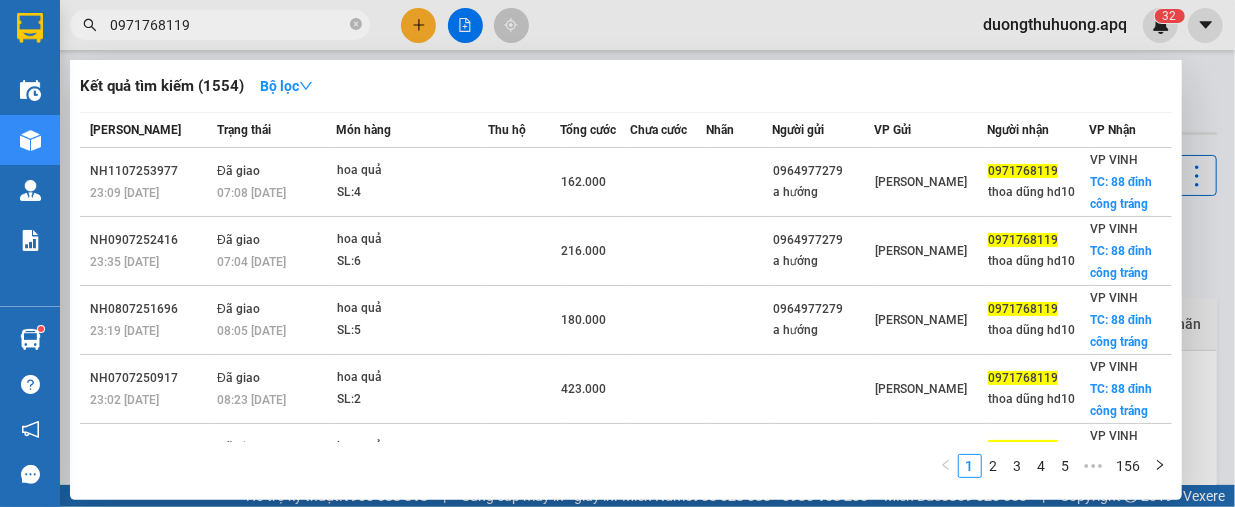 type on "0971768119" 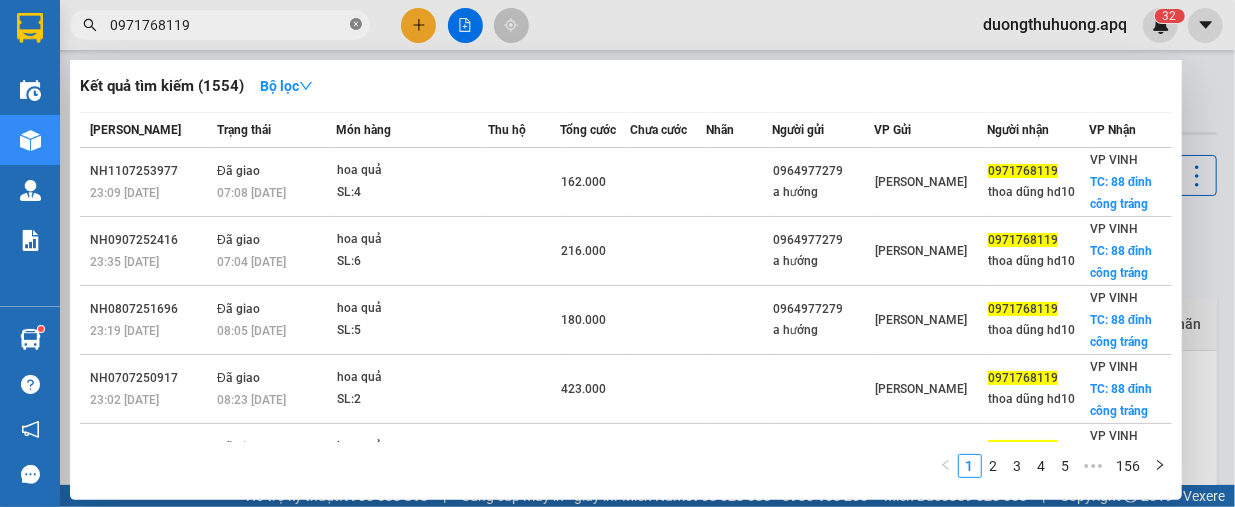 click 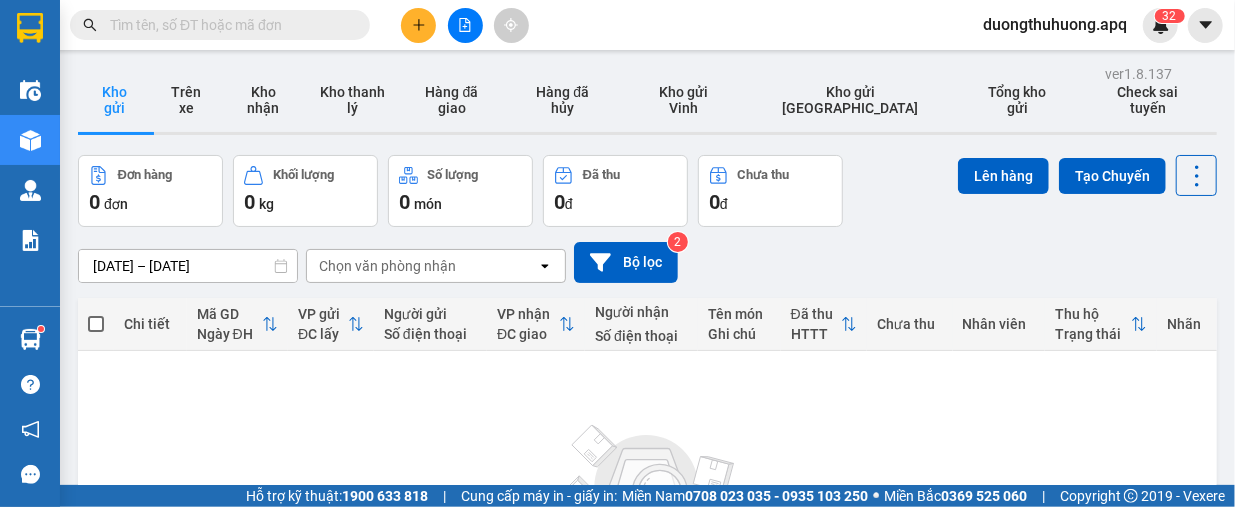 paste on "0914560807" 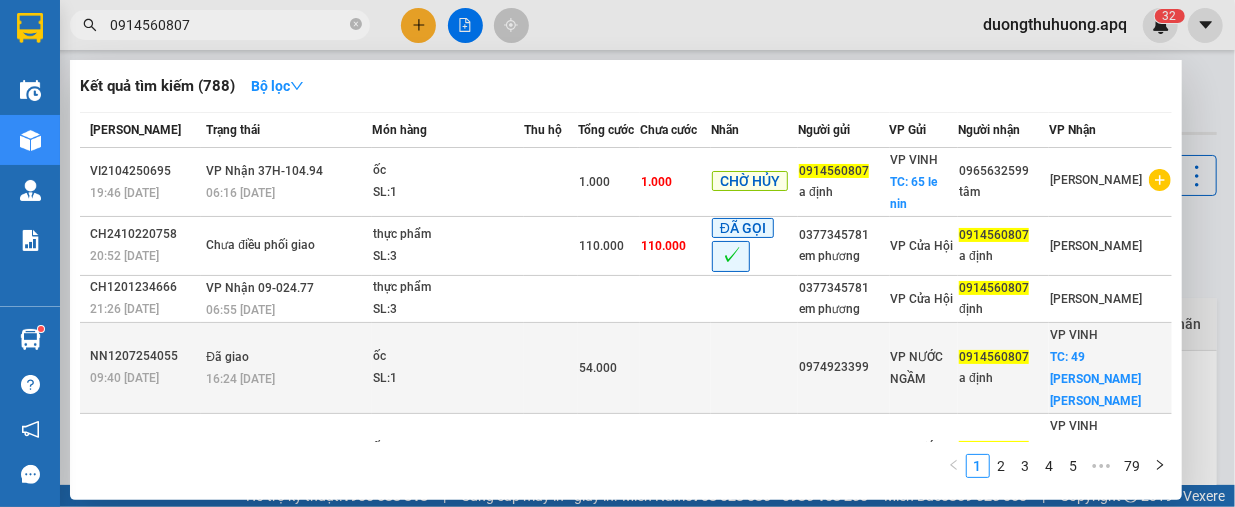 type on "0914560807" 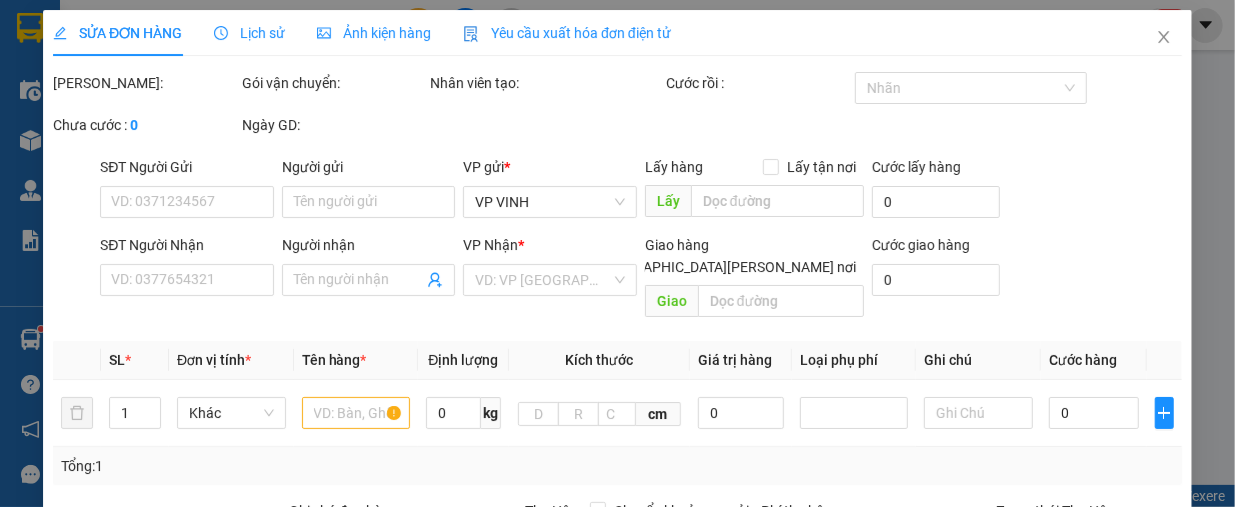 type on "0974923399" 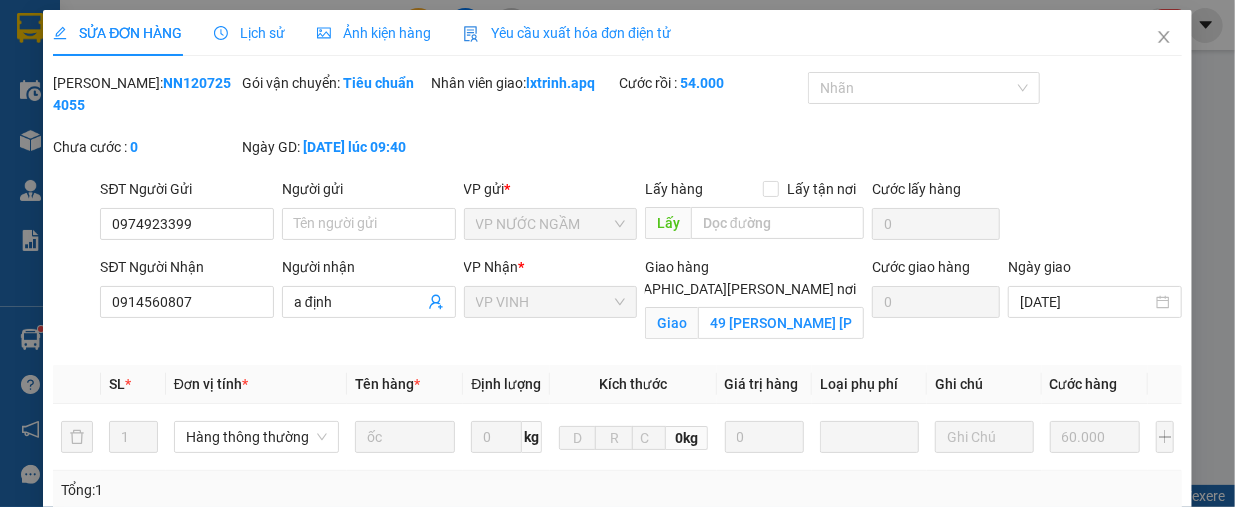 drag, startPoint x: 103, startPoint y: 82, endPoint x: 212, endPoint y: 76, distance: 109.165016 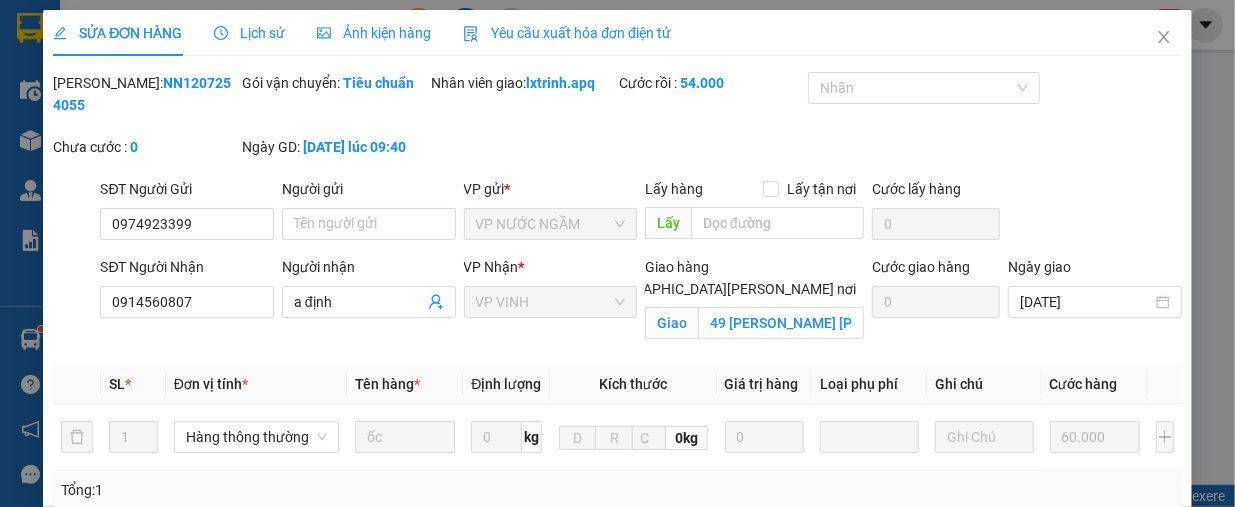 click on "Mã ĐH:  NN1207254055" at bounding box center (145, 94) 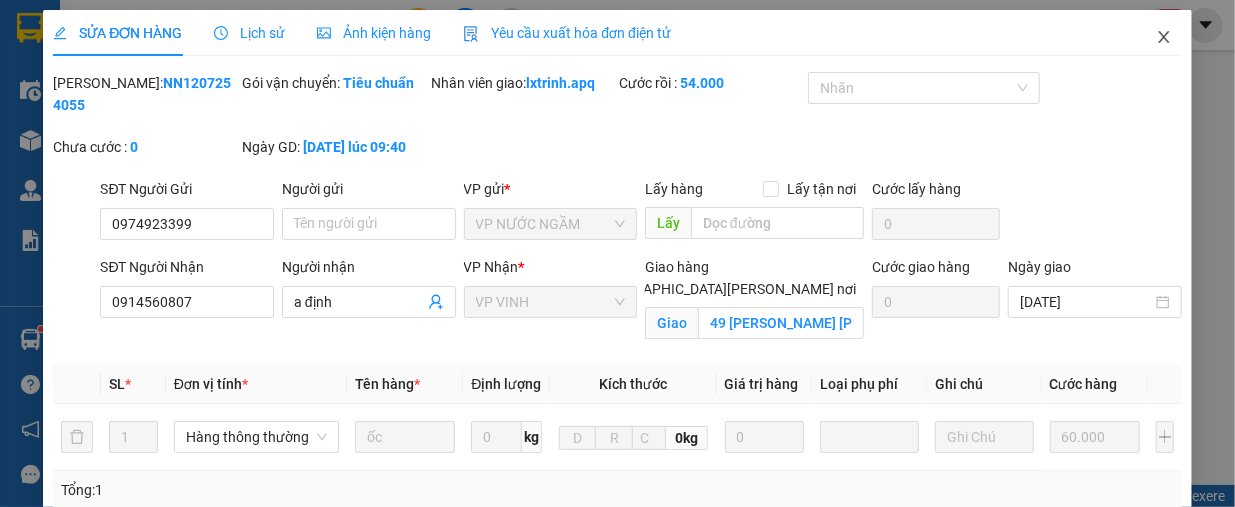 click 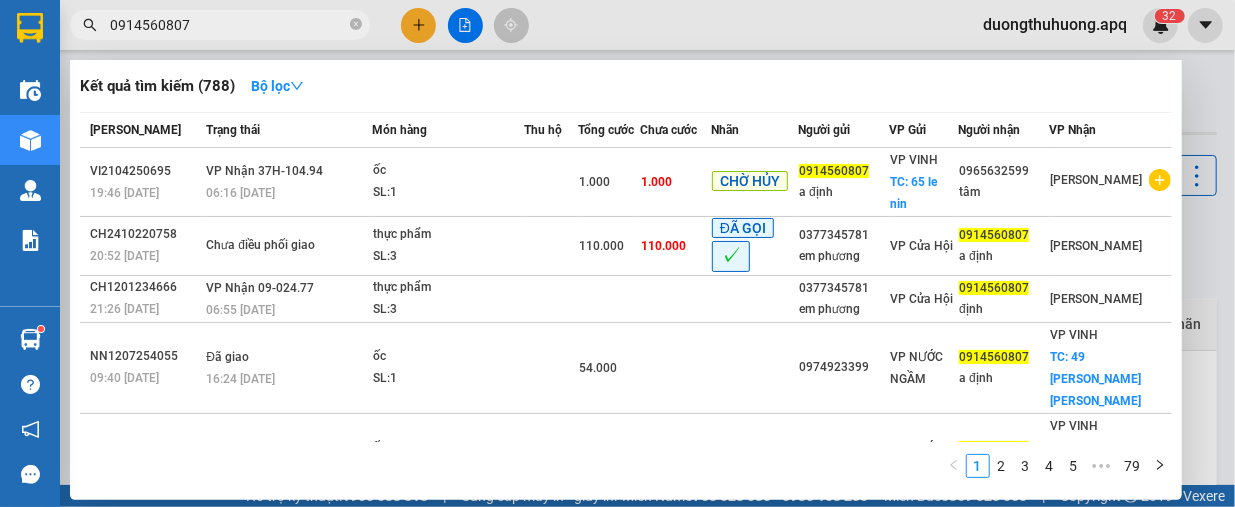 click on "0914560807" at bounding box center [228, 25] 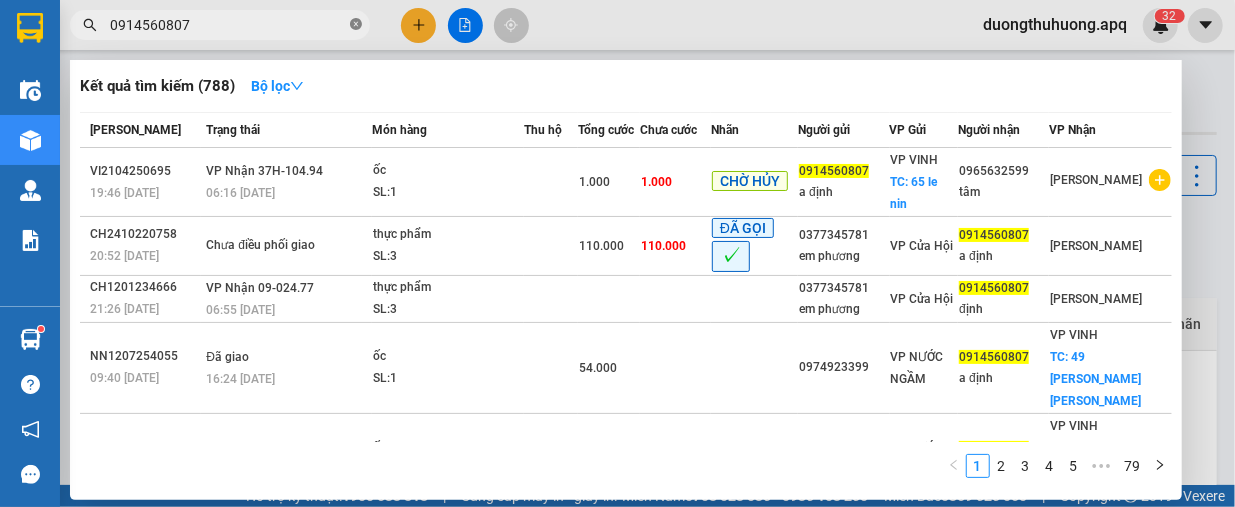 click 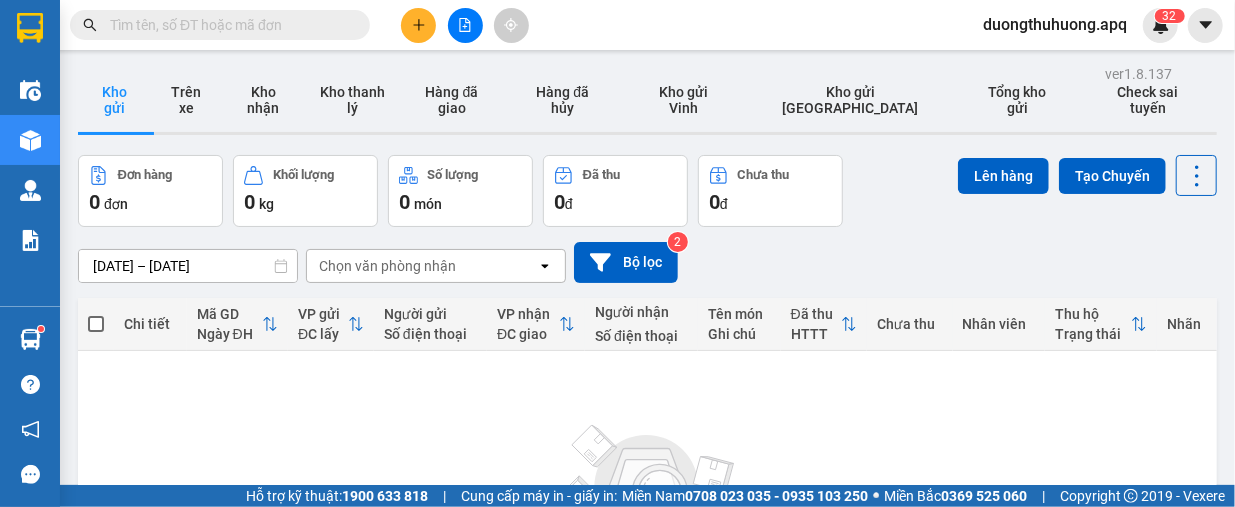paste on "0979604207" 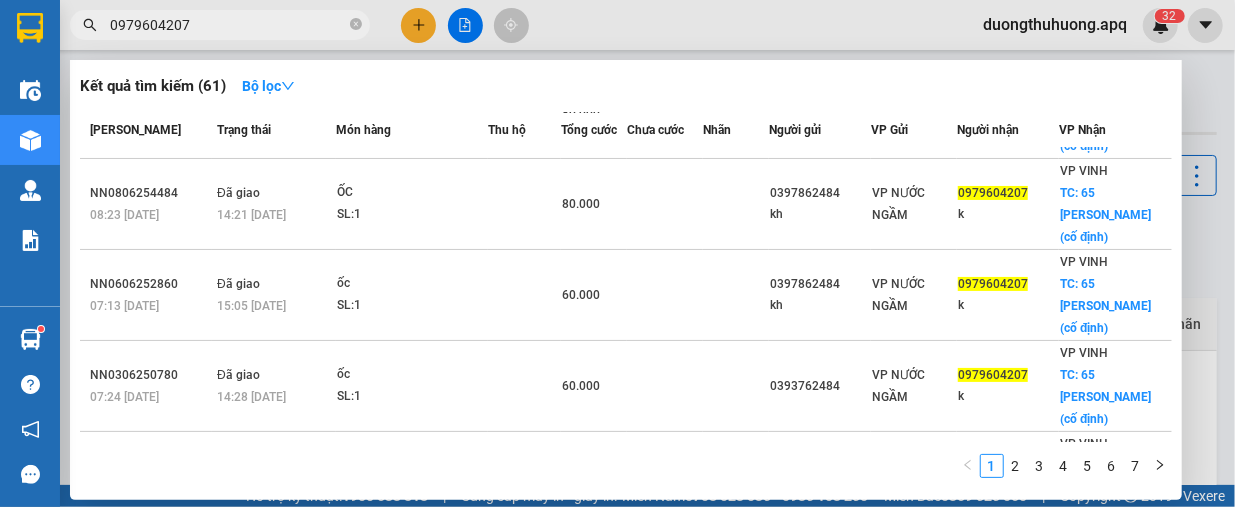 scroll, scrollTop: 300, scrollLeft: 0, axis: vertical 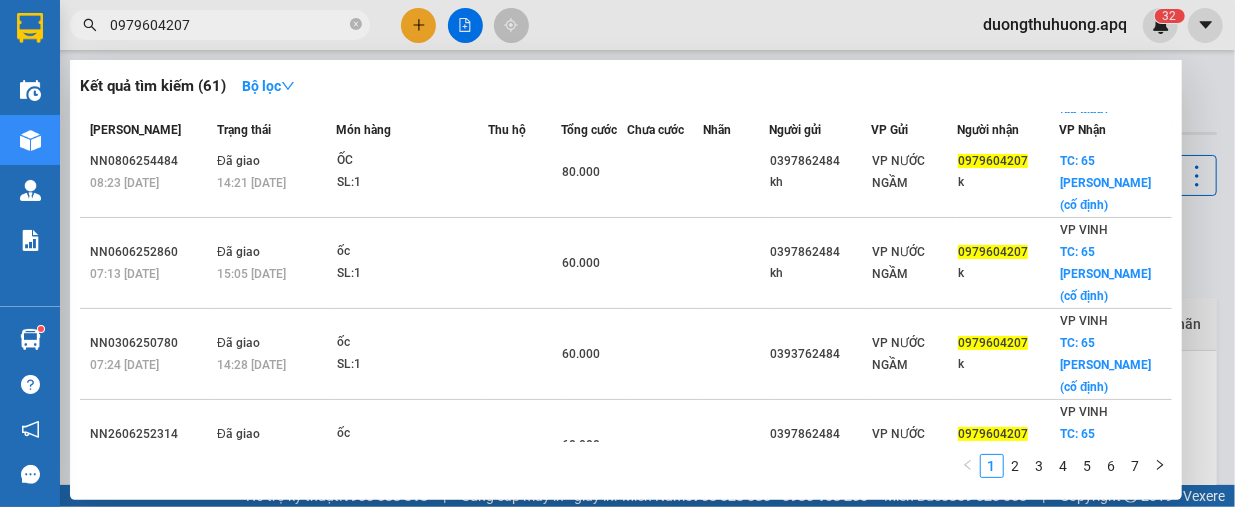 type on "0979604207" 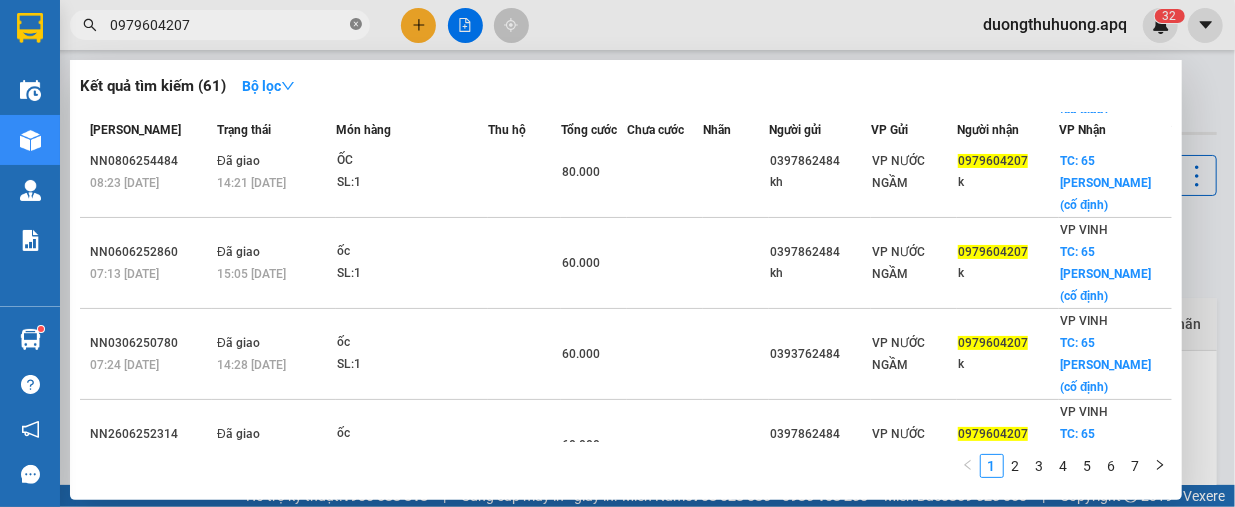 click 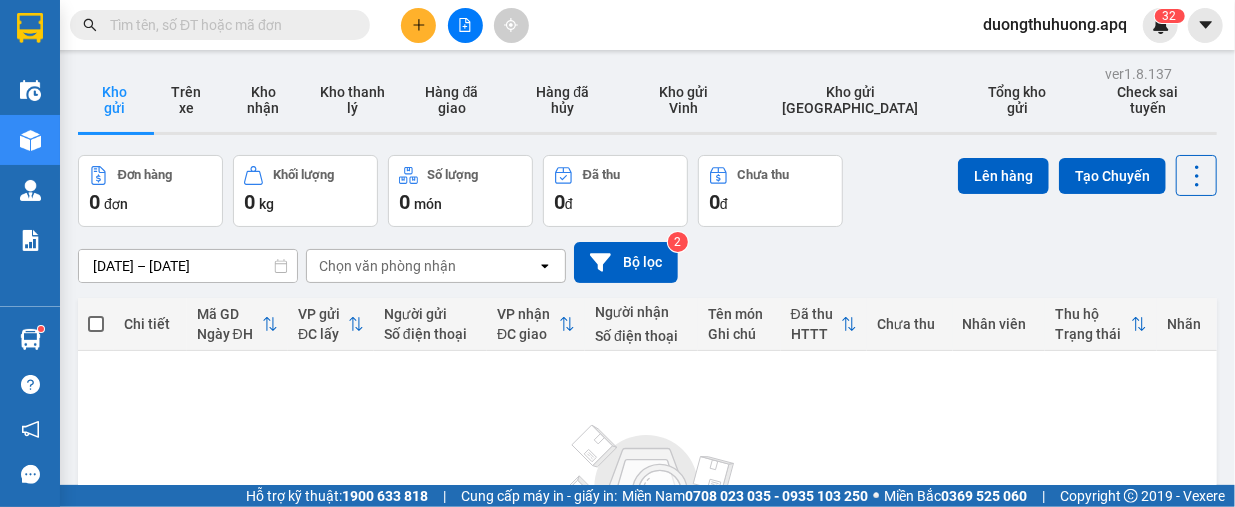 paste on "0973417352" 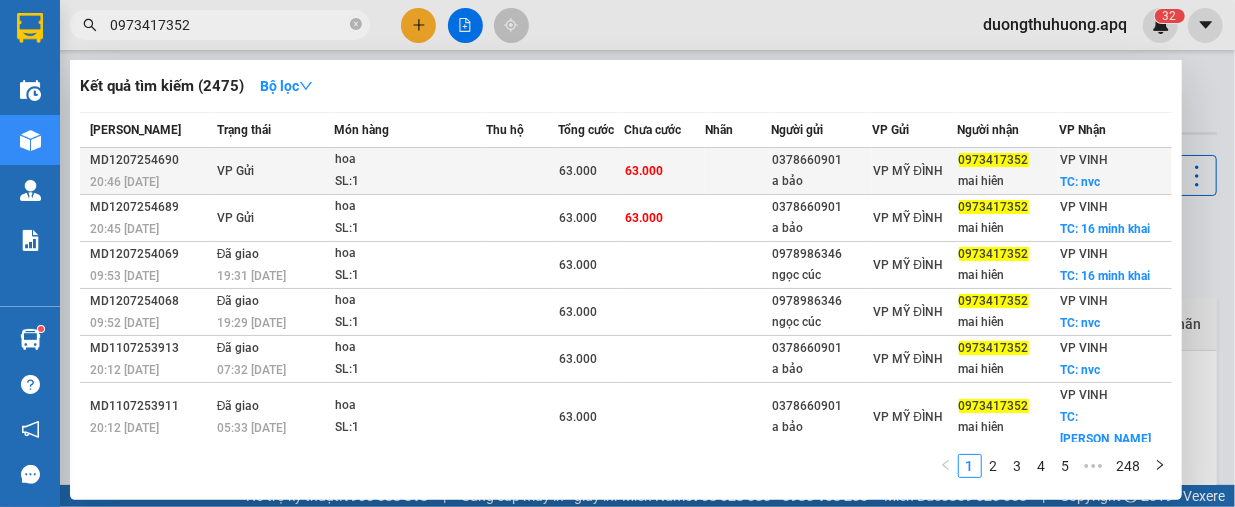 type on "0973417352" 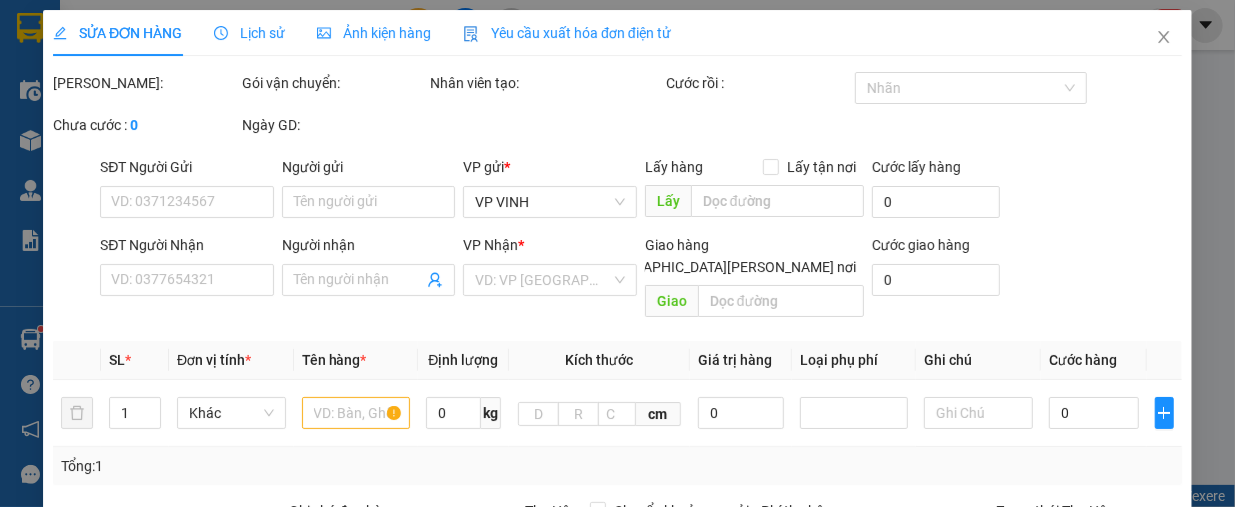 type on "0378660901" 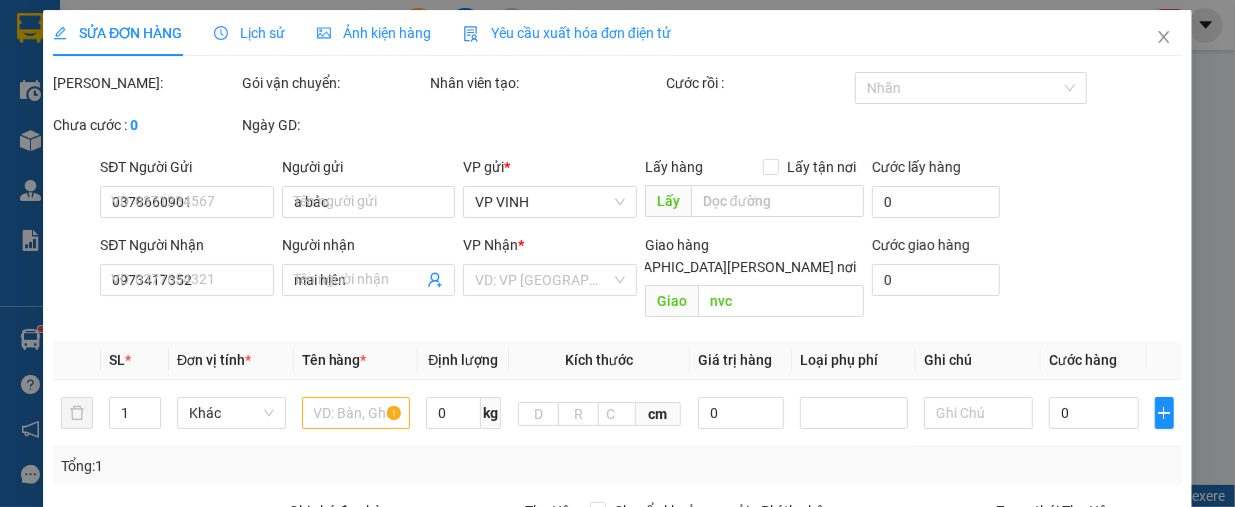 type on "63.000" 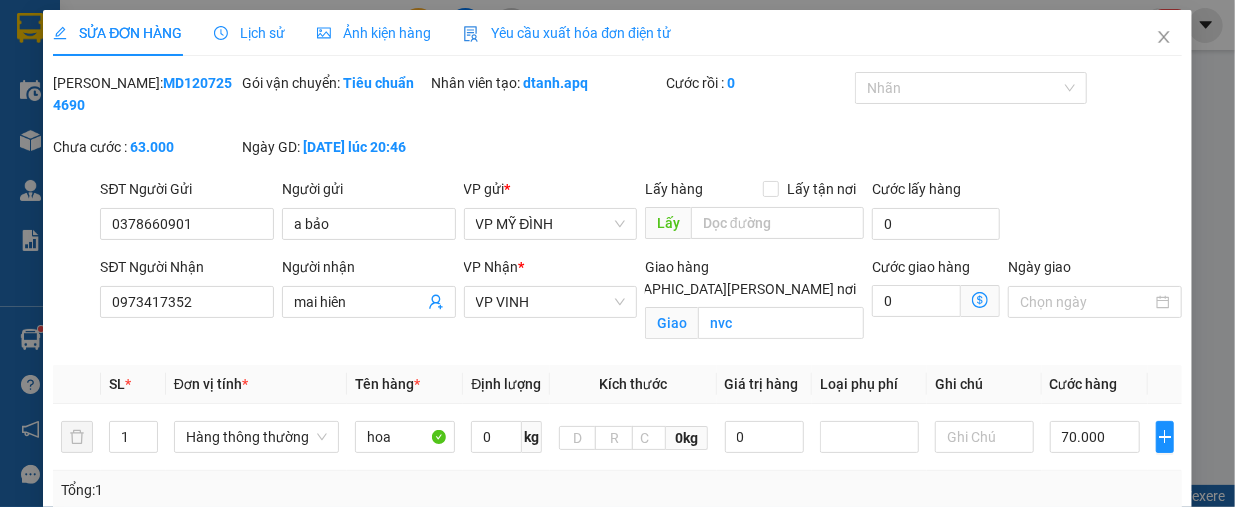 drag, startPoint x: 112, startPoint y: 82, endPoint x: 190, endPoint y: 78, distance: 78.10249 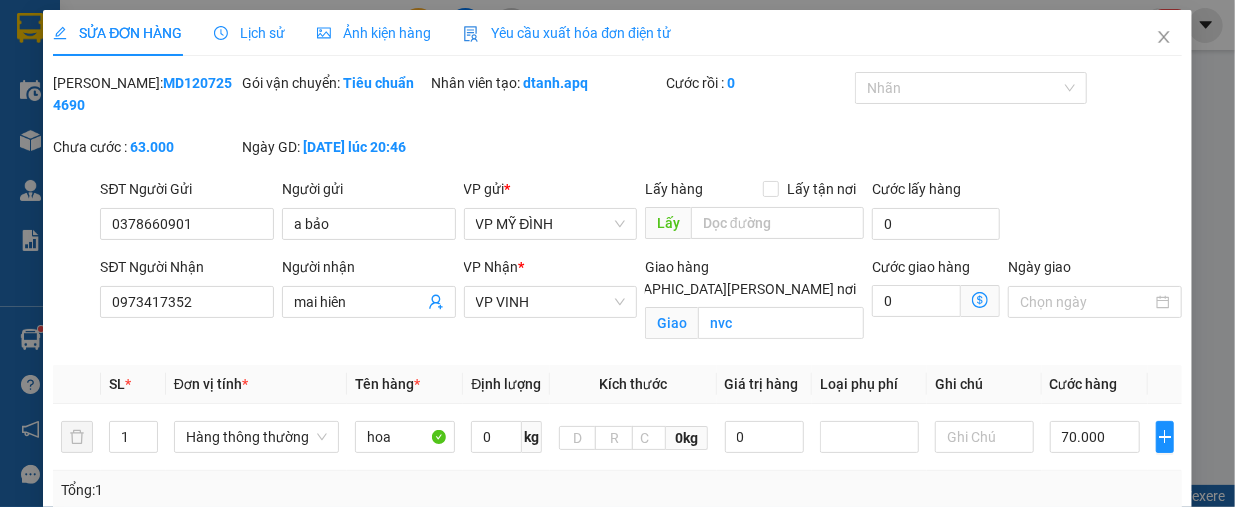 click on "[PERSON_NAME]:  MD1207254690" at bounding box center [145, 94] 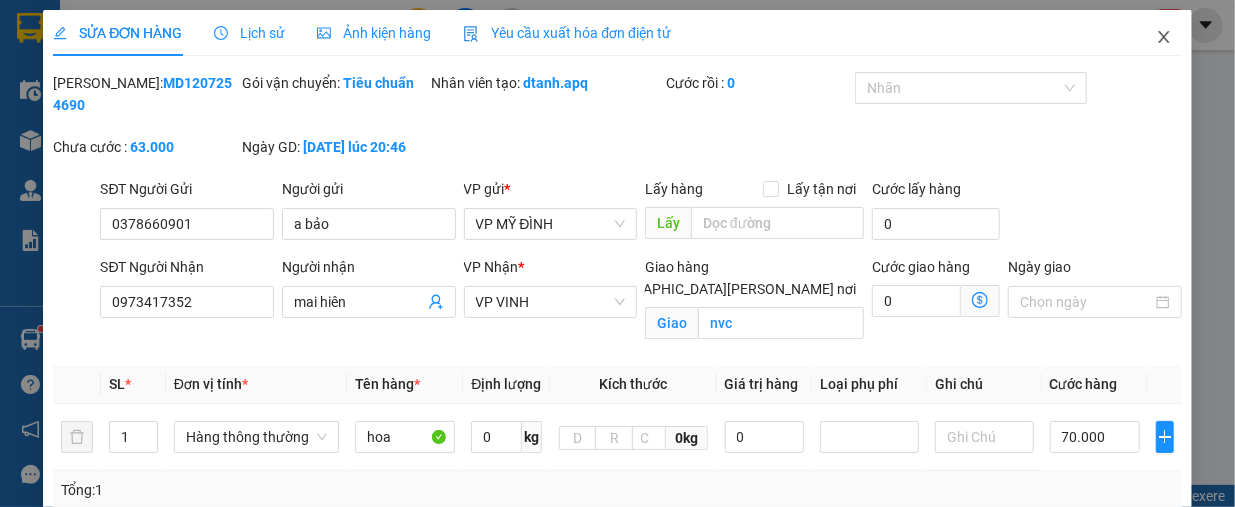 drag, startPoint x: 1152, startPoint y: 35, endPoint x: 886, endPoint y: 1, distance: 268.16412 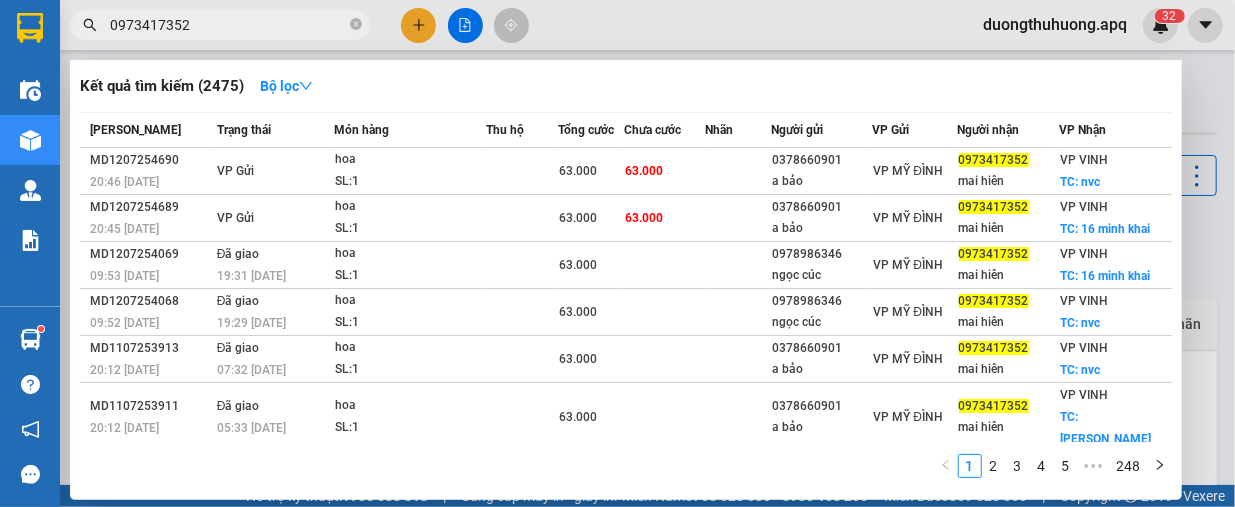 click on "0973417352" at bounding box center (228, 25) 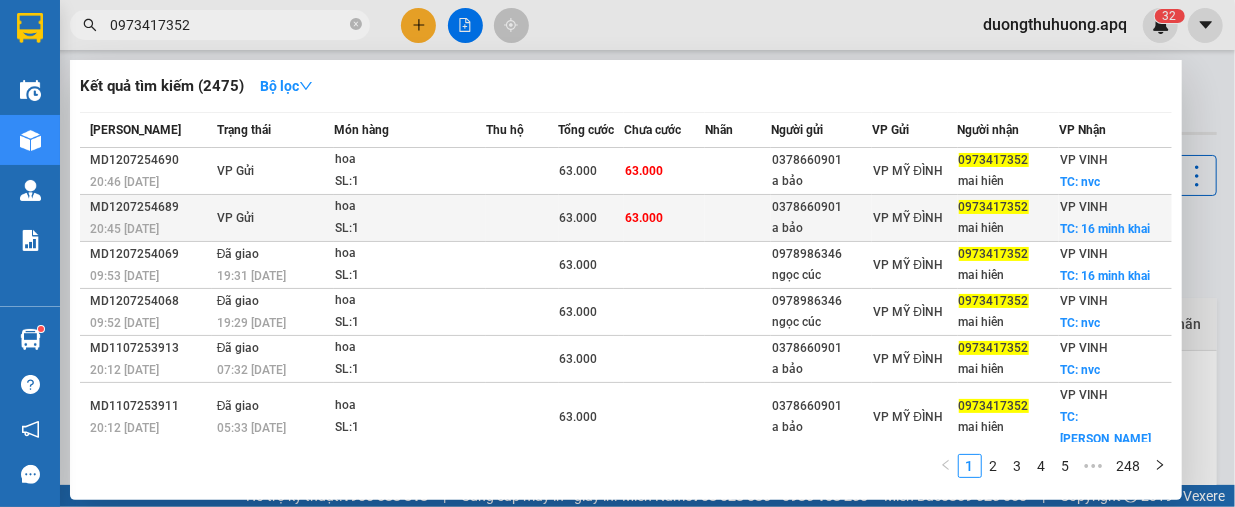 click on "MD1207254689" at bounding box center [150, 207] 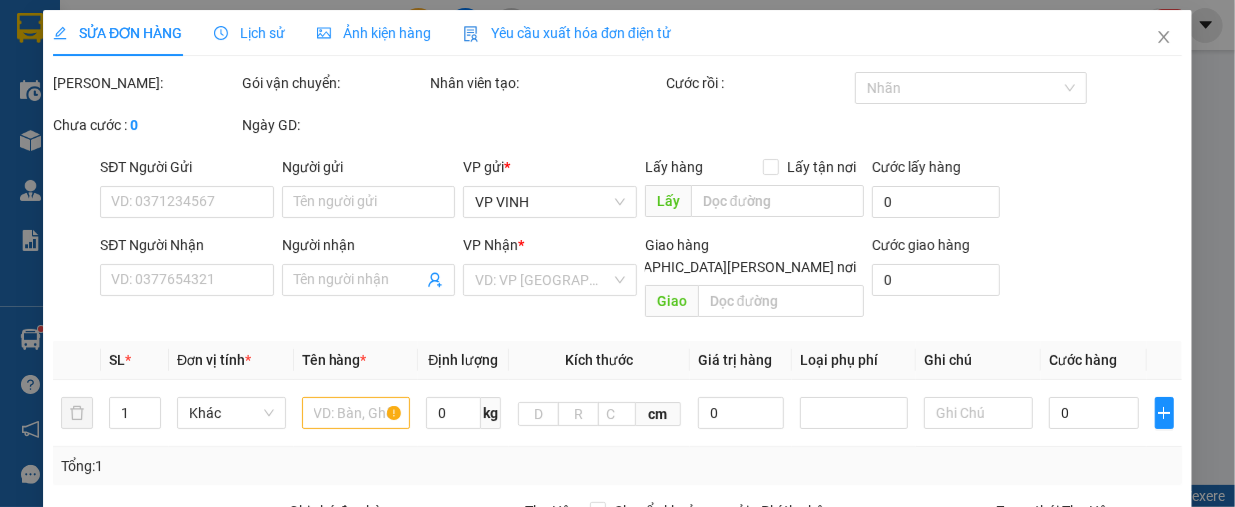 type on "0378660901" 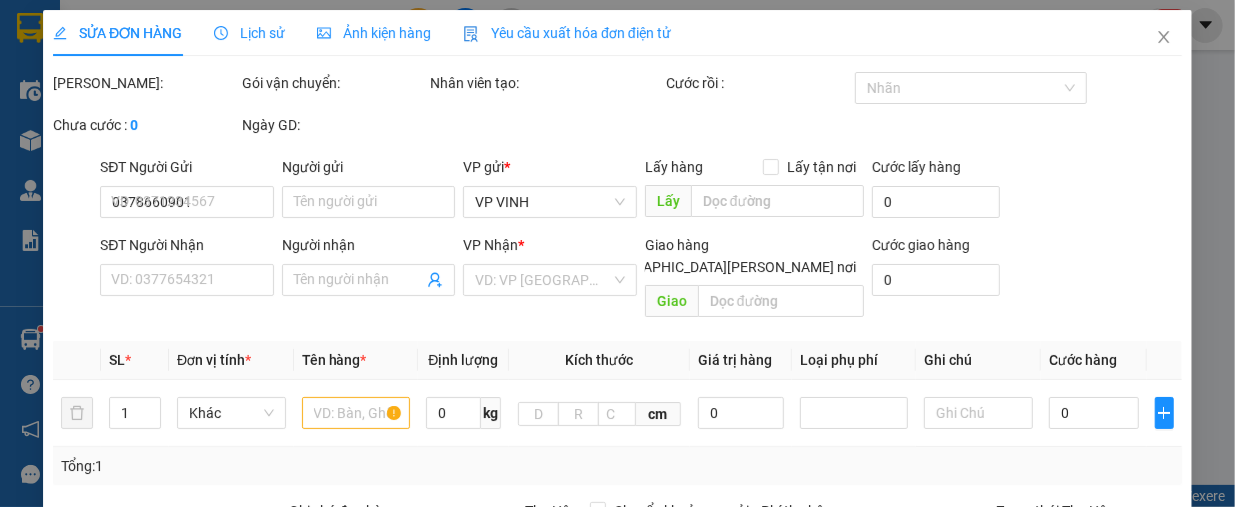 type on "a bảo" 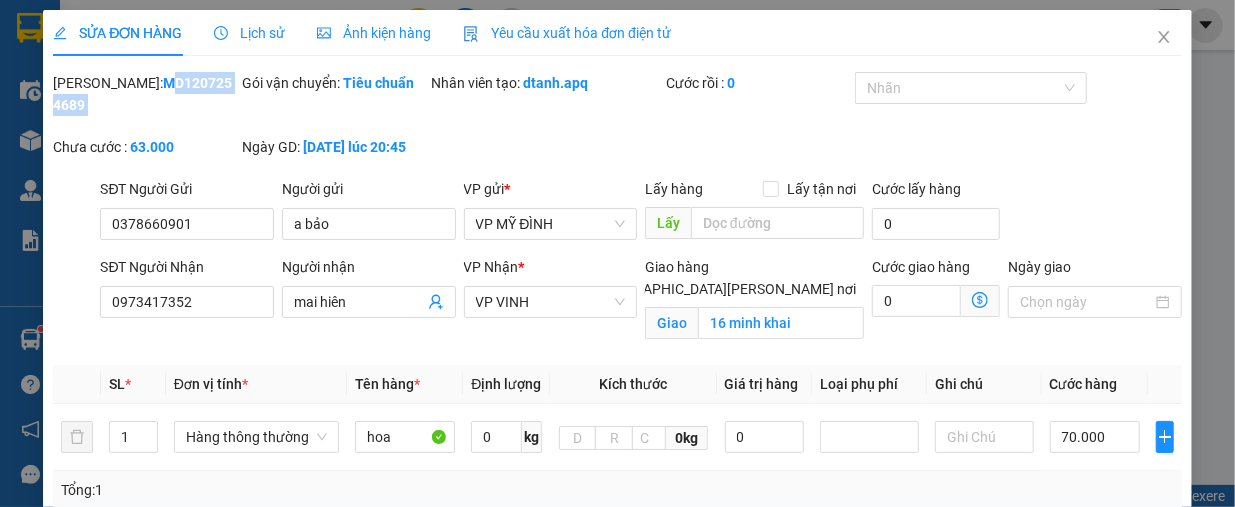 drag, startPoint x: 104, startPoint y: 83, endPoint x: 242, endPoint y: 79, distance: 138.05795 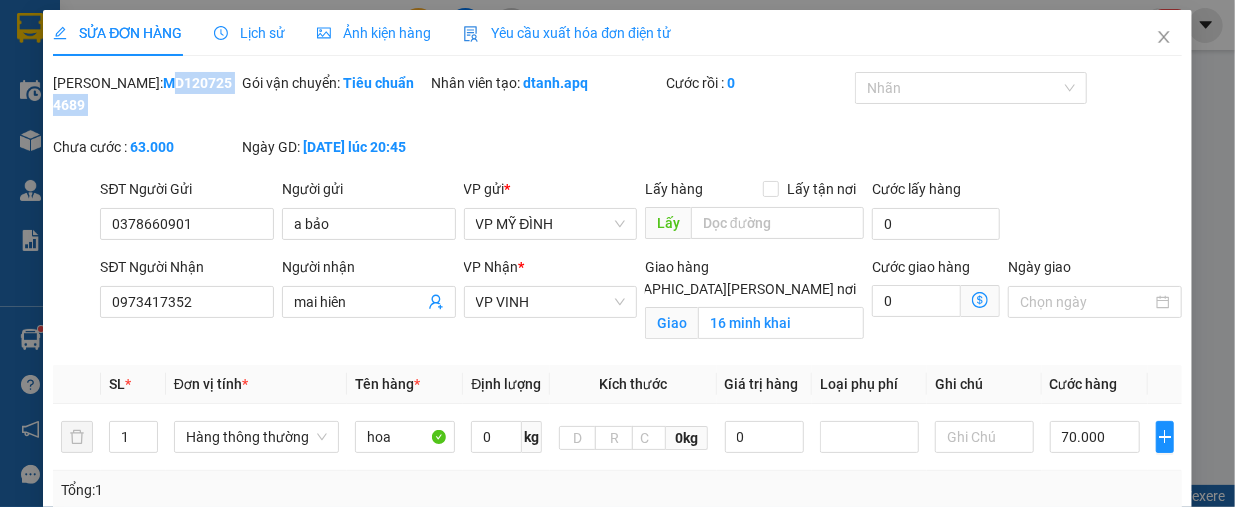 click on "[PERSON_NAME]:  MD1207254689 Gói vận chuyển:   [PERSON_NAME] [PERSON_NAME] tạo:   dtanh.apq Cước rồi :   0   [PERSON_NAME] cước :   63.000 Ngày GD:   [DATE] lúc 20:45" at bounding box center (617, 125) 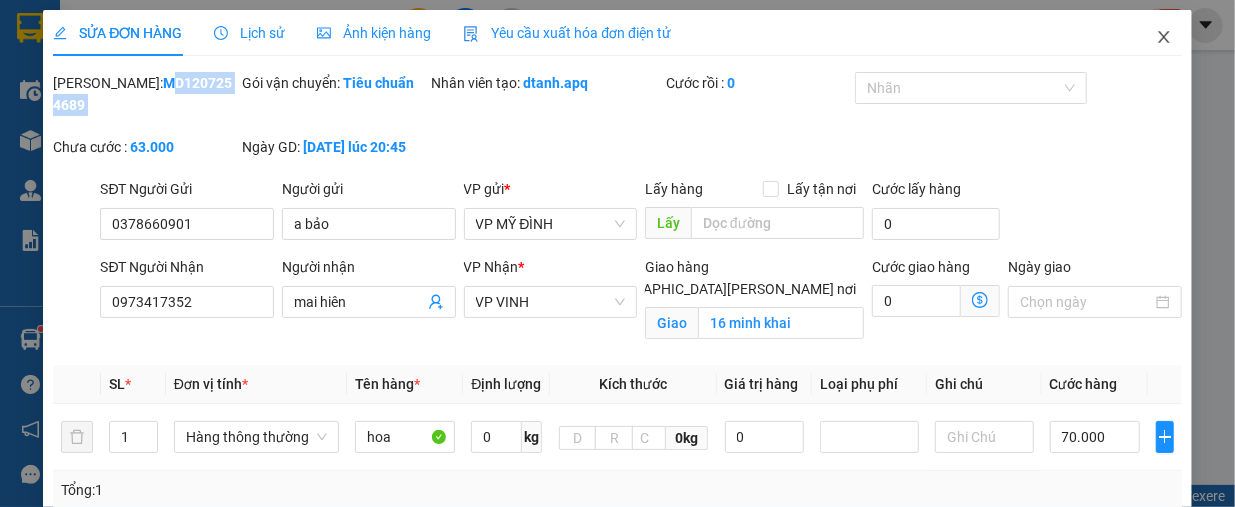 click 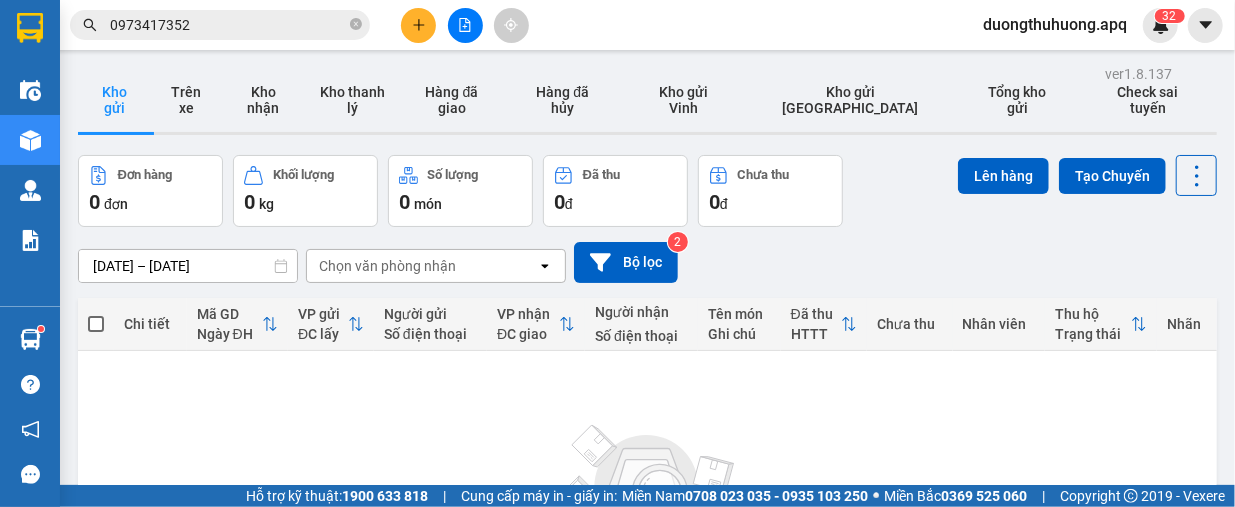 click on "0973417352" at bounding box center (228, 25) 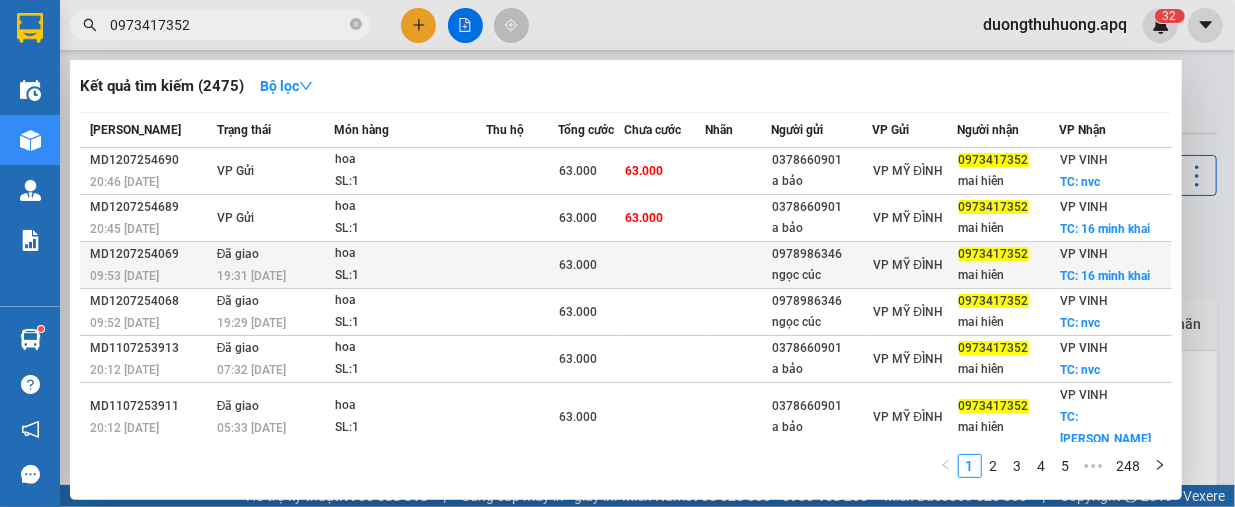 click on "MD1207254069" at bounding box center [150, 254] 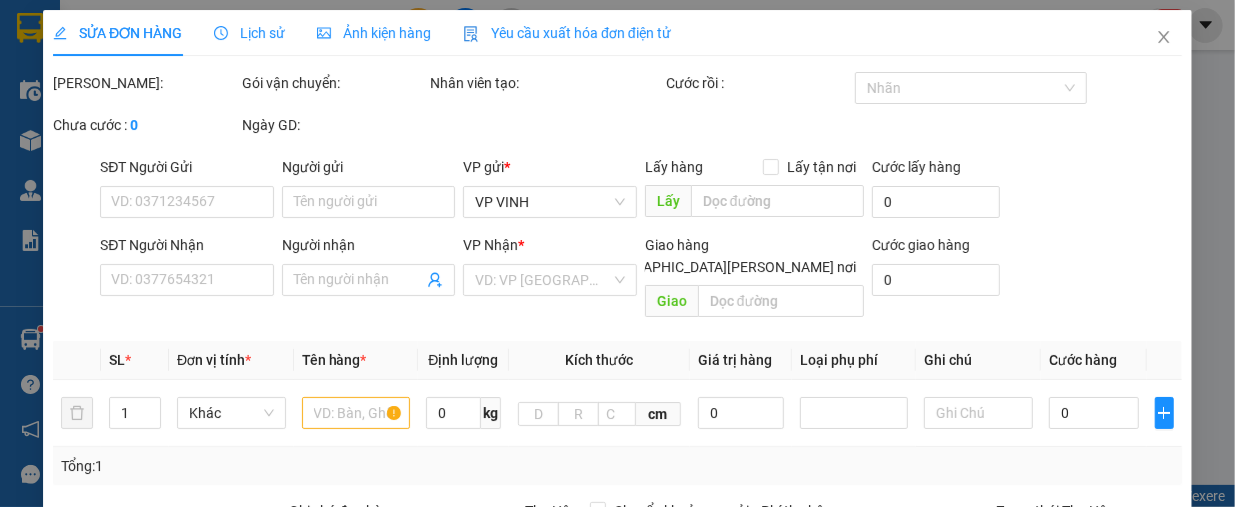 type on "0978986346" 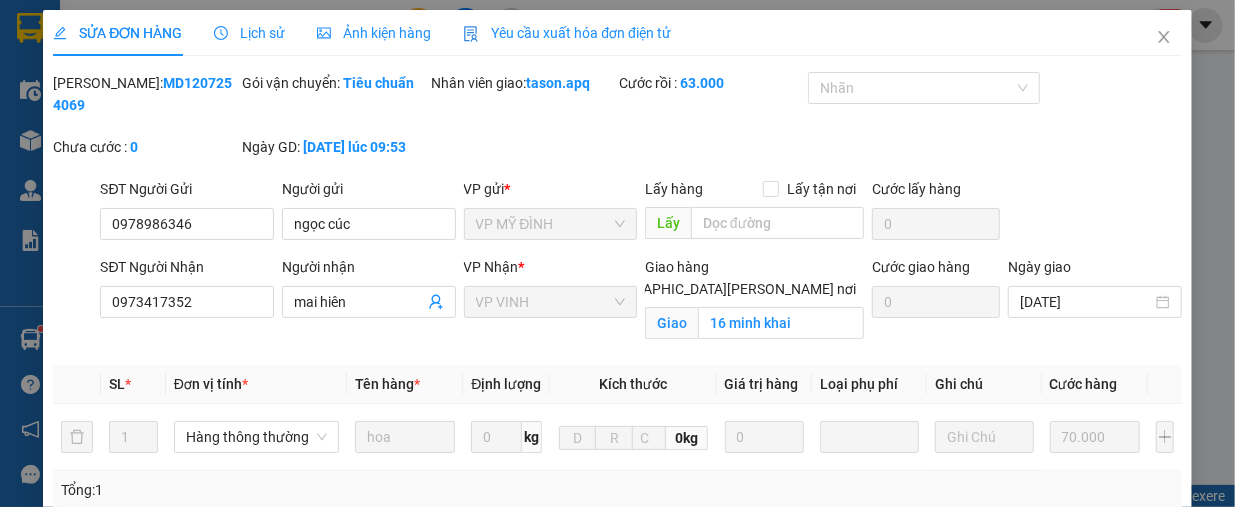 drag, startPoint x: 106, startPoint y: 83, endPoint x: 213, endPoint y: 80, distance: 107.042046 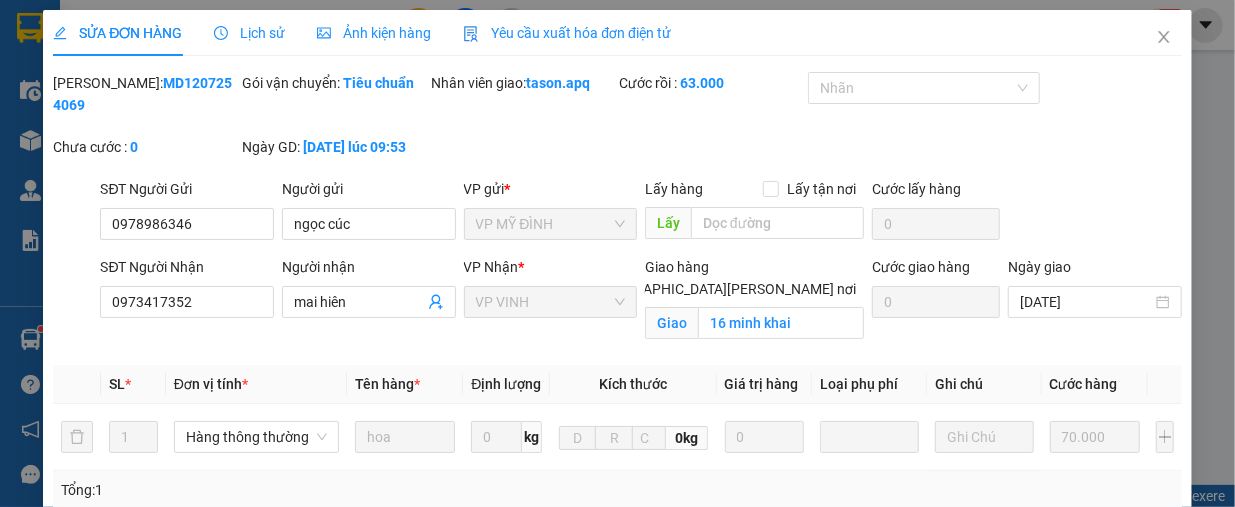 click on "[PERSON_NAME]:  MD1207254069" at bounding box center [145, 94] 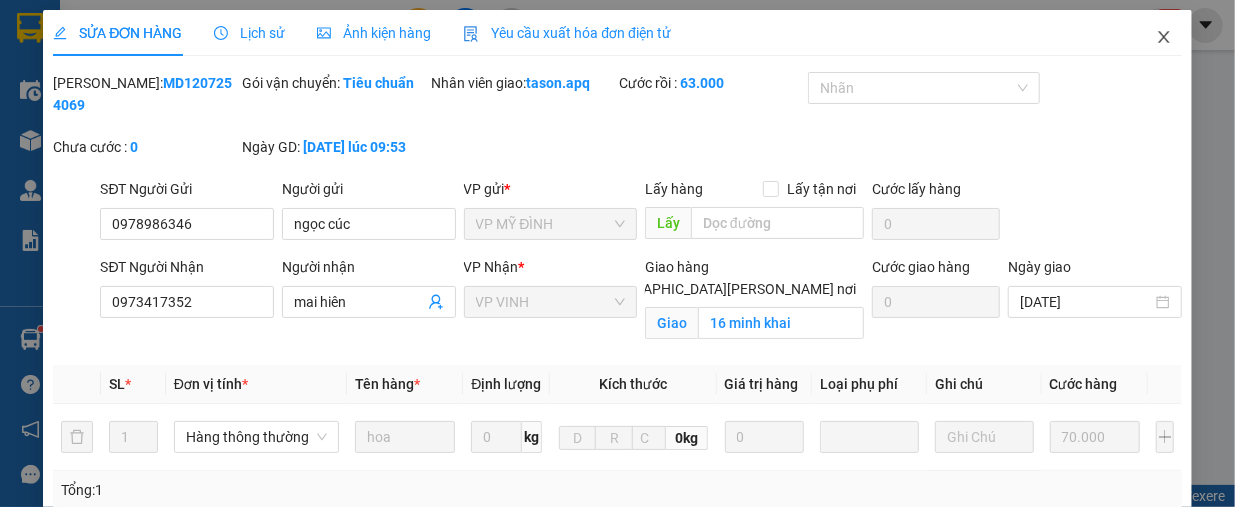 click 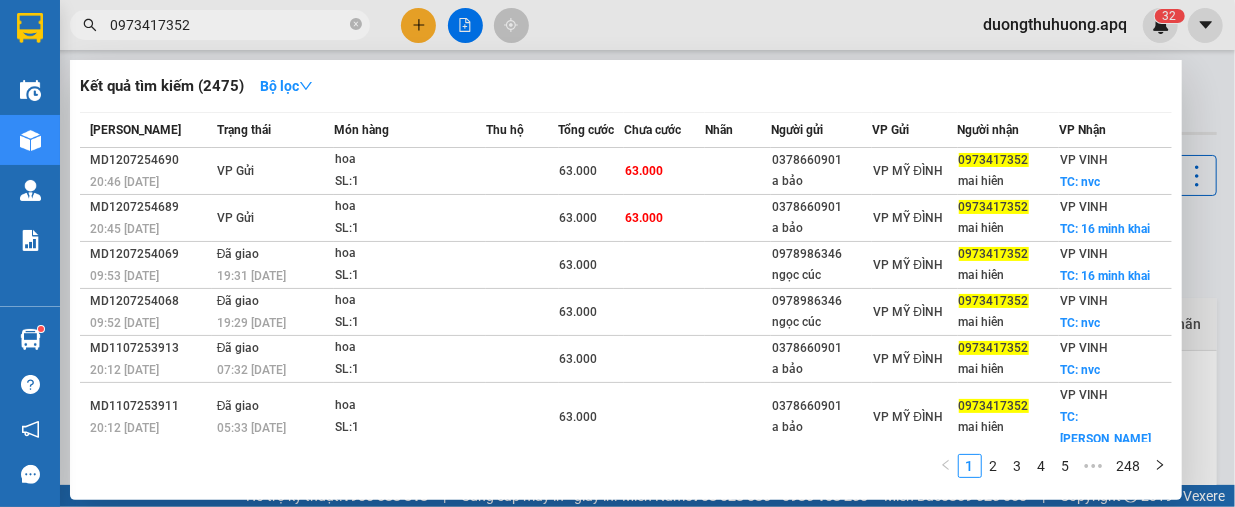 click on "0973417352" at bounding box center [228, 25] 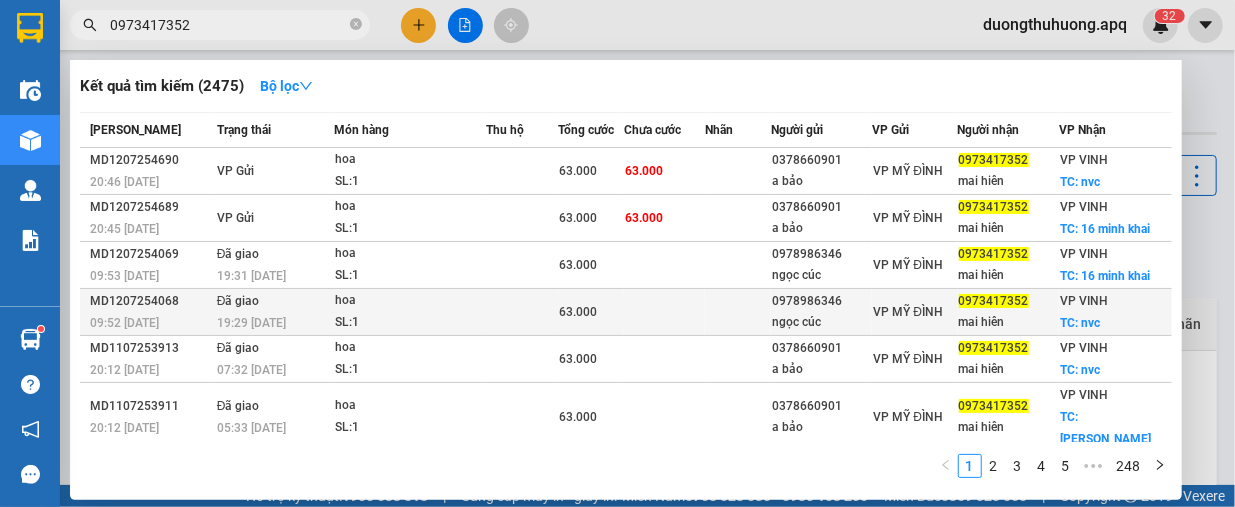 click on "MD1207254068" at bounding box center [150, 301] 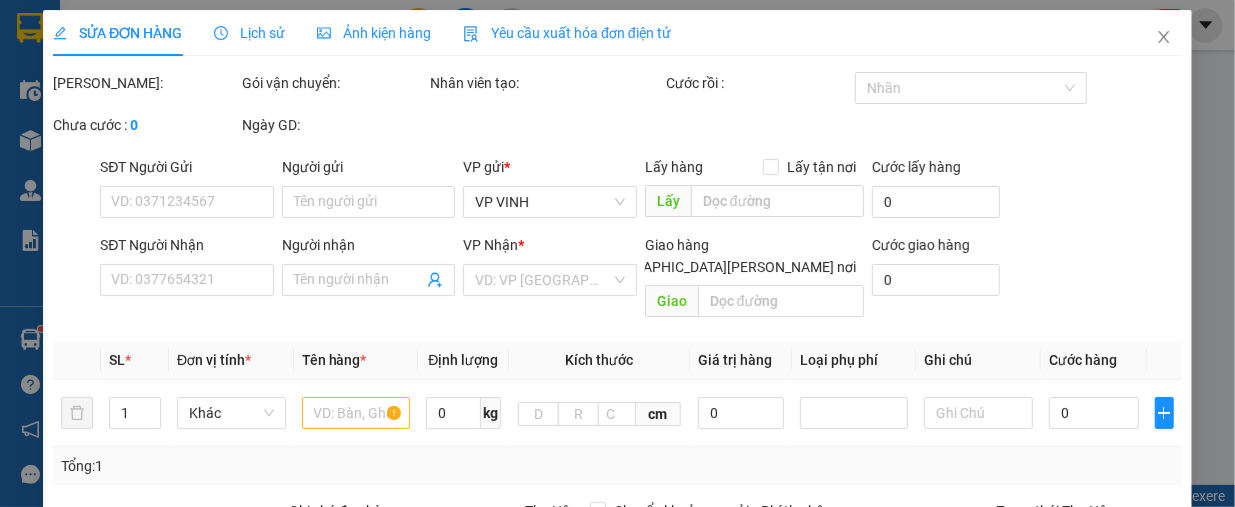 type on "0978986346" 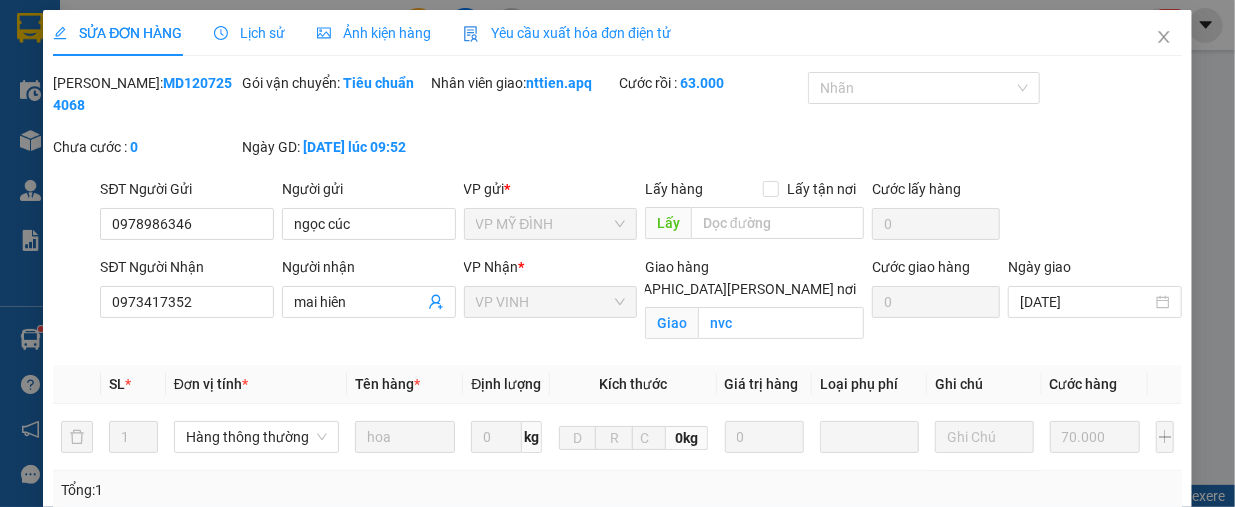 drag, startPoint x: 105, startPoint y: 82, endPoint x: 233, endPoint y: 80, distance: 128.01562 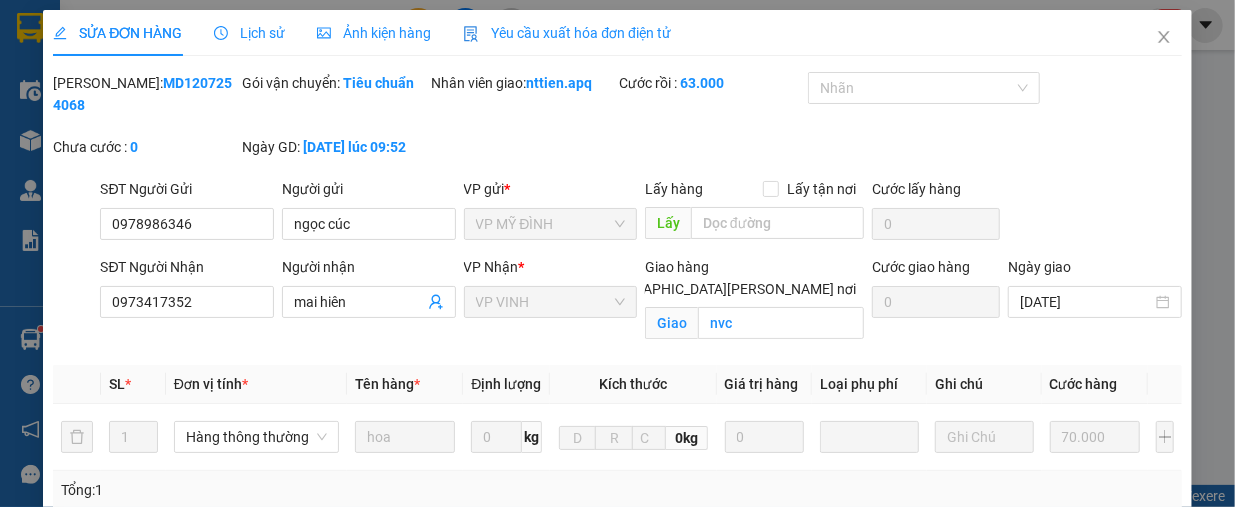 click on "[PERSON_NAME]:  MD1207254068" at bounding box center (145, 94) 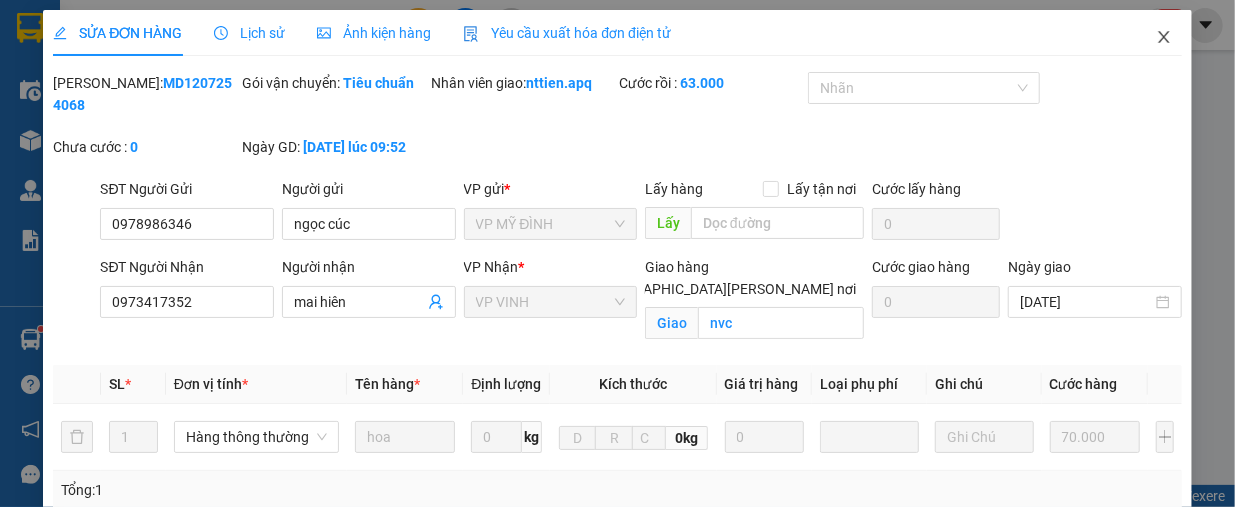 click 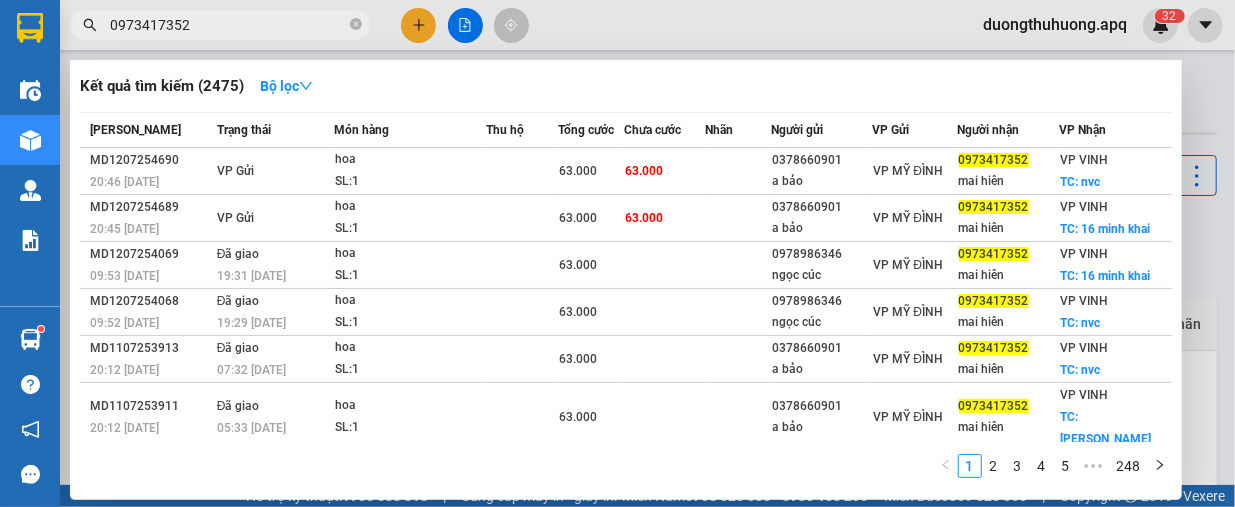 click on "0973417352" at bounding box center [228, 25] 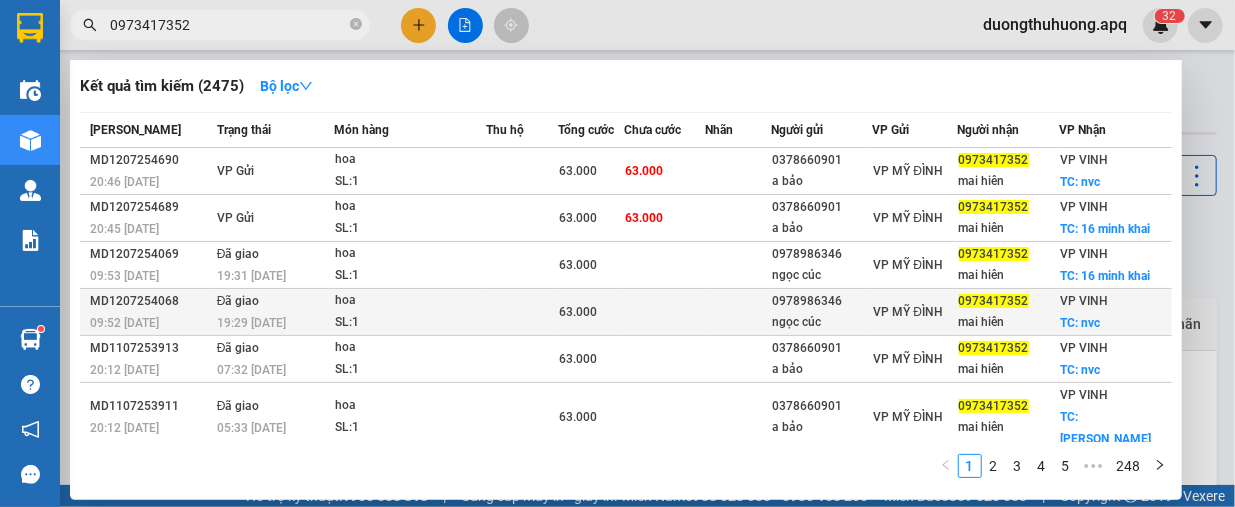 scroll, scrollTop: 100, scrollLeft: 0, axis: vertical 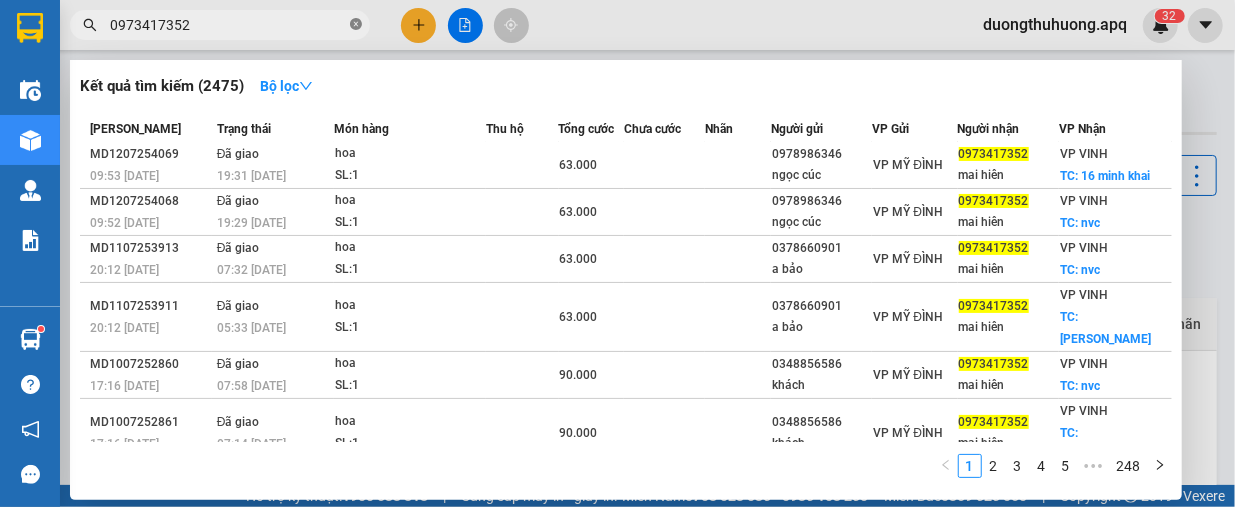 click 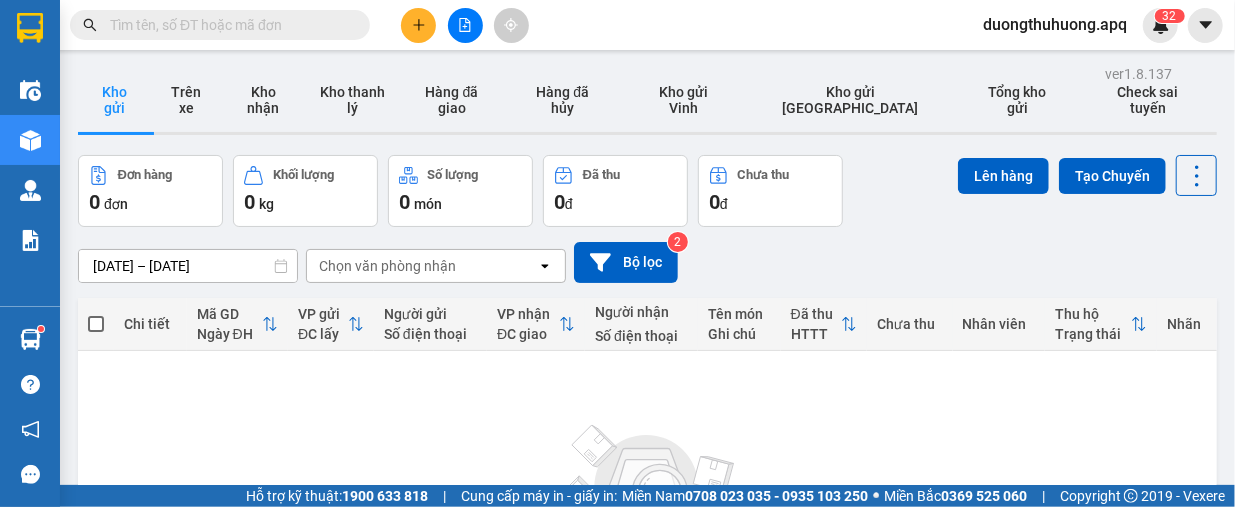paste on "0886545266" 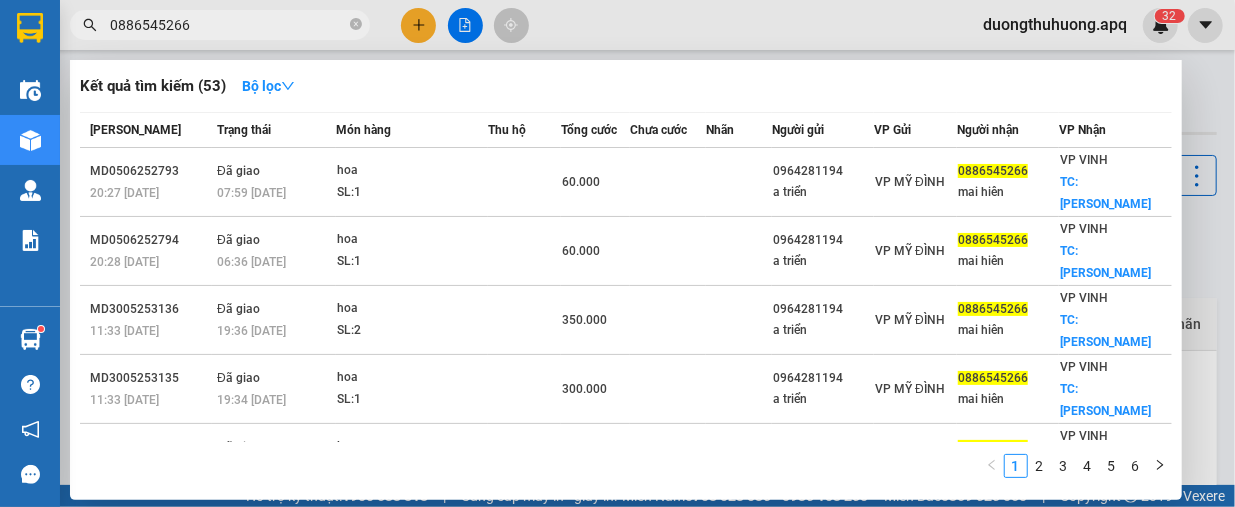 type on "0886545266" 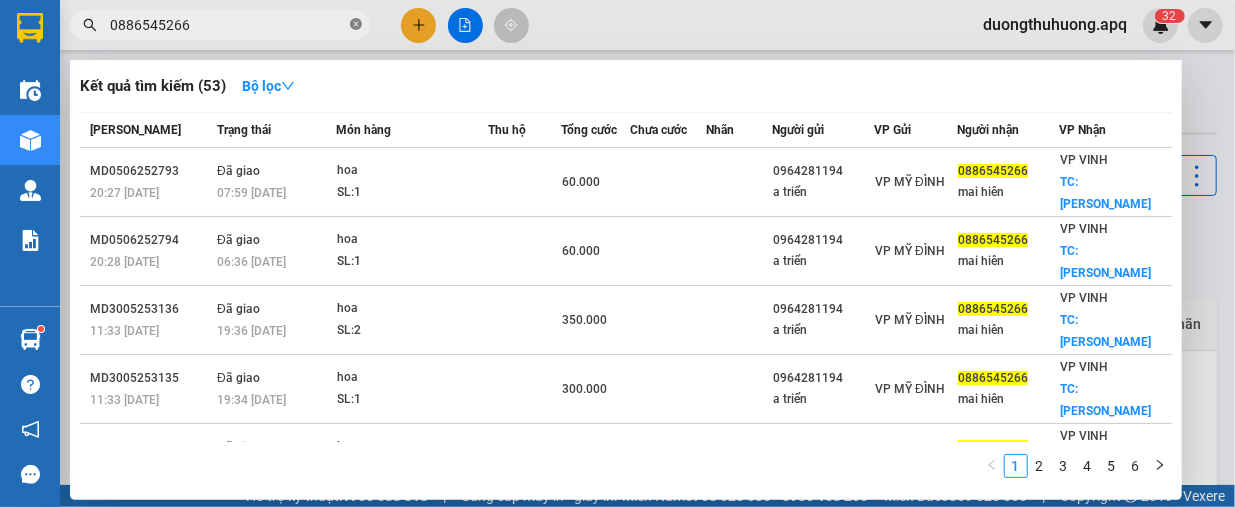 click 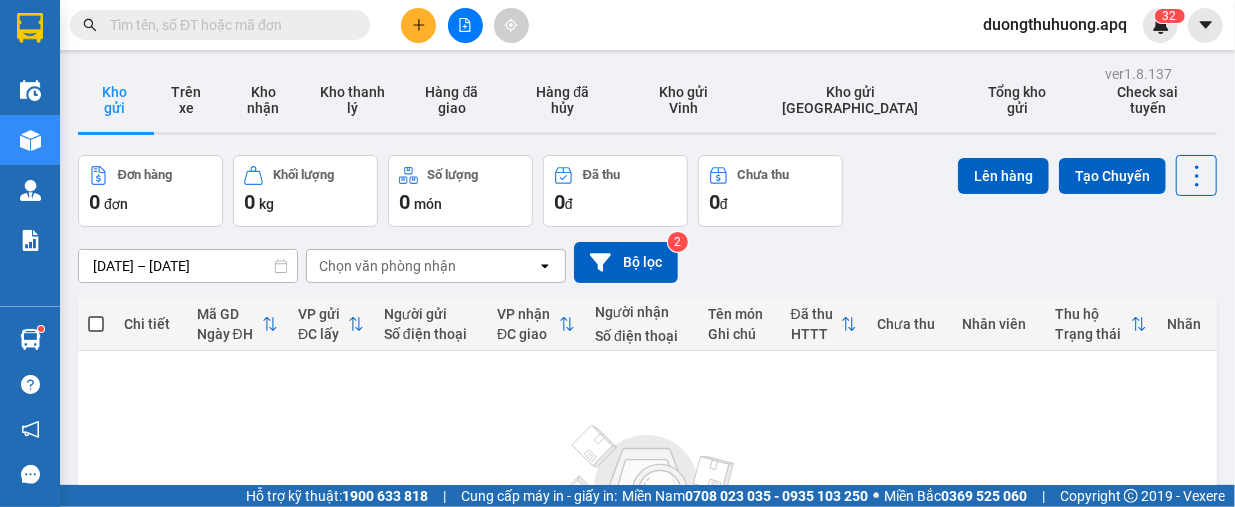 paste on "0983548956" 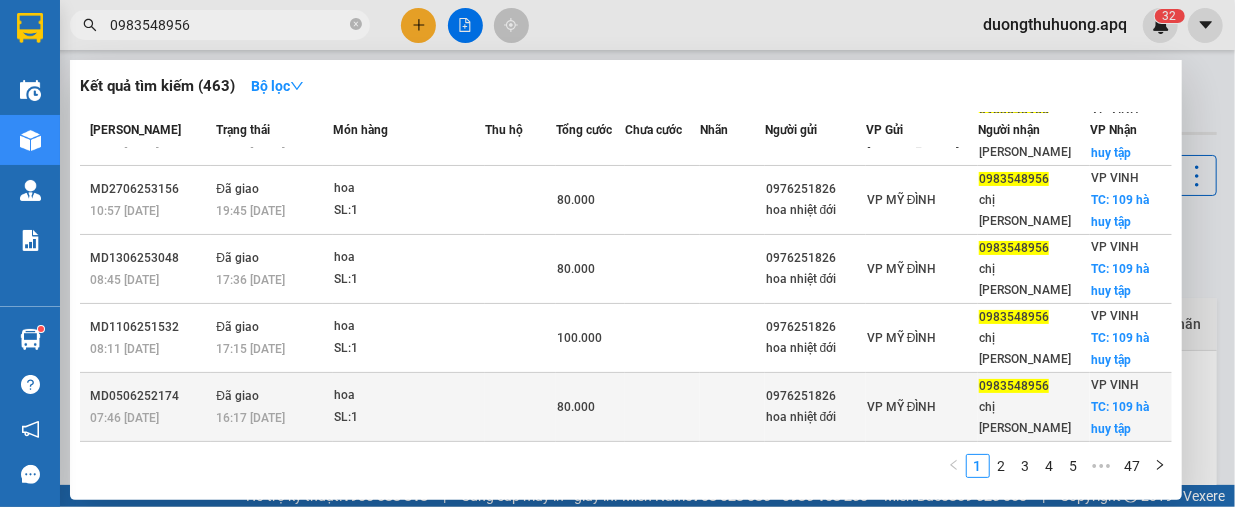 scroll, scrollTop: 402, scrollLeft: 0, axis: vertical 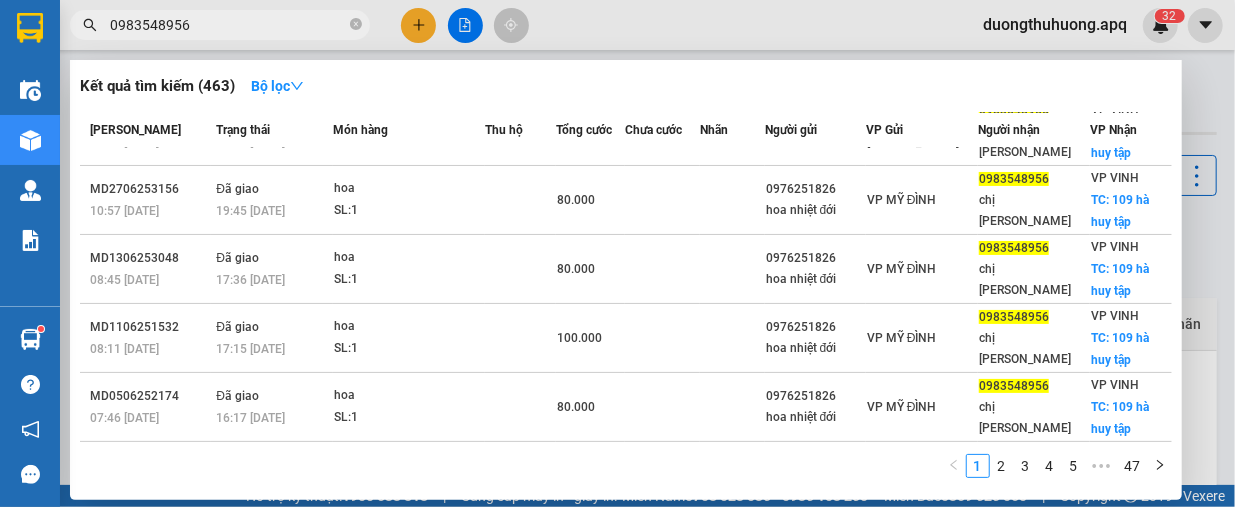 type on "0983548956" 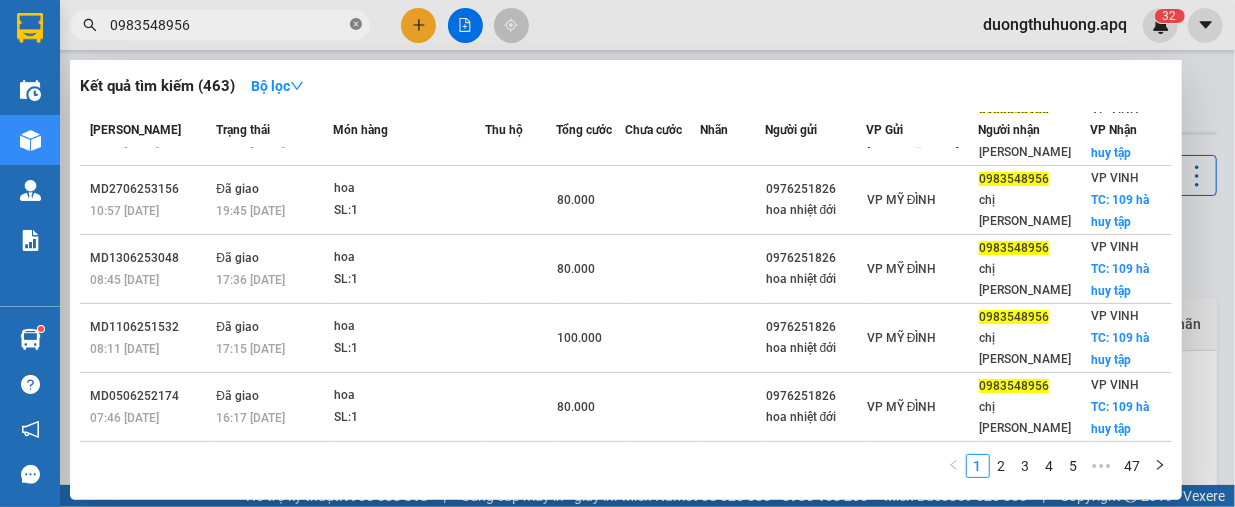 click 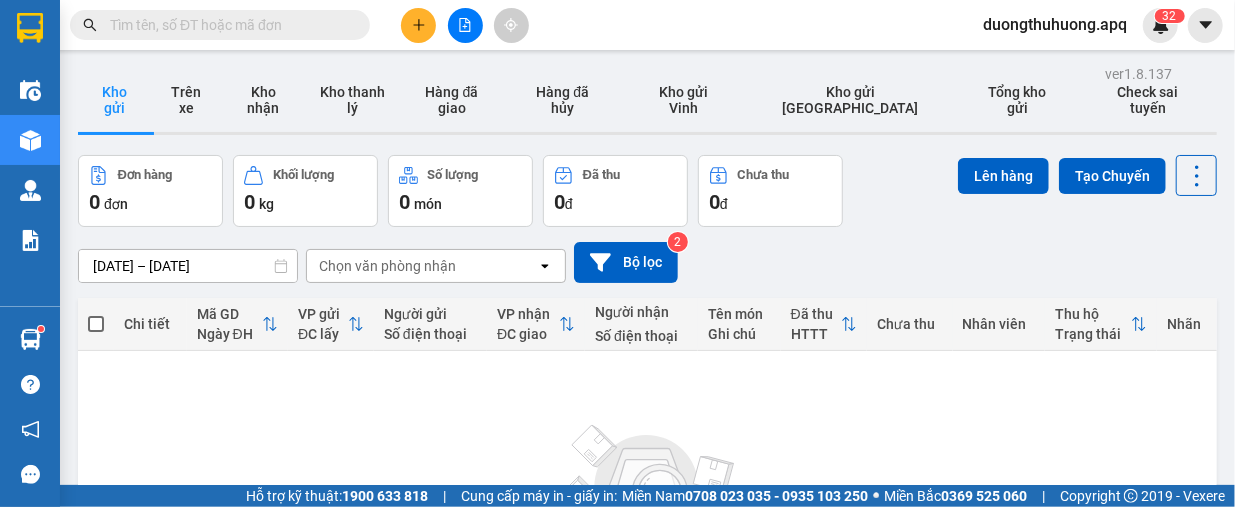 paste on "0988529035" 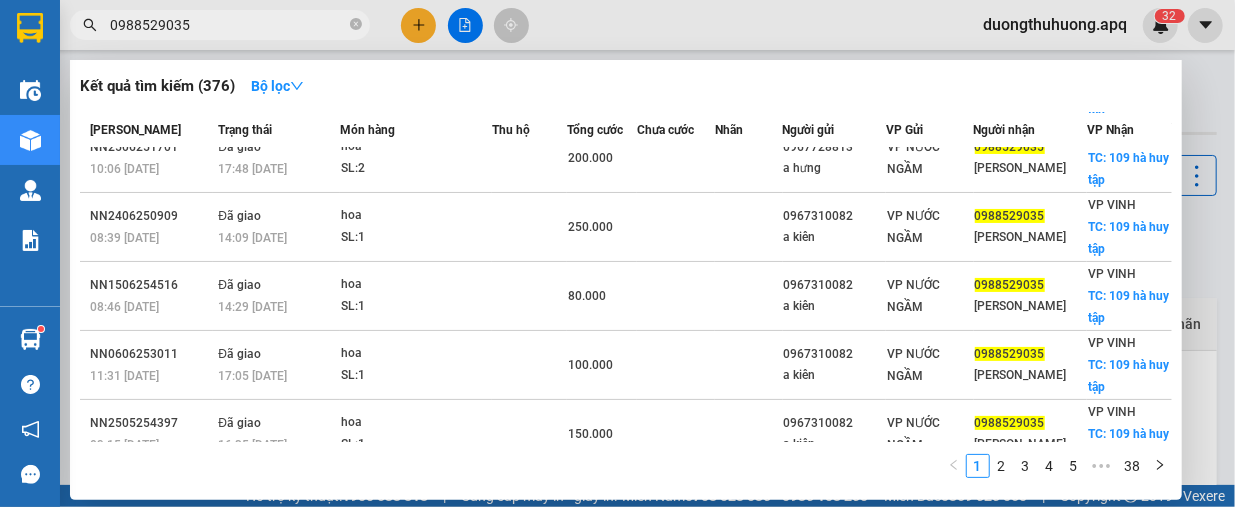 scroll, scrollTop: 402, scrollLeft: 0, axis: vertical 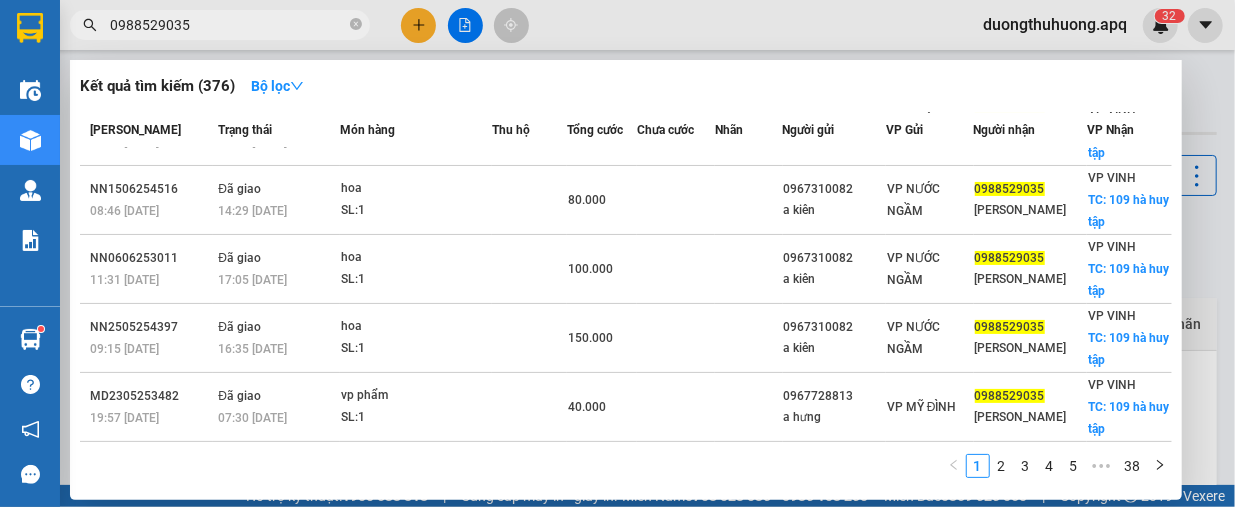 type on "0988529035" 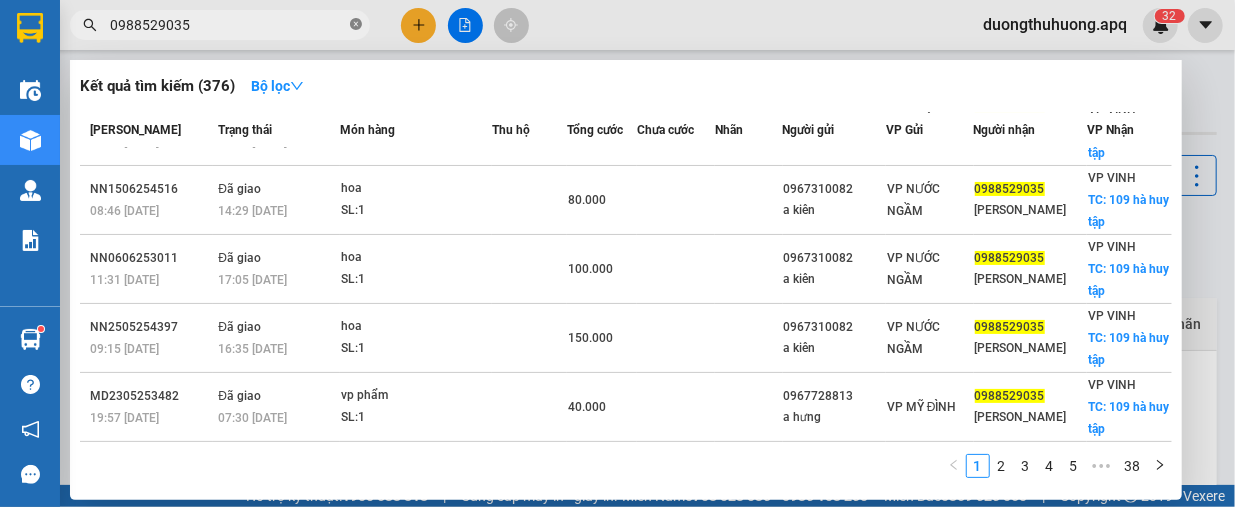 click 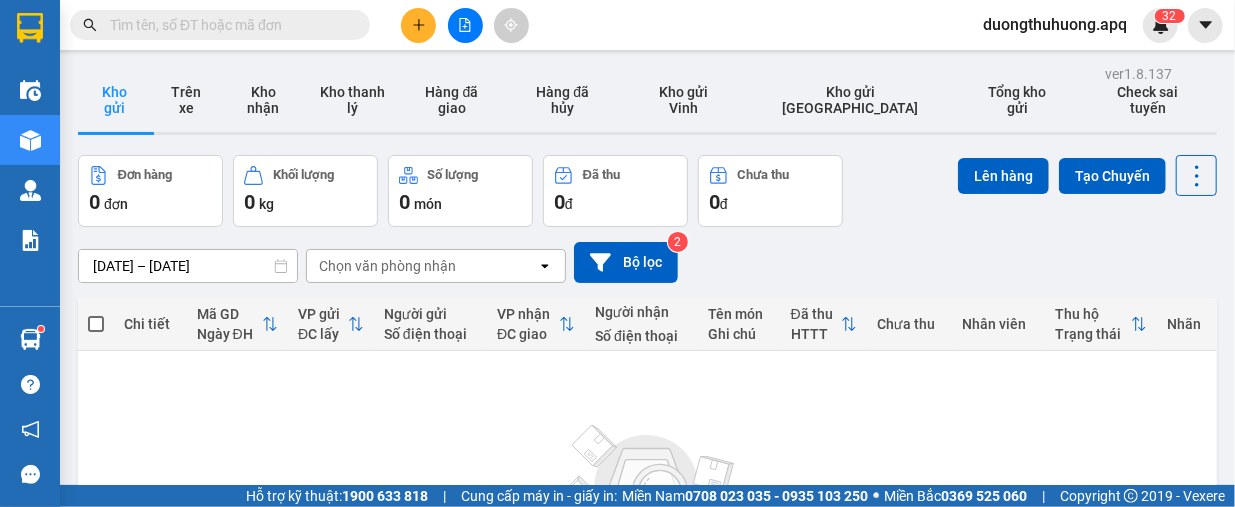 paste on "0983695936" 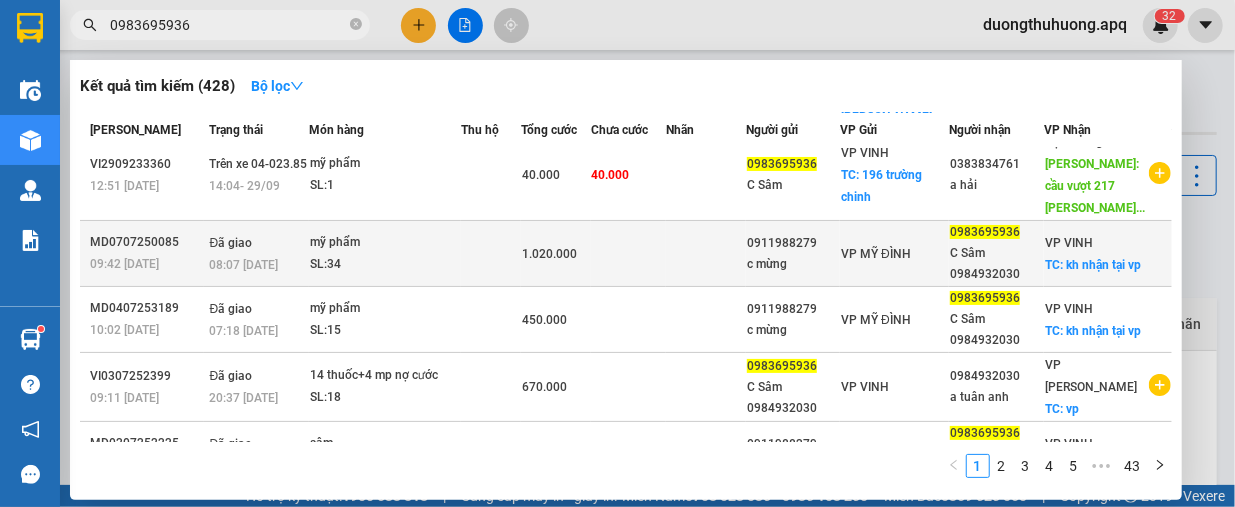 scroll, scrollTop: 300, scrollLeft: 0, axis: vertical 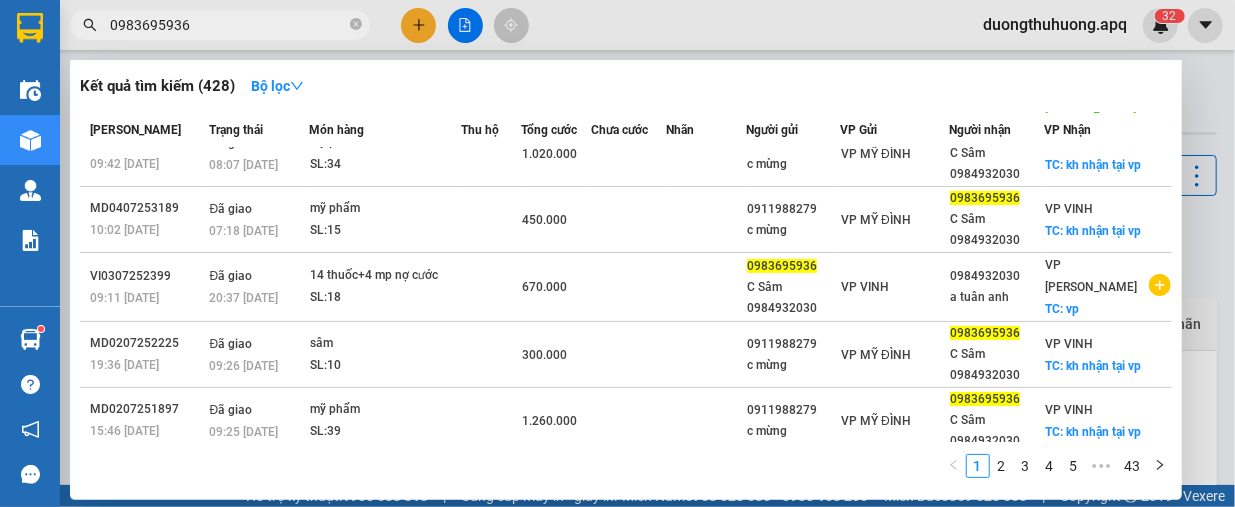 type on "0983695936" 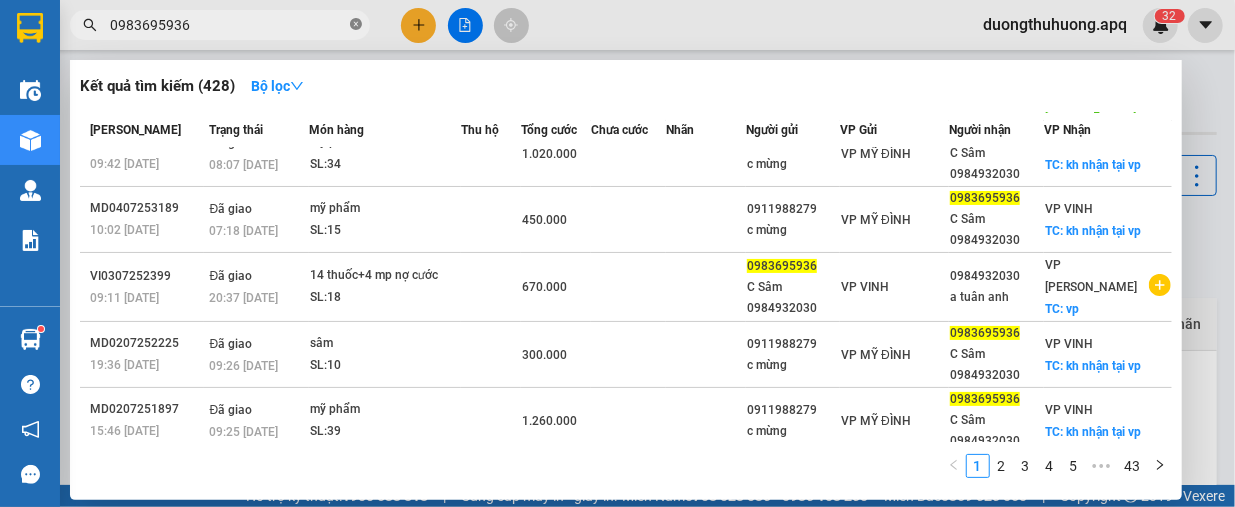 click 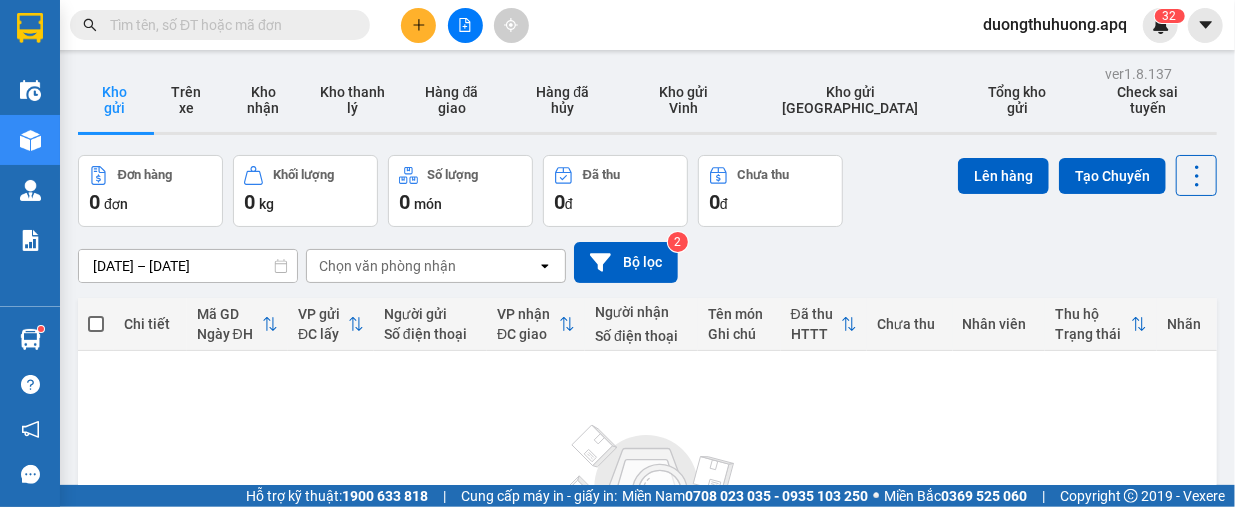 paste on "0389899999" 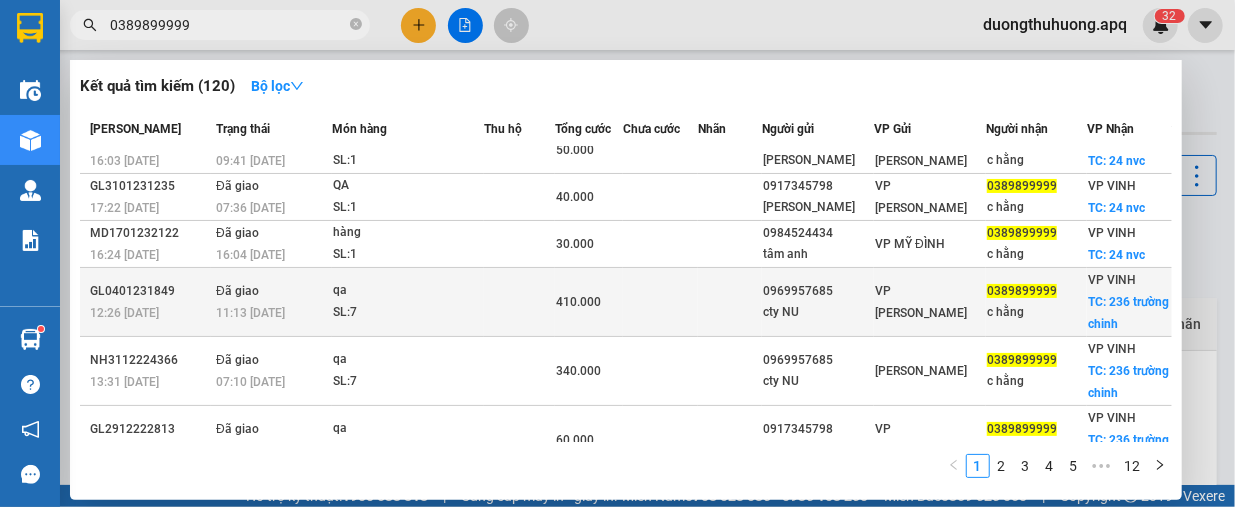 scroll, scrollTop: 100, scrollLeft: 0, axis: vertical 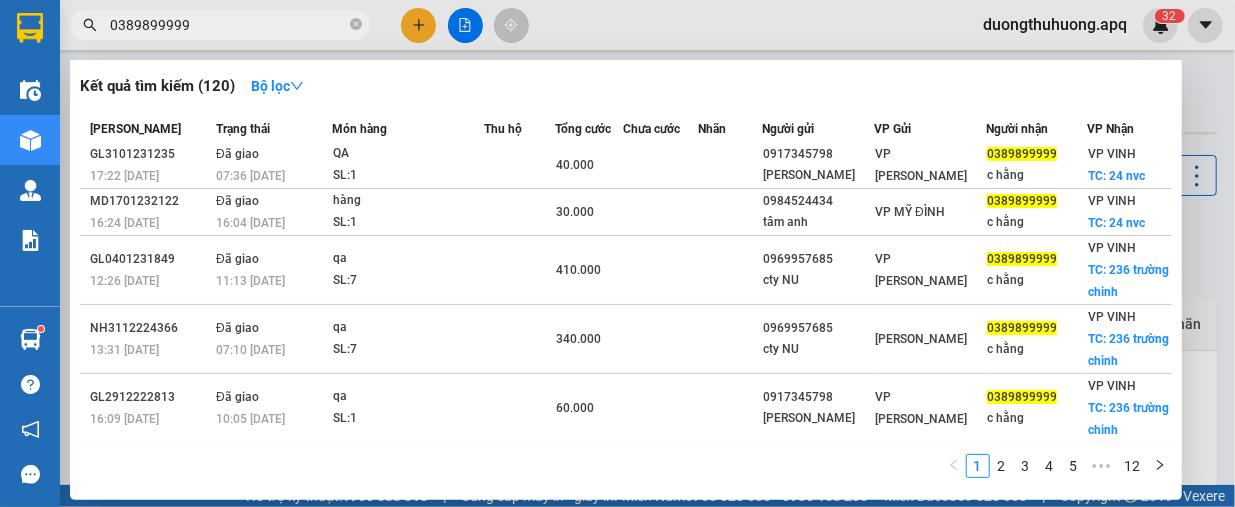 type on "0389899999" 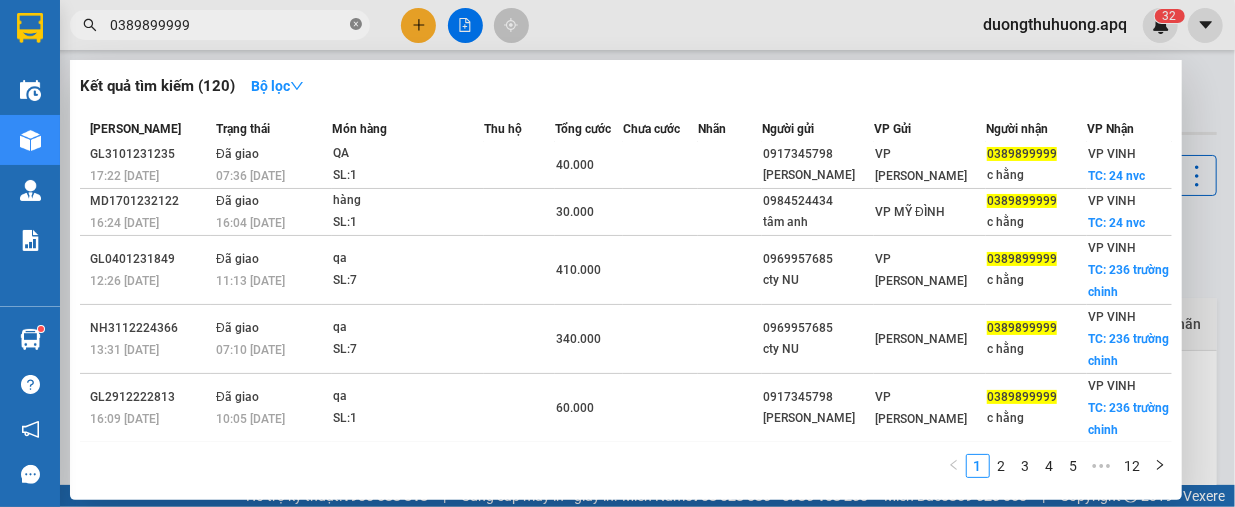 click 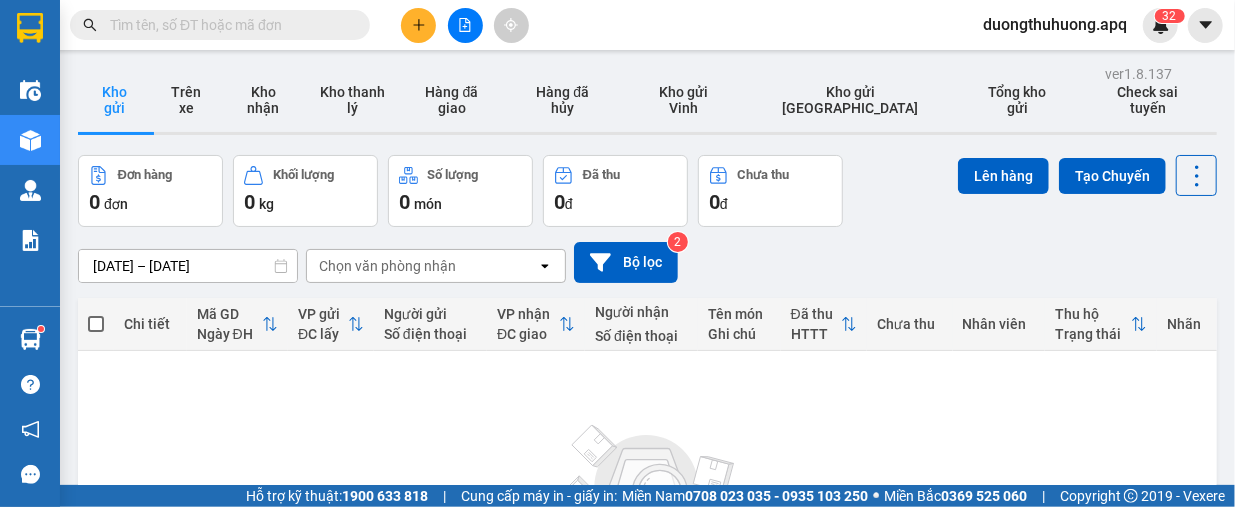 paste on "0913272621" 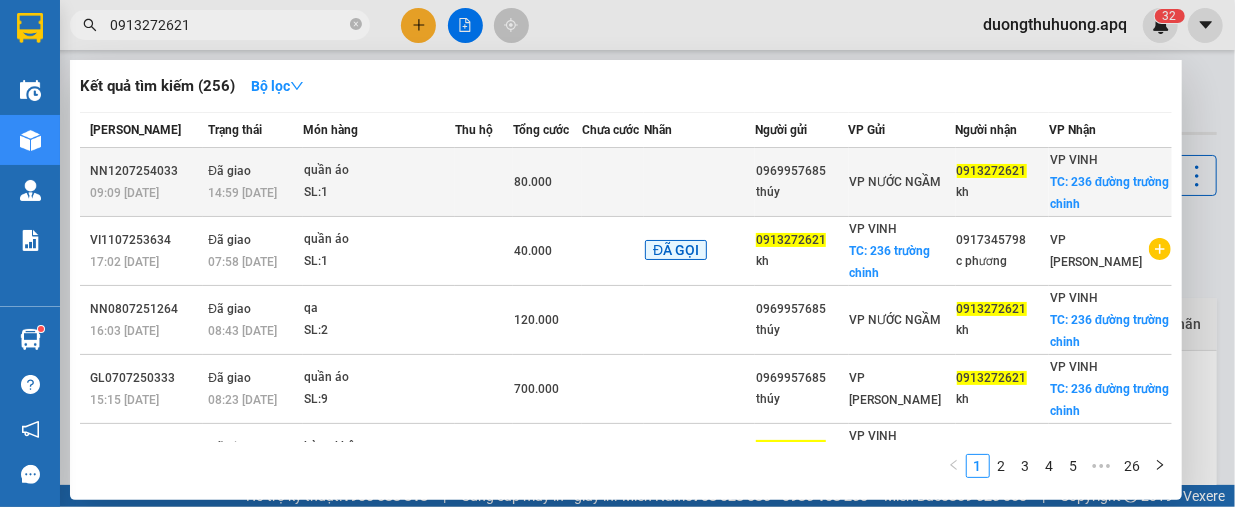 type on "0913272621" 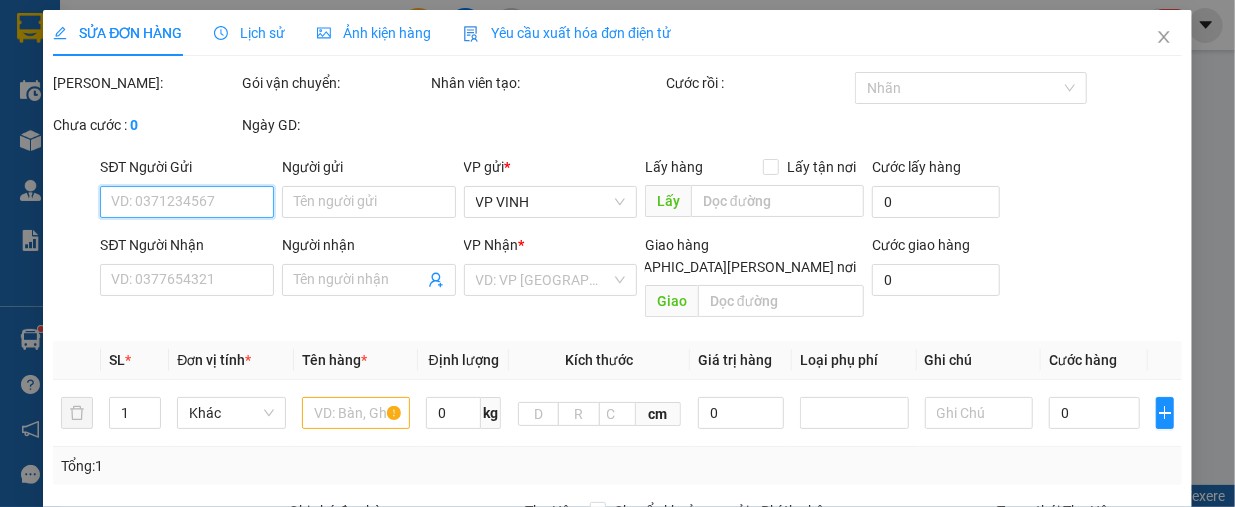 type on "0969957685" 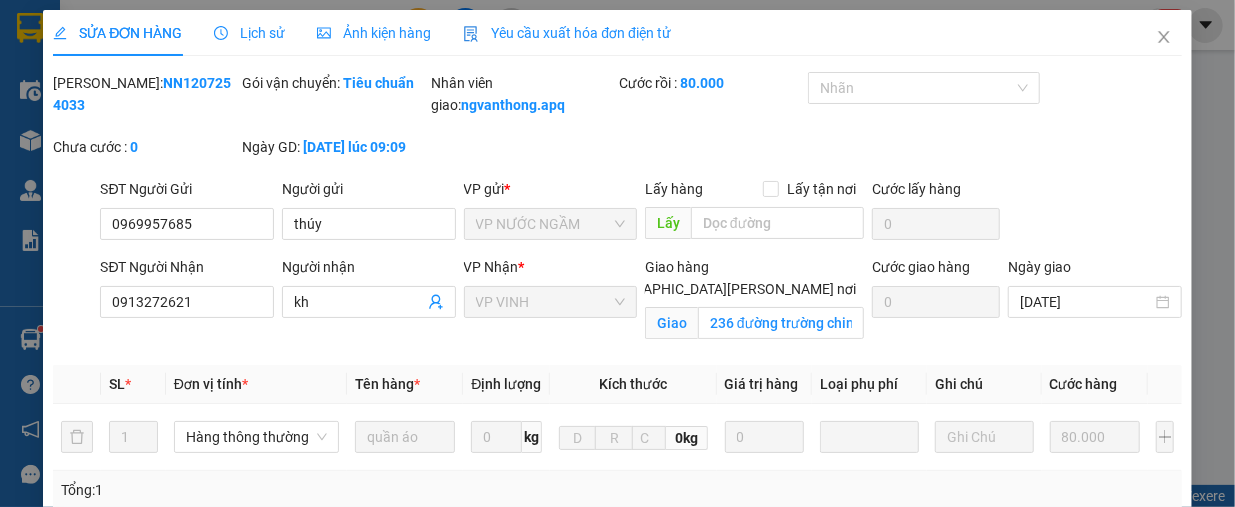 drag, startPoint x: 133, startPoint y: 84, endPoint x: 220, endPoint y: 93, distance: 87.46428 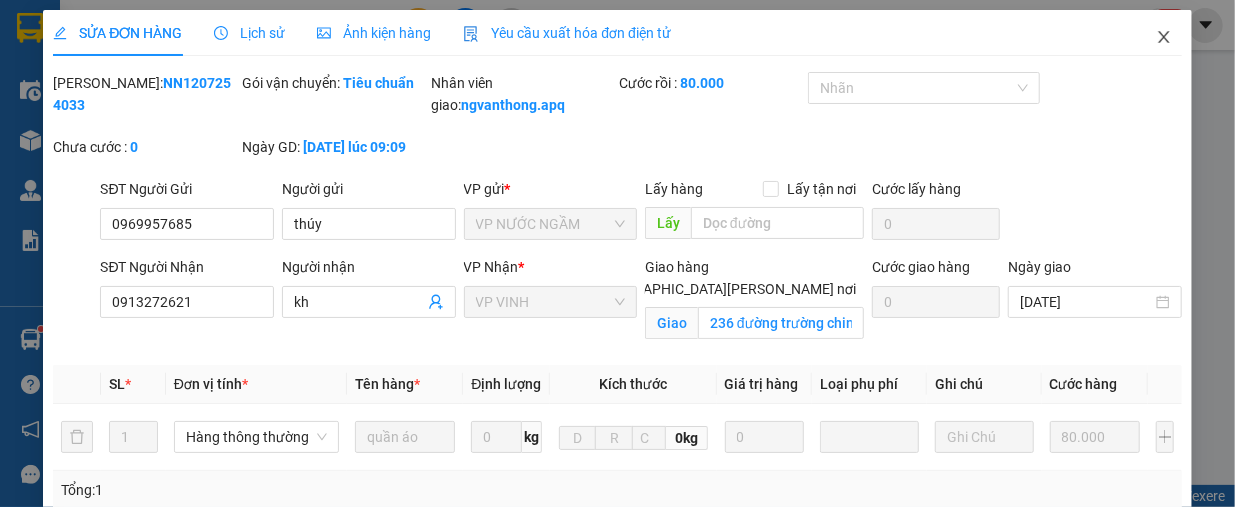 click 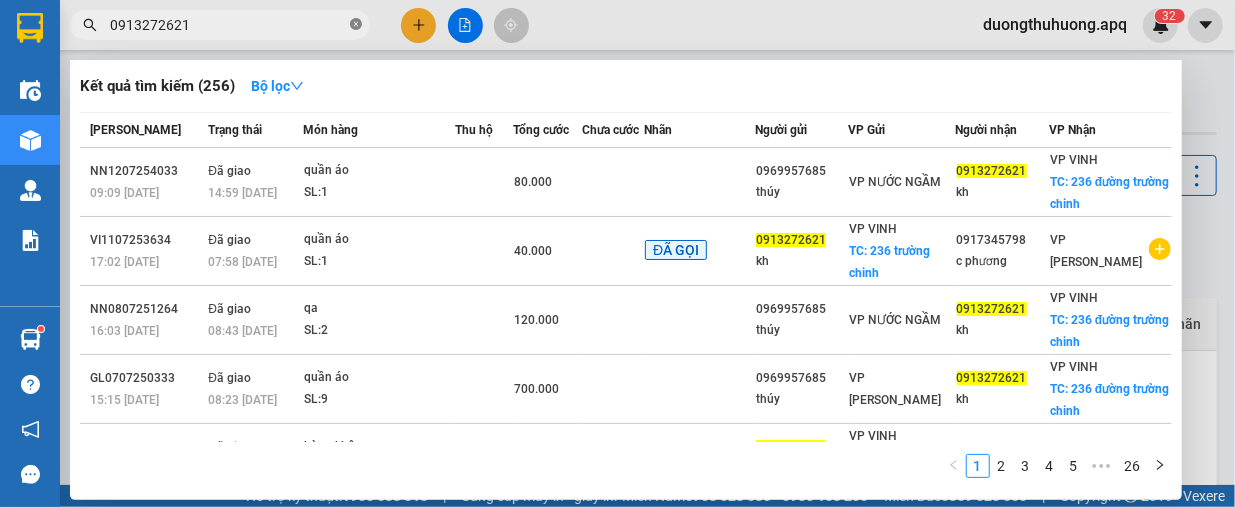 click 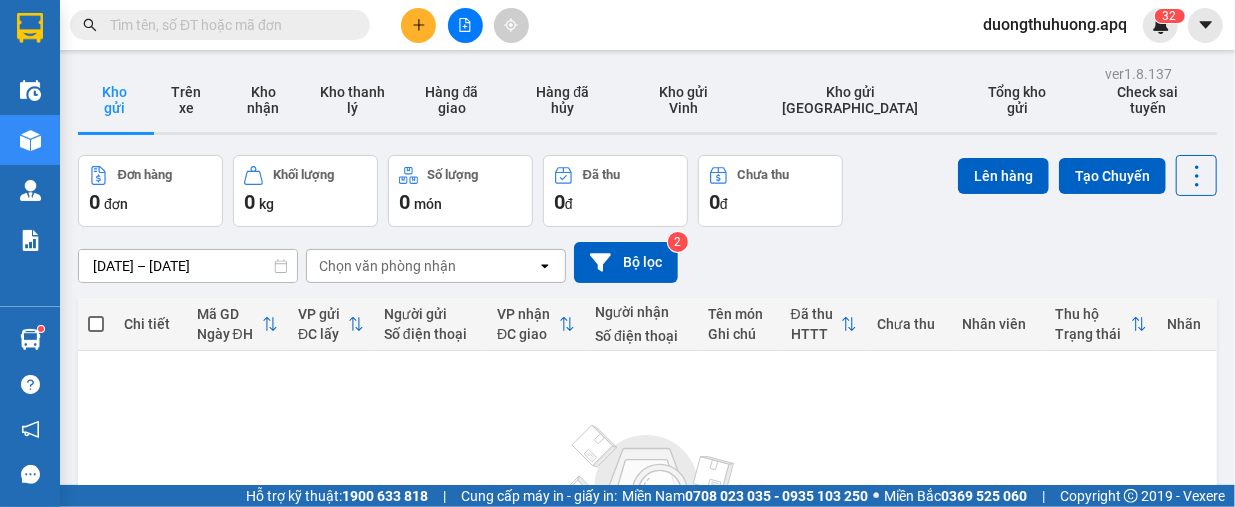 paste on "0366529948" 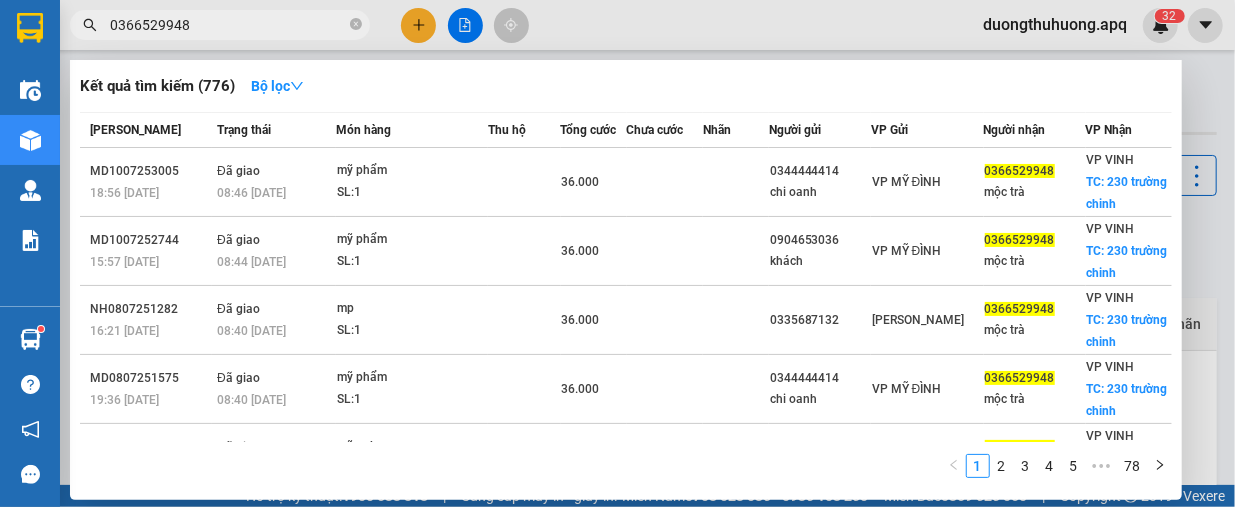 type on "0366529948" 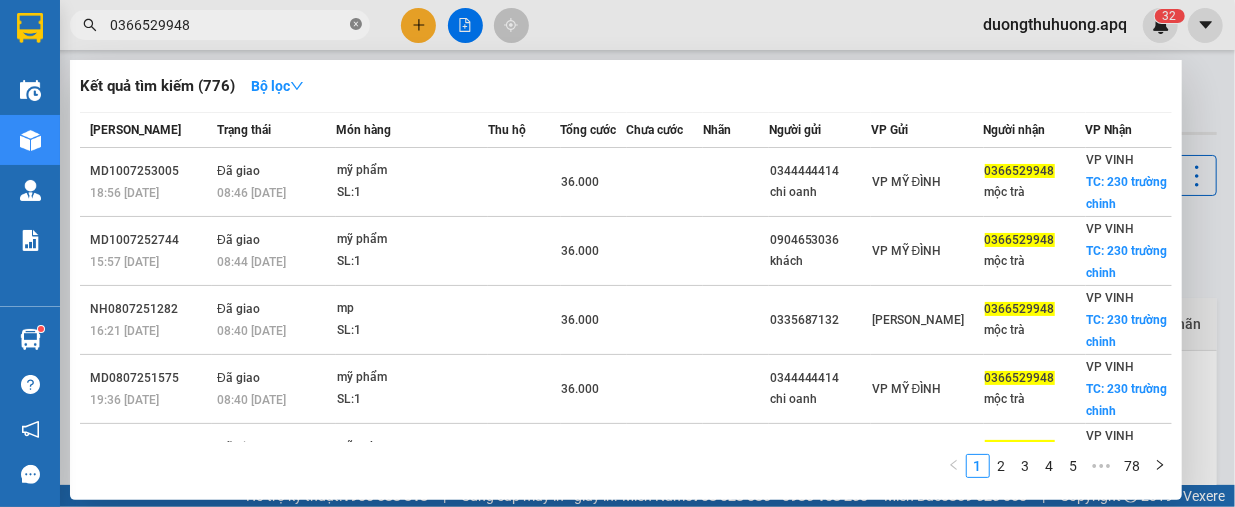 click 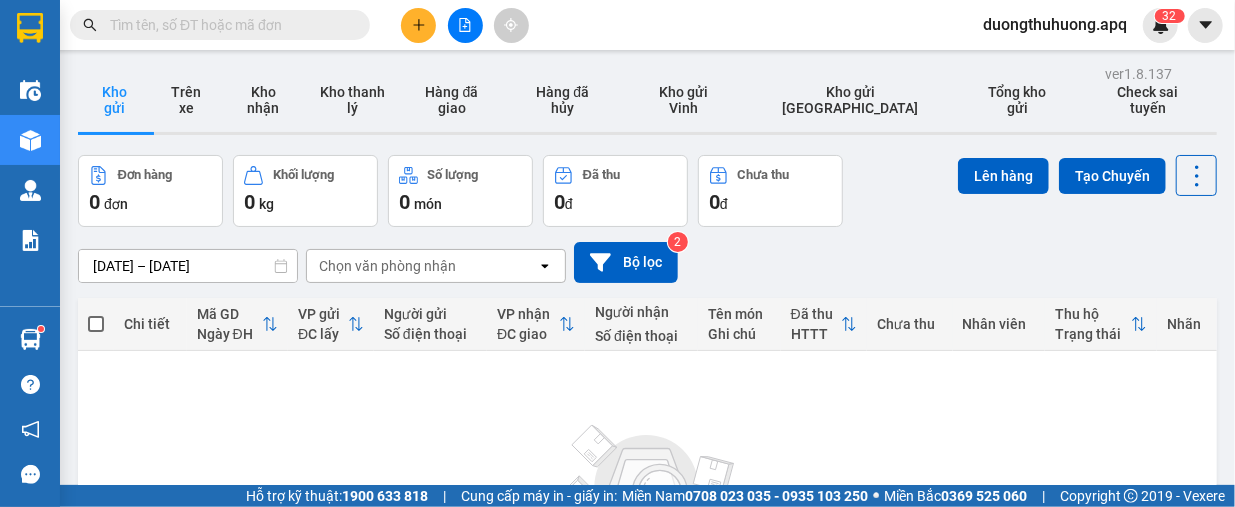 paste on "0832833444" 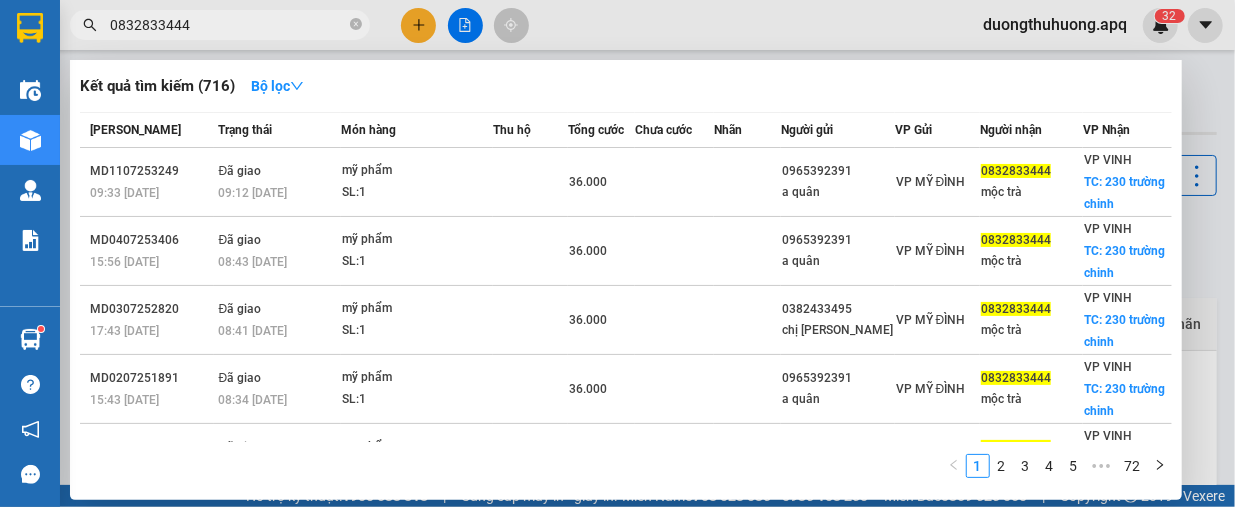 type on "0832833444" 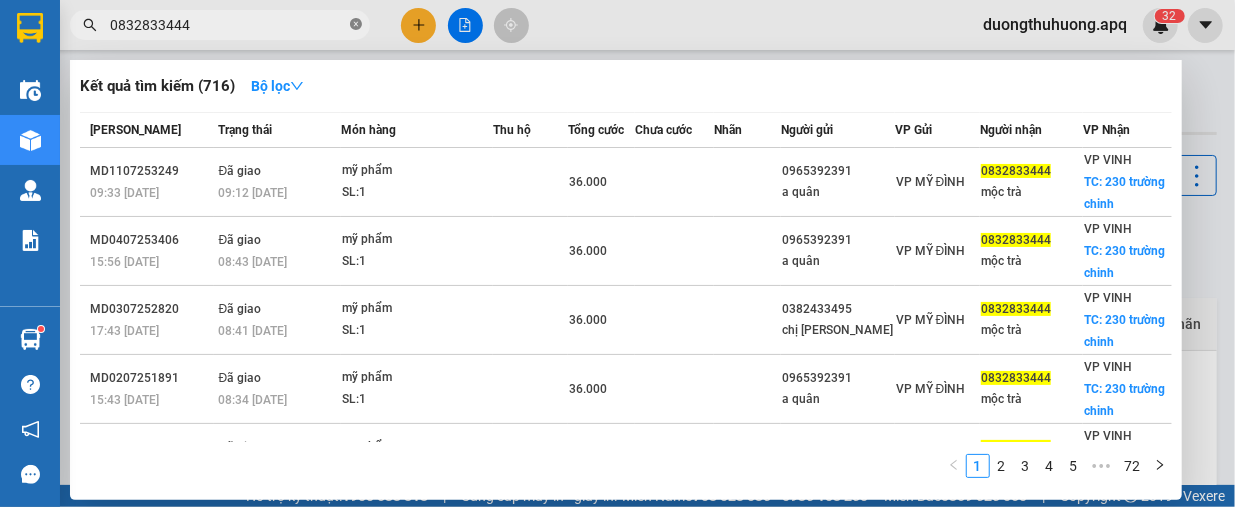 drag, startPoint x: 355, startPoint y: 20, endPoint x: 344, endPoint y: 23, distance: 11.401754 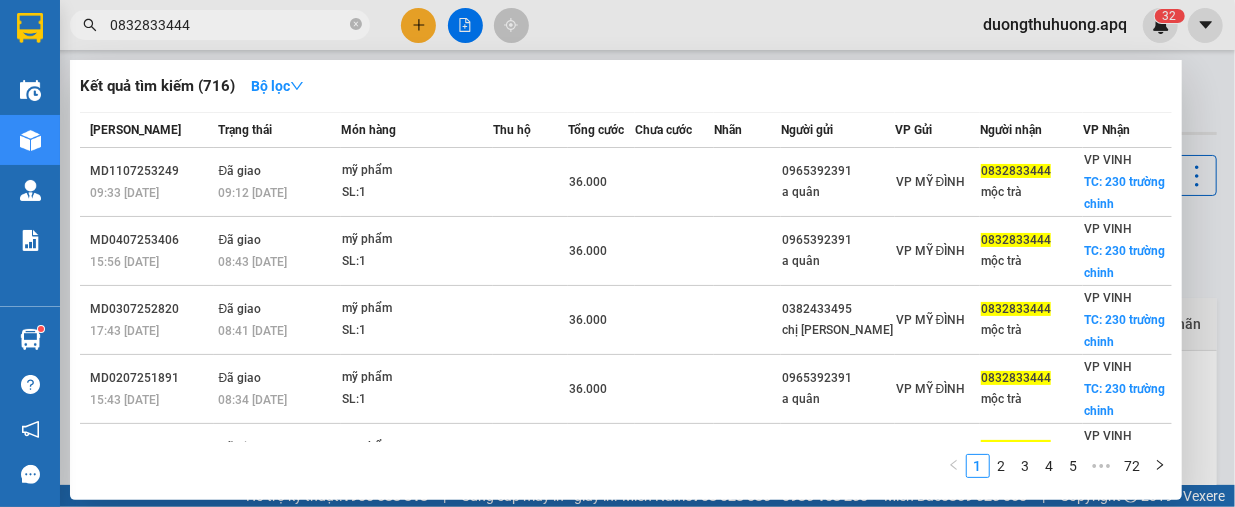 click 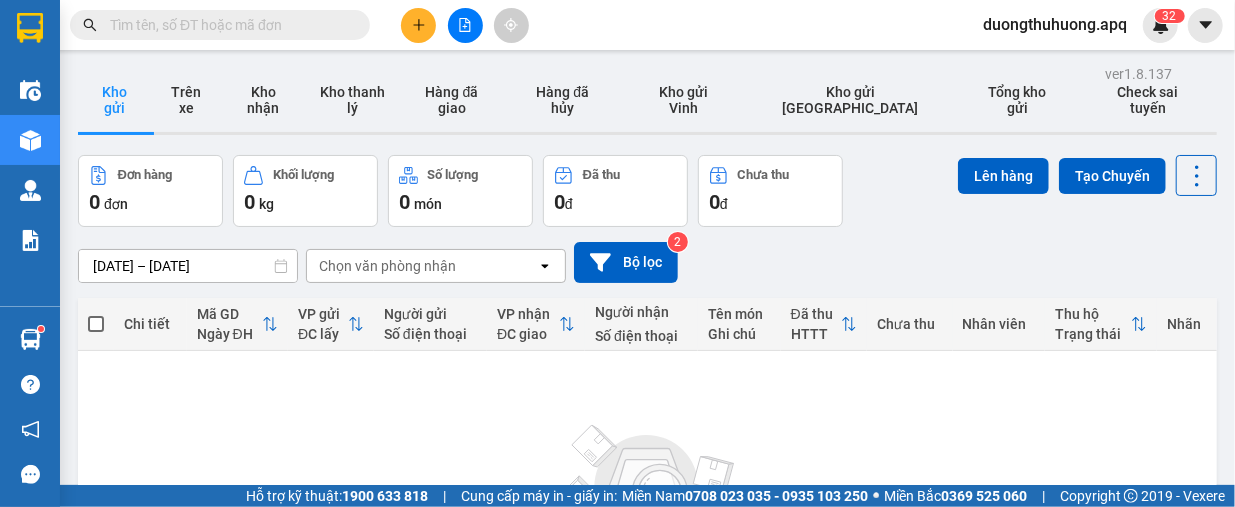 paste on "0359150687" 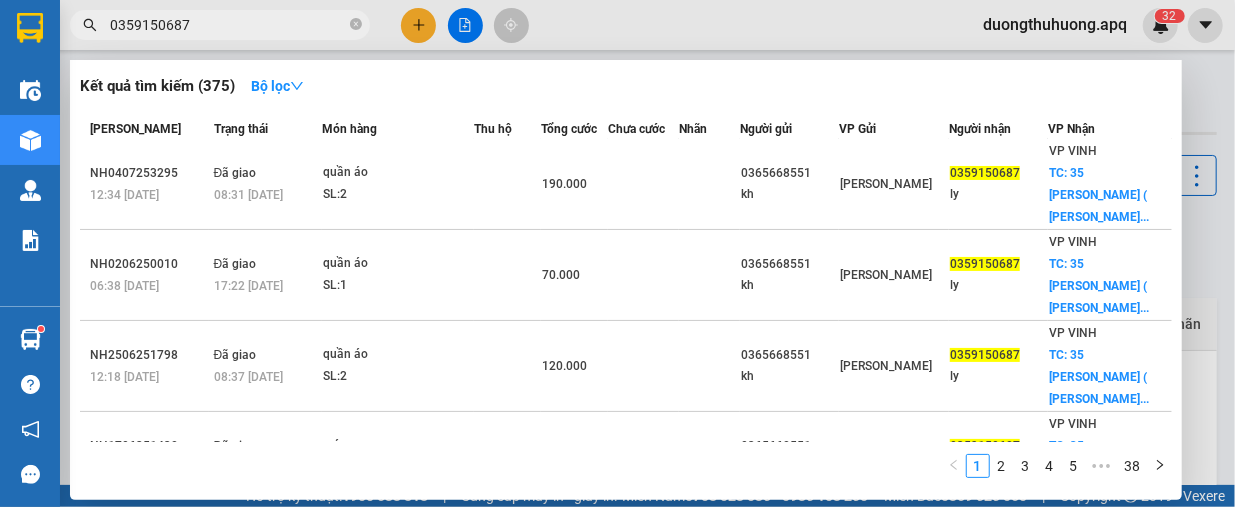 scroll, scrollTop: 200, scrollLeft: 0, axis: vertical 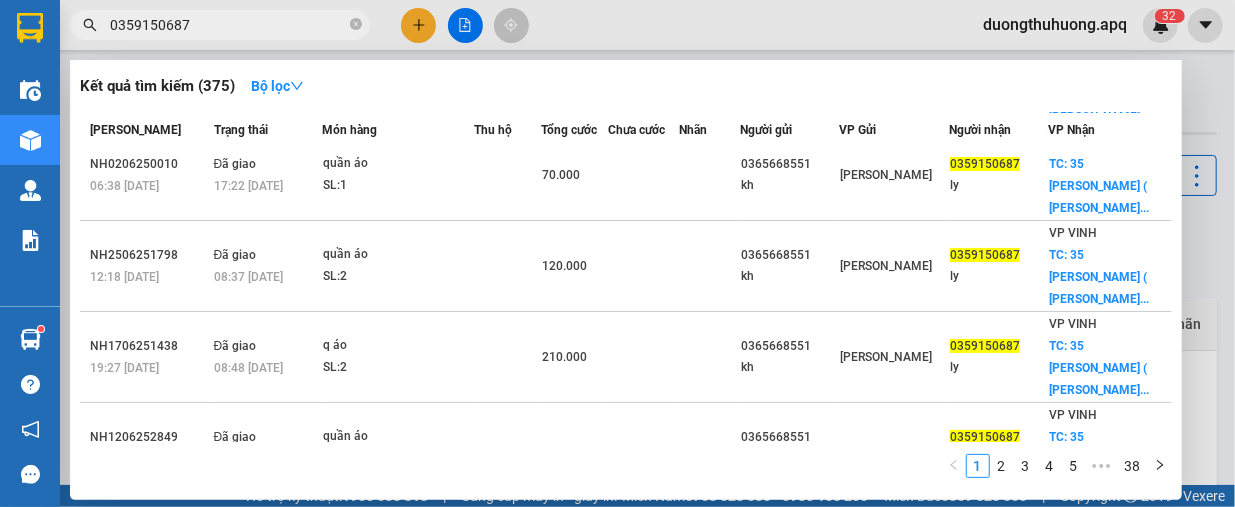 type on "0359150687" 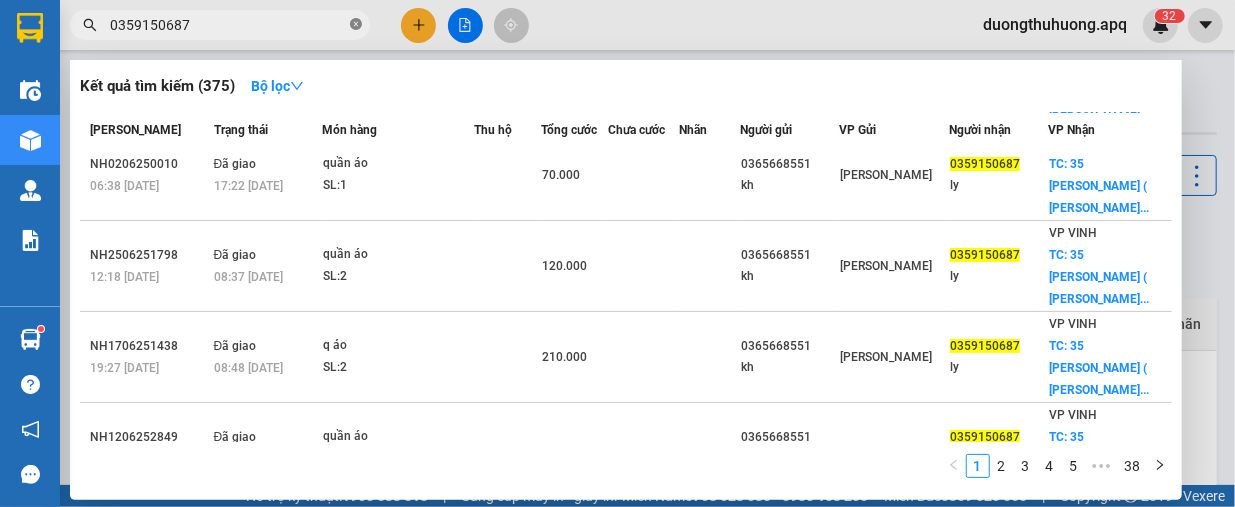 click 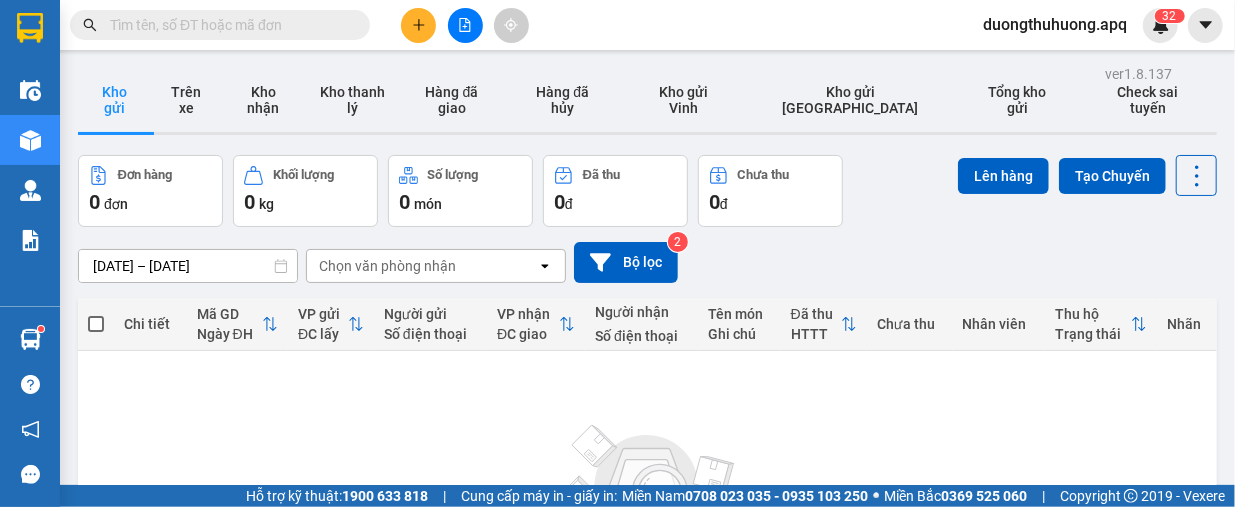 paste on "0971665999" 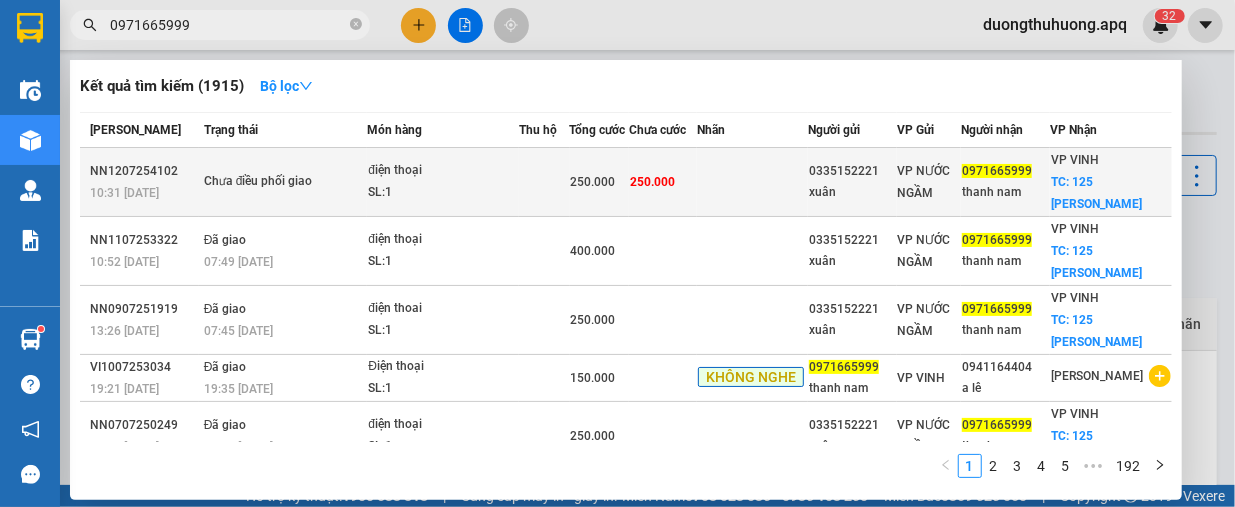 type on "0971665999" 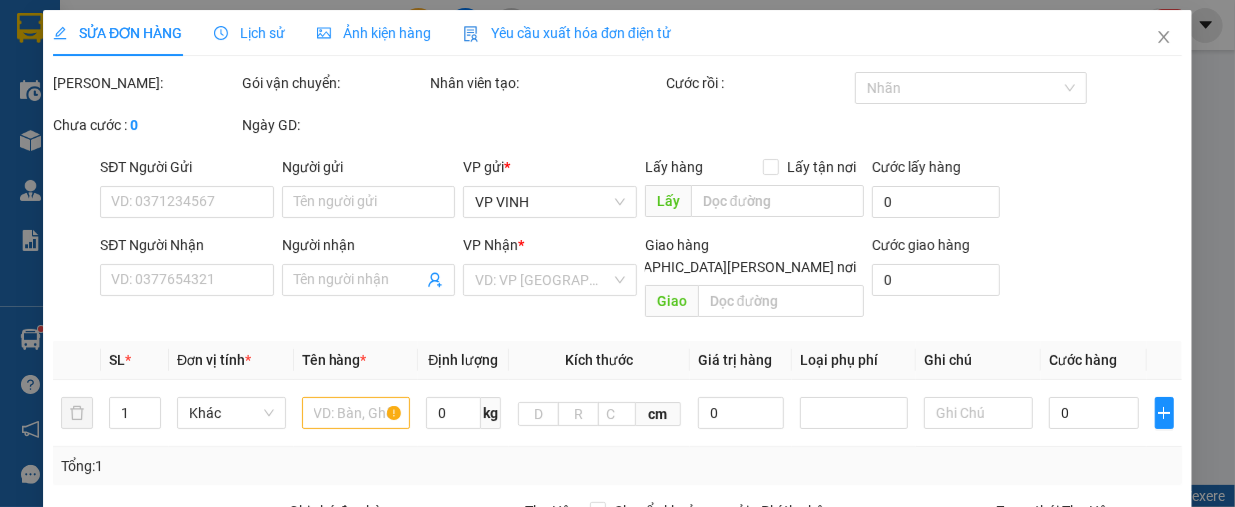 type on "0335152221" 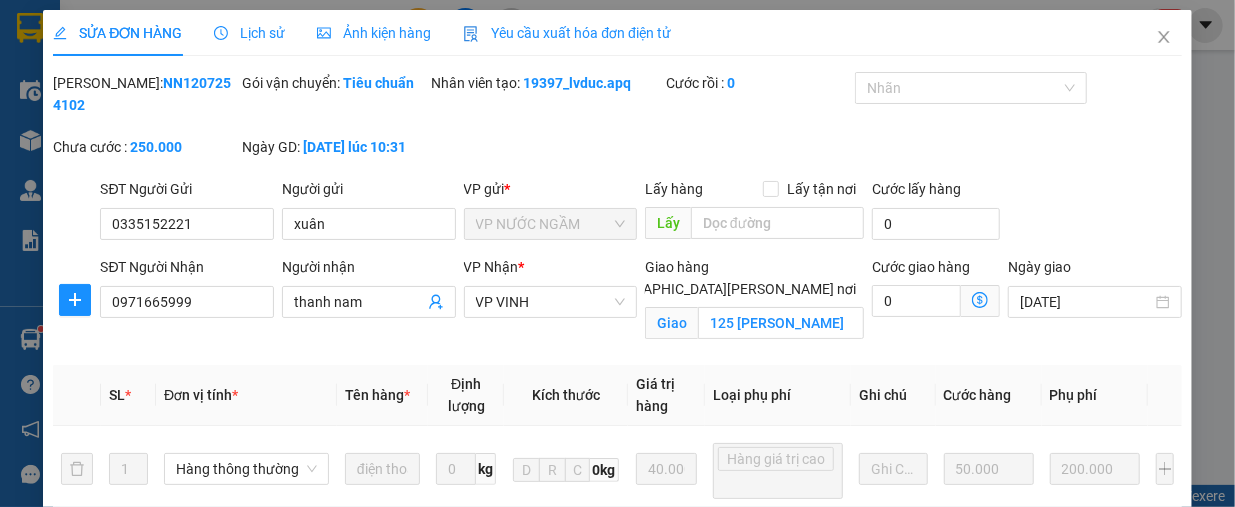 drag, startPoint x: 102, startPoint y: 86, endPoint x: 206, endPoint y: 84, distance: 104.019226 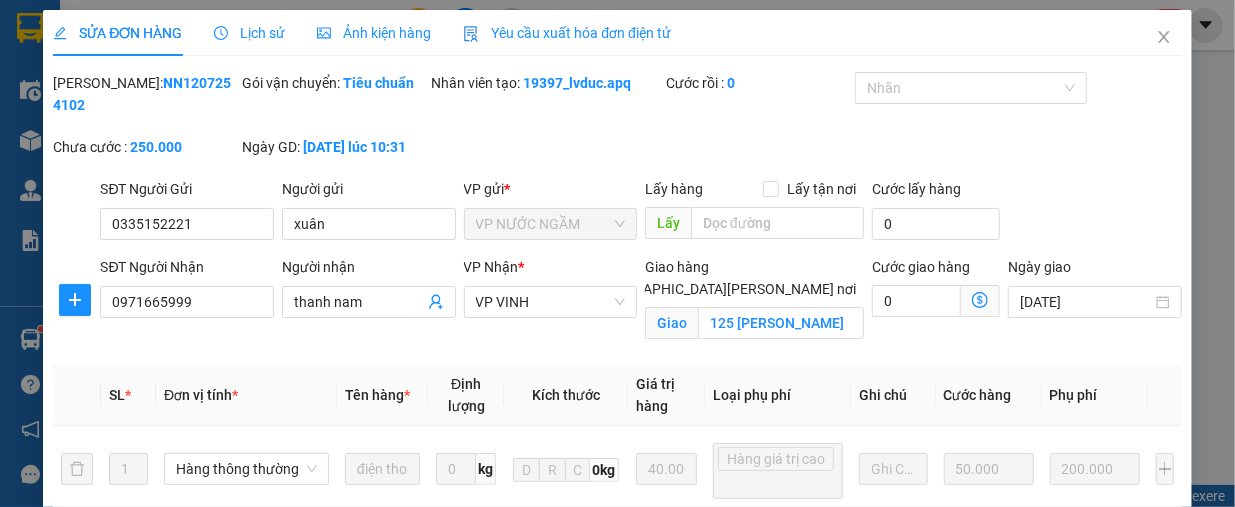 click on "Mã ĐH:  NN1207254102" at bounding box center (145, 94) 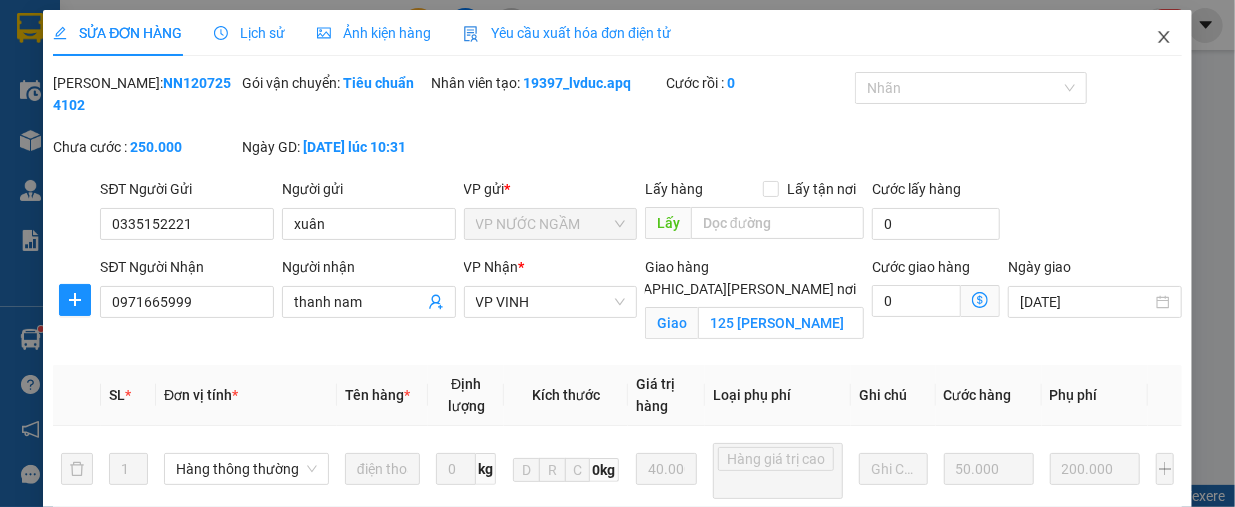 click 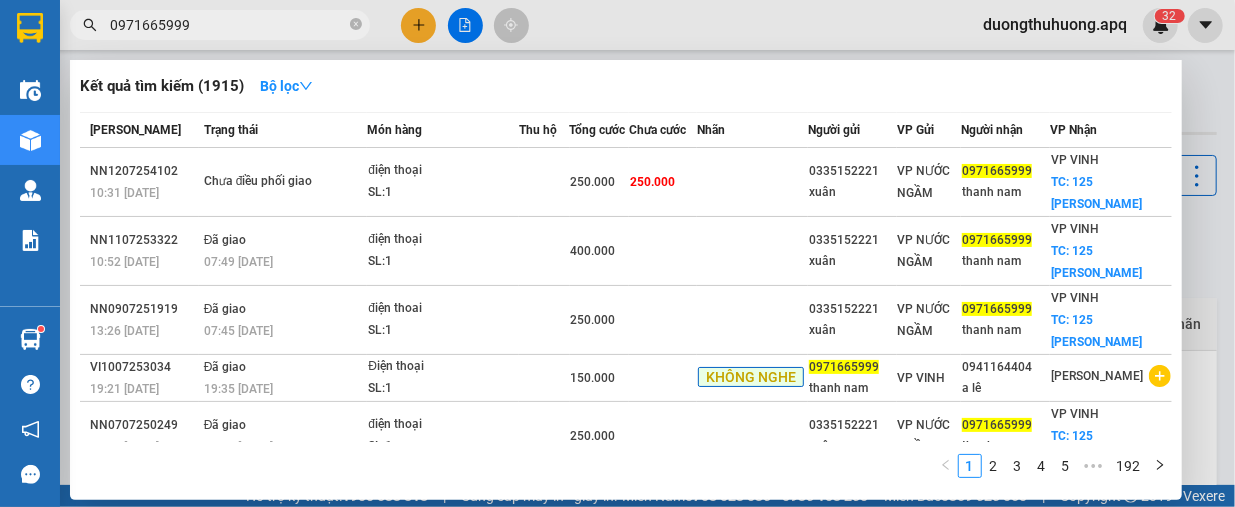 click on "0971665999" at bounding box center (228, 25) 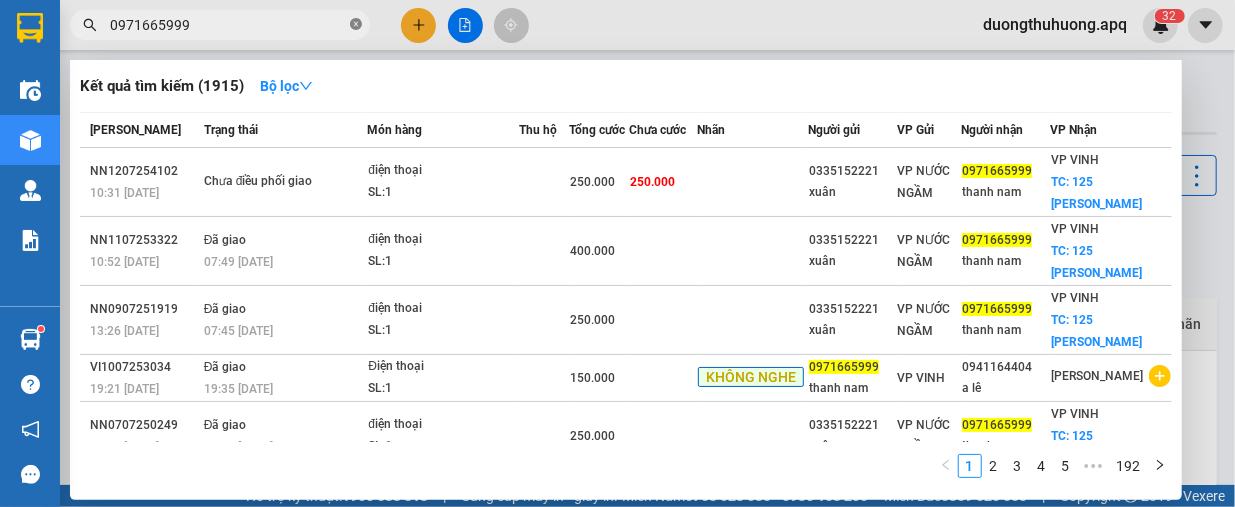 click 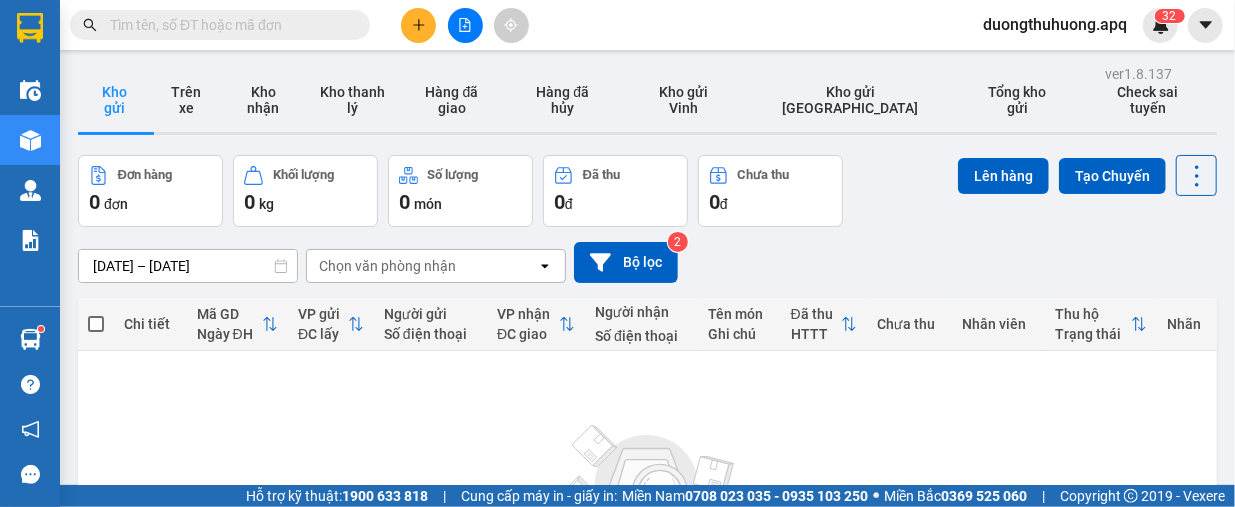 paste on "0984428888" 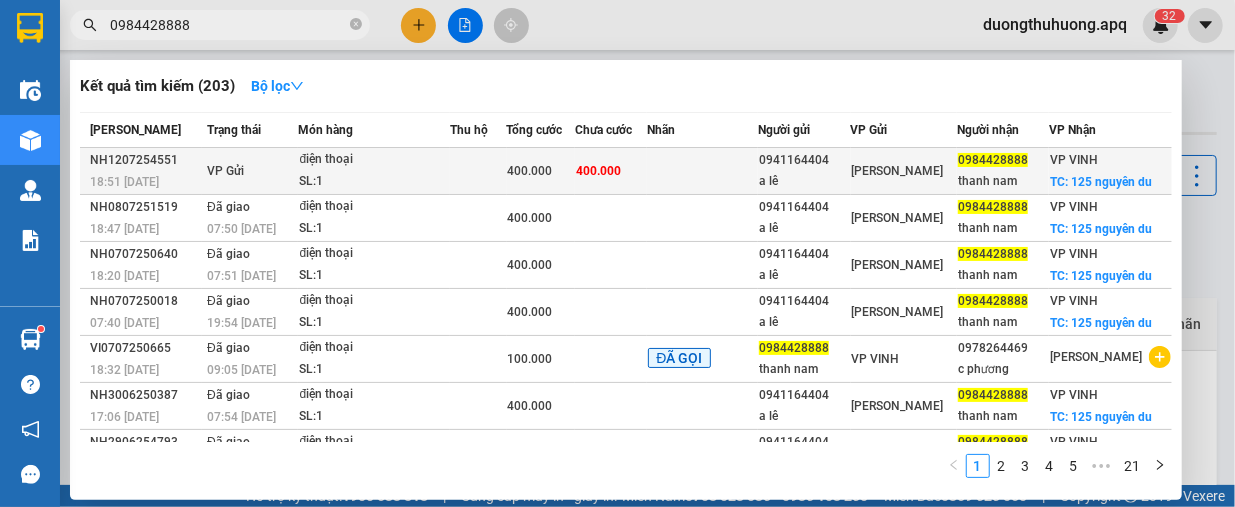 type on "0984428888" 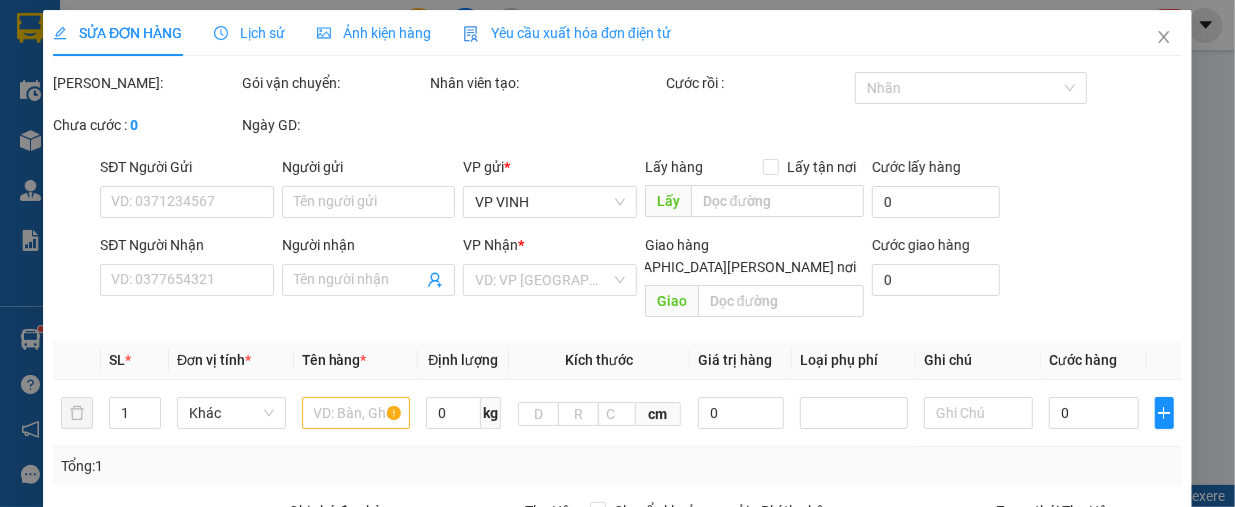 type on "0941164404" 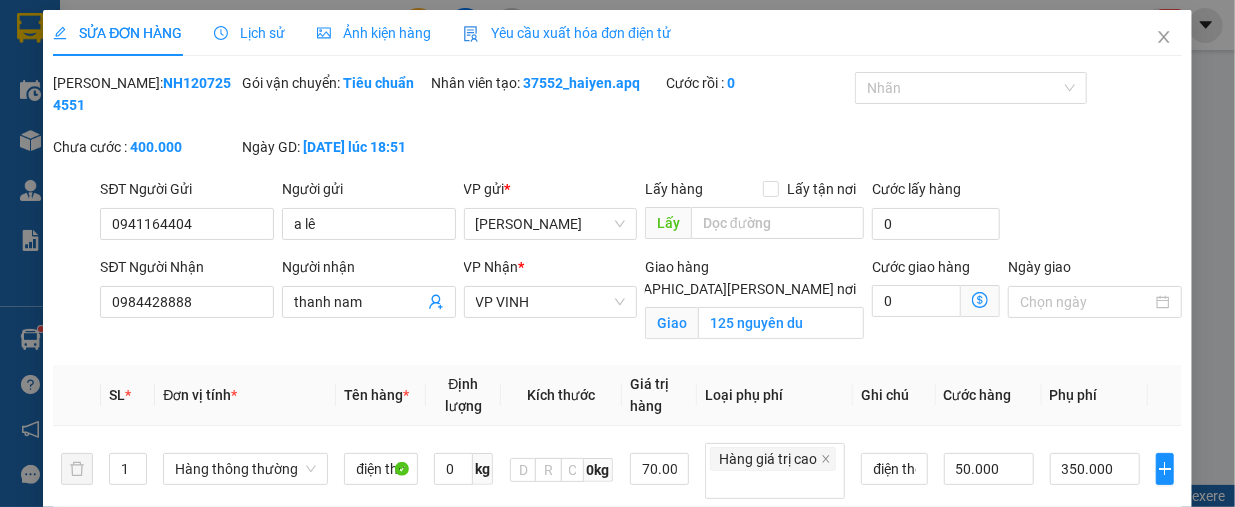 drag, startPoint x: 102, startPoint y: 80, endPoint x: 214, endPoint y: 85, distance: 112.11155 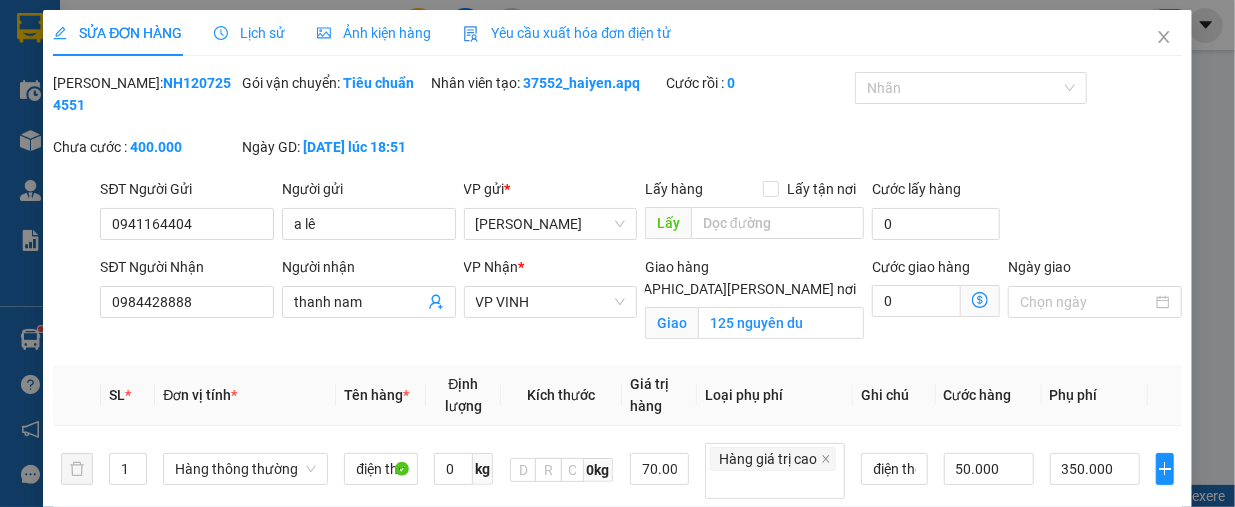 click on "[PERSON_NAME]:  NH1207254551" at bounding box center (145, 94) 